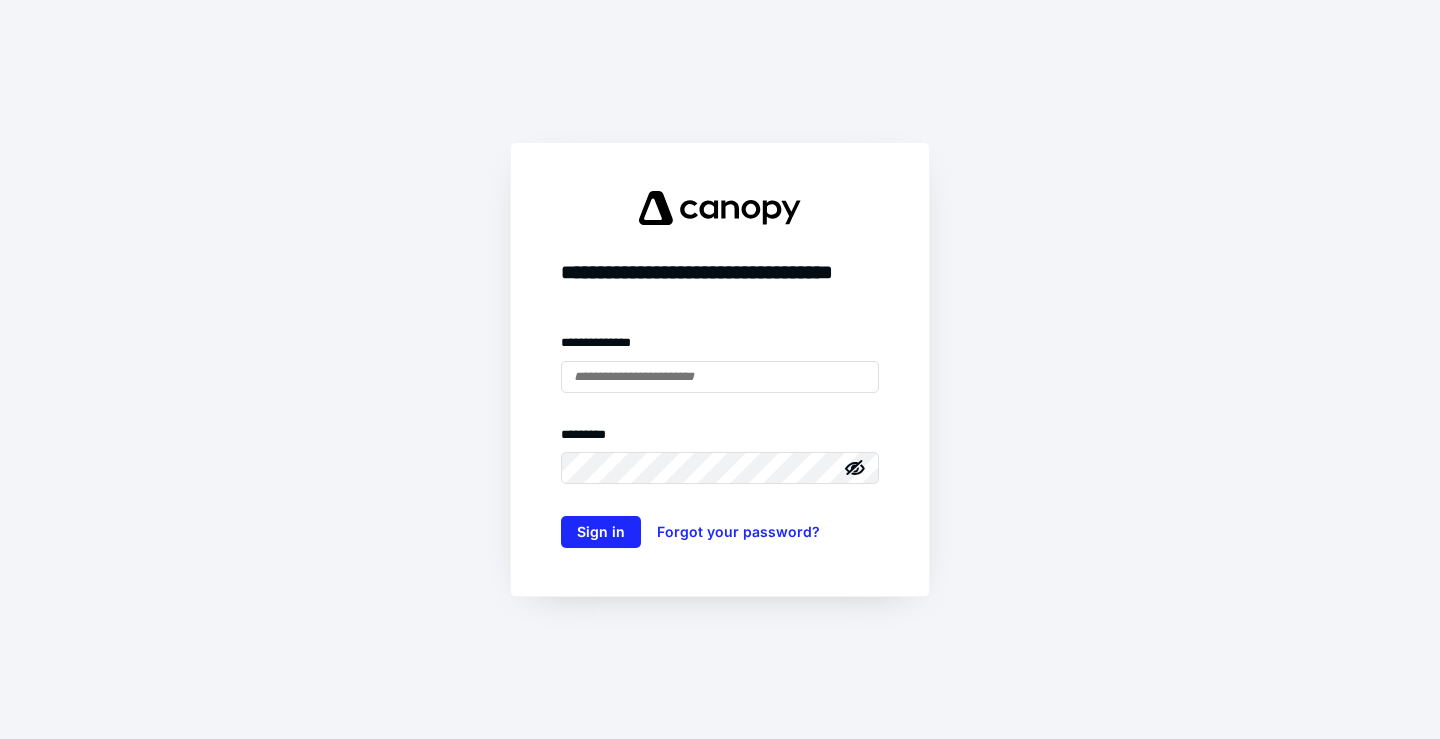 scroll, scrollTop: 0, scrollLeft: 0, axis: both 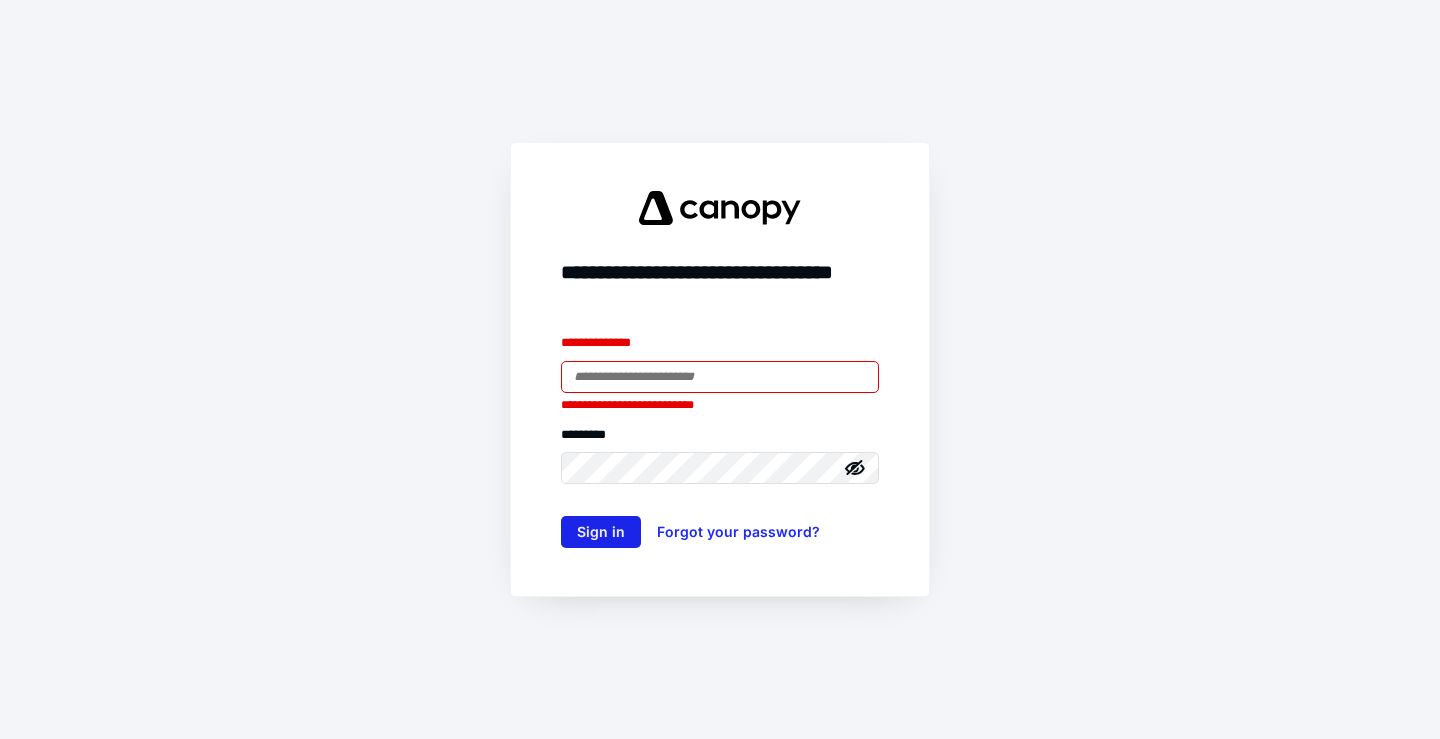 type on "**********" 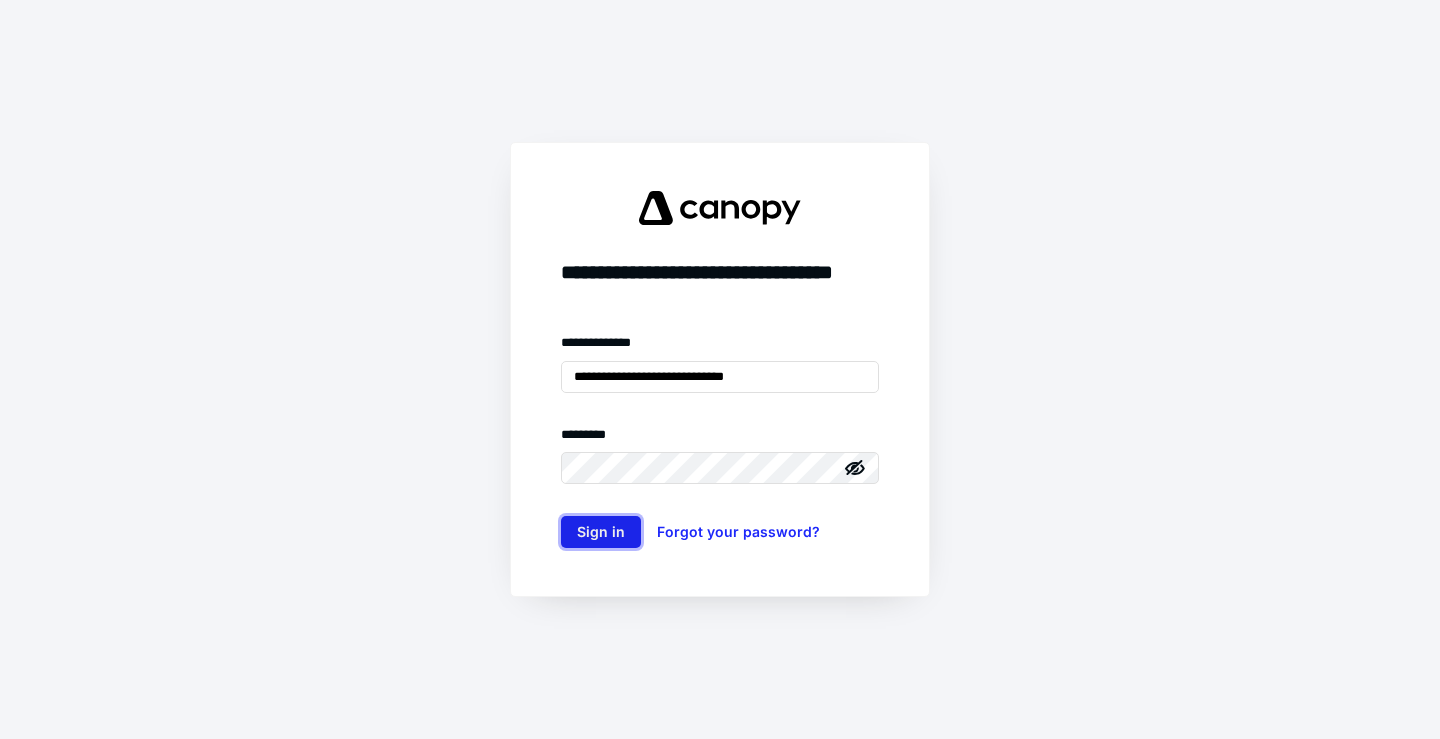 click on "Sign in" at bounding box center [601, 532] 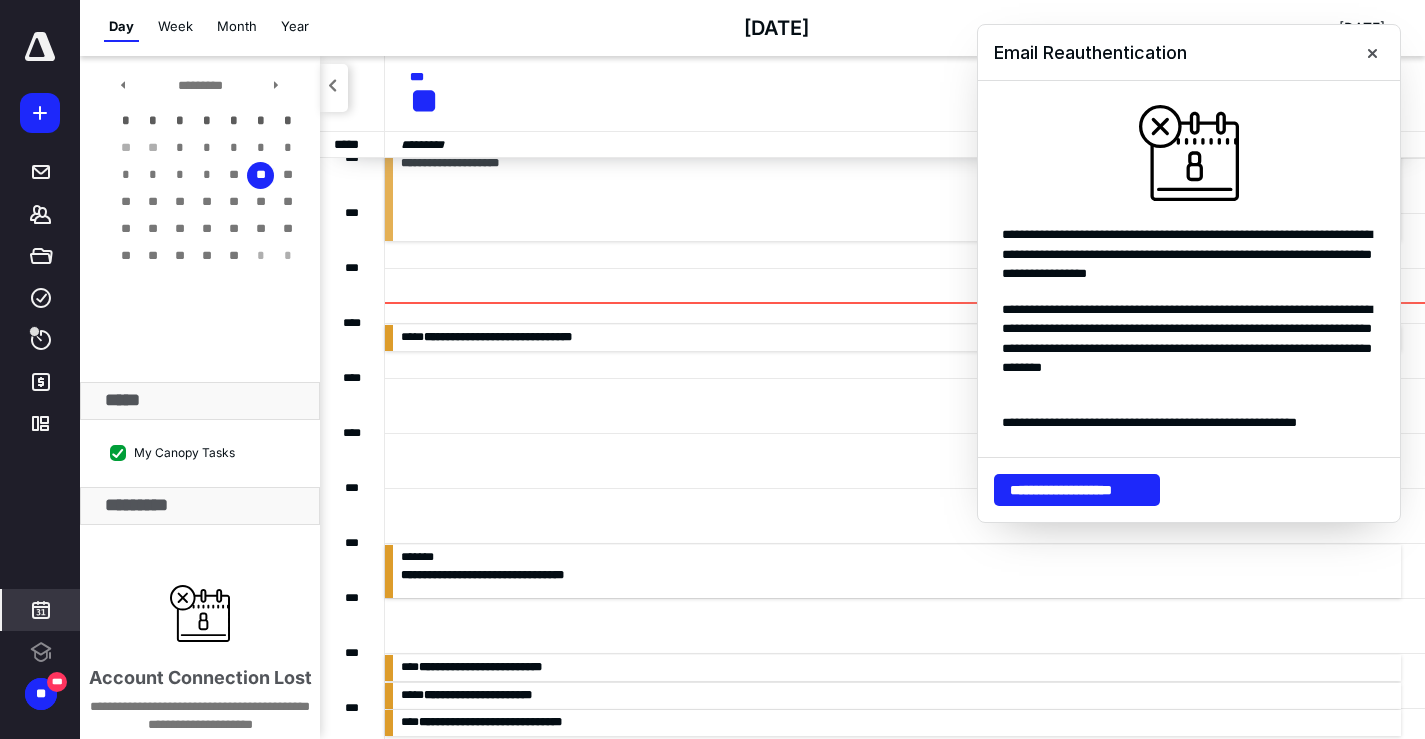 scroll, scrollTop: 0, scrollLeft: 0, axis: both 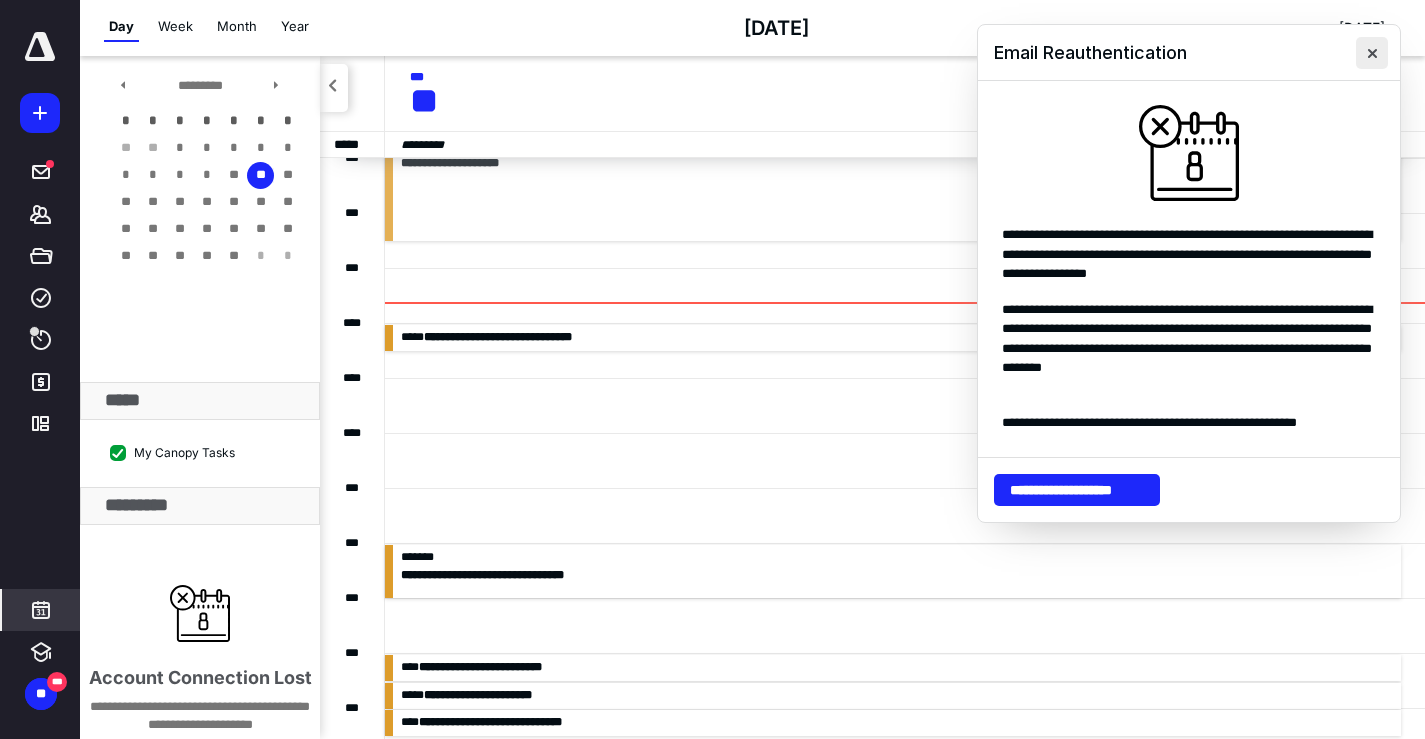 click at bounding box center [1372, 53] 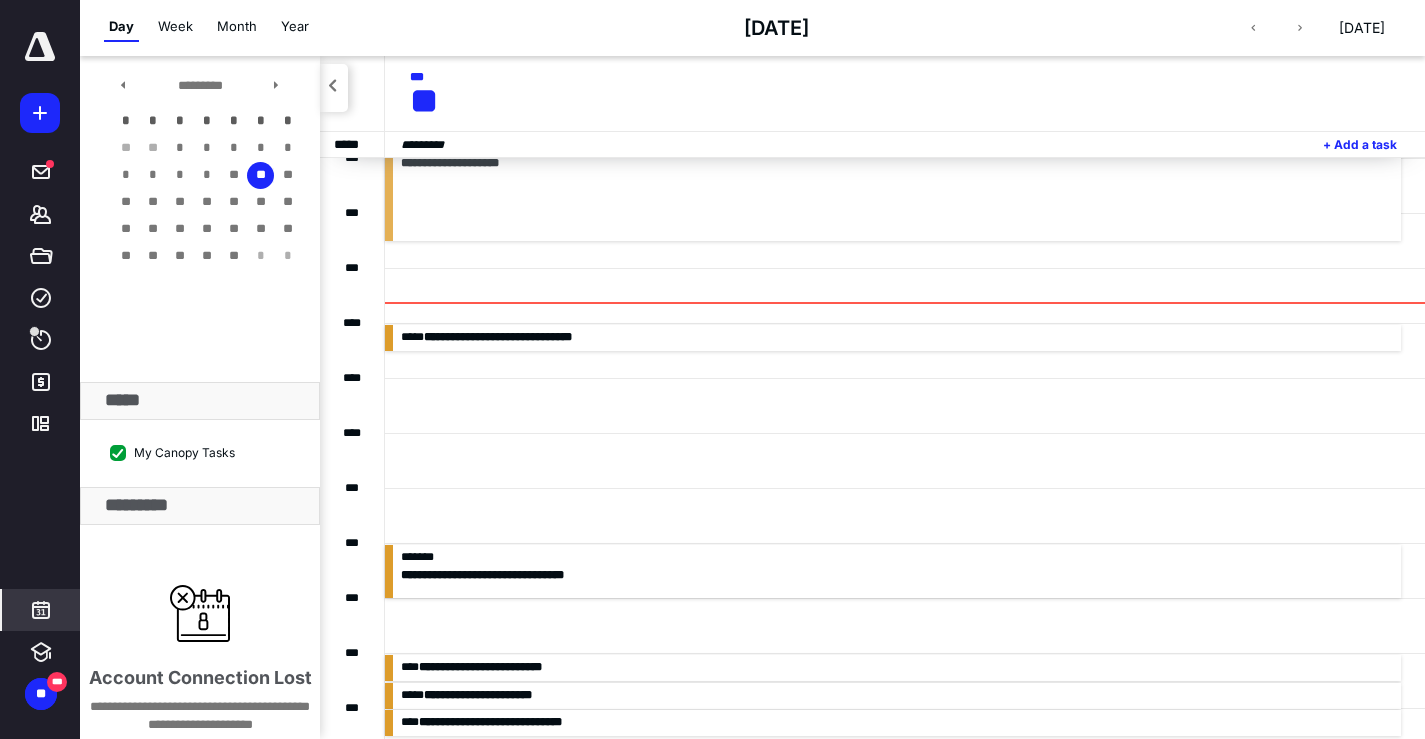 click at bounding box center (905, 405) 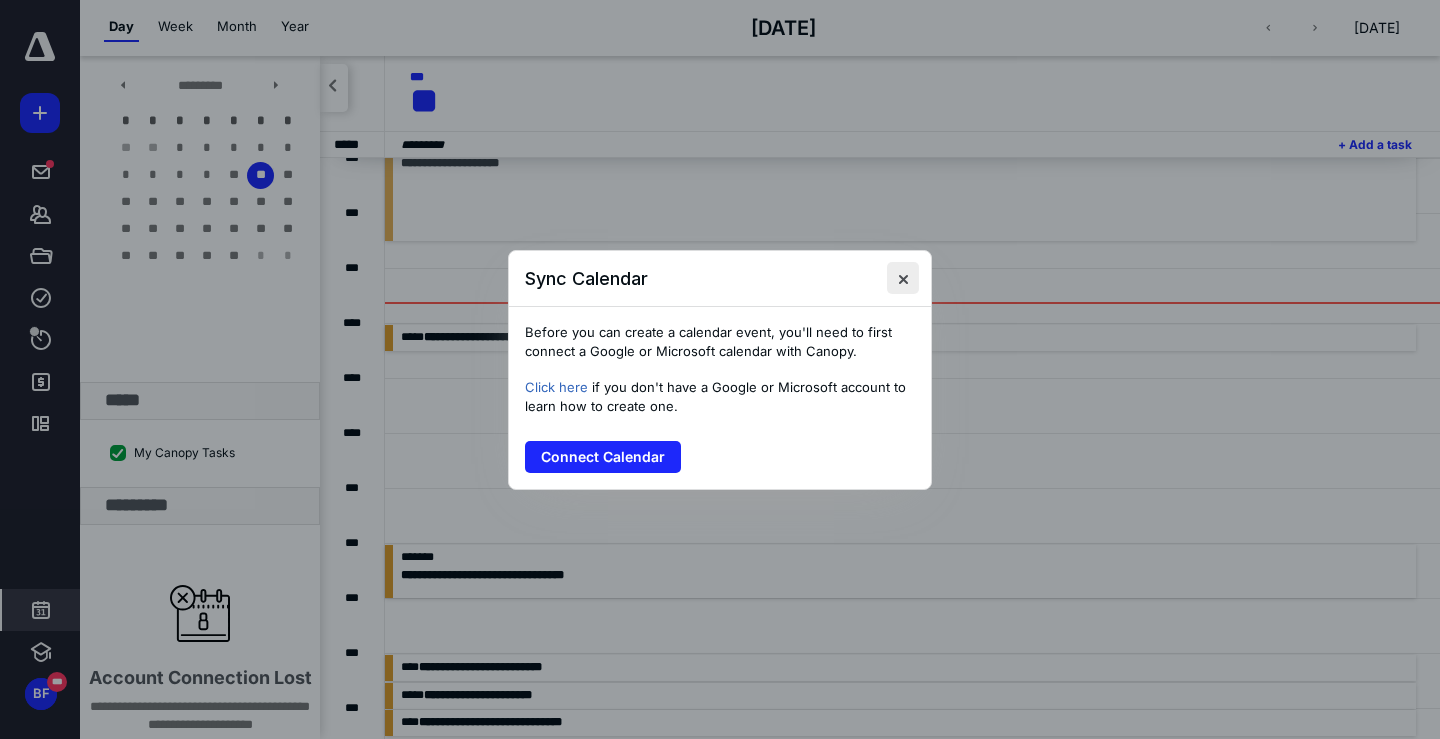 click at bounding box center (903, 278) 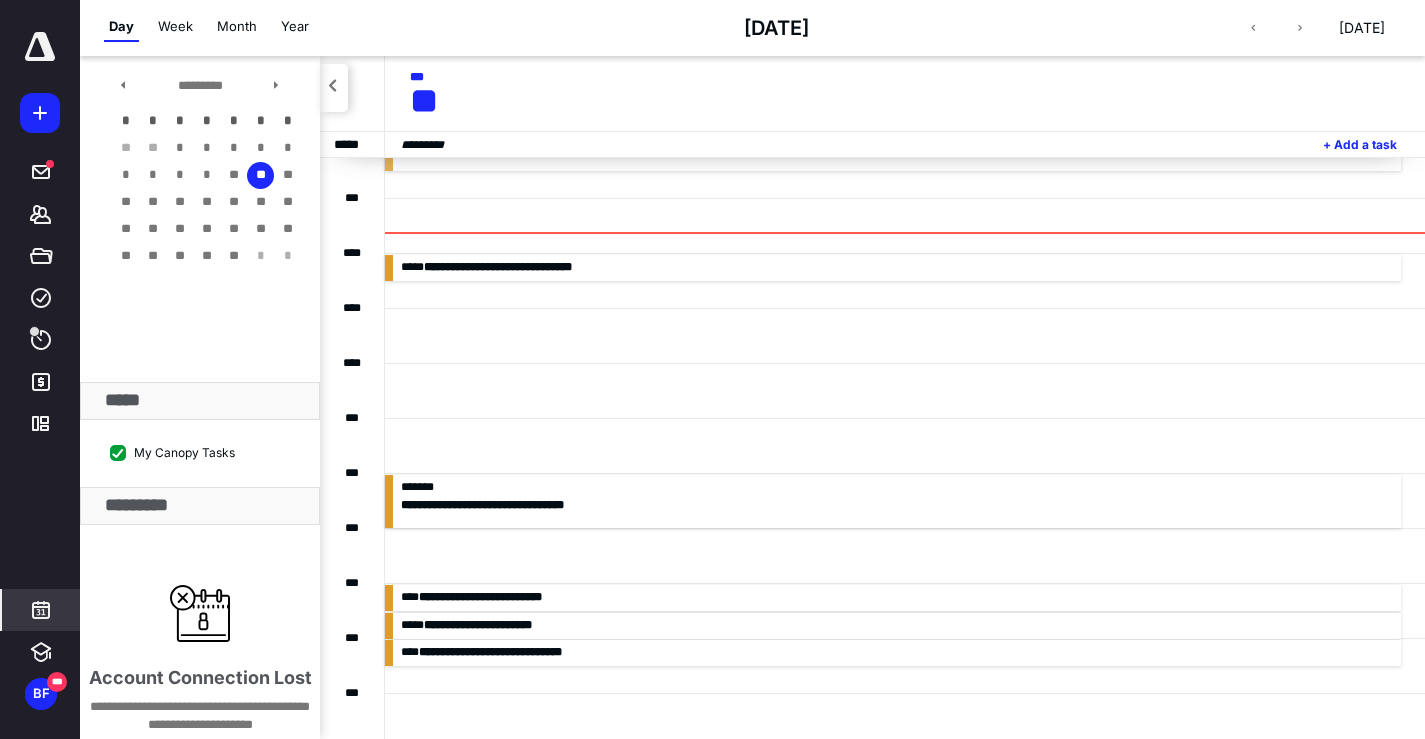 scroll, scrollTop: 485, scrollLeft: 0, axis: vertical 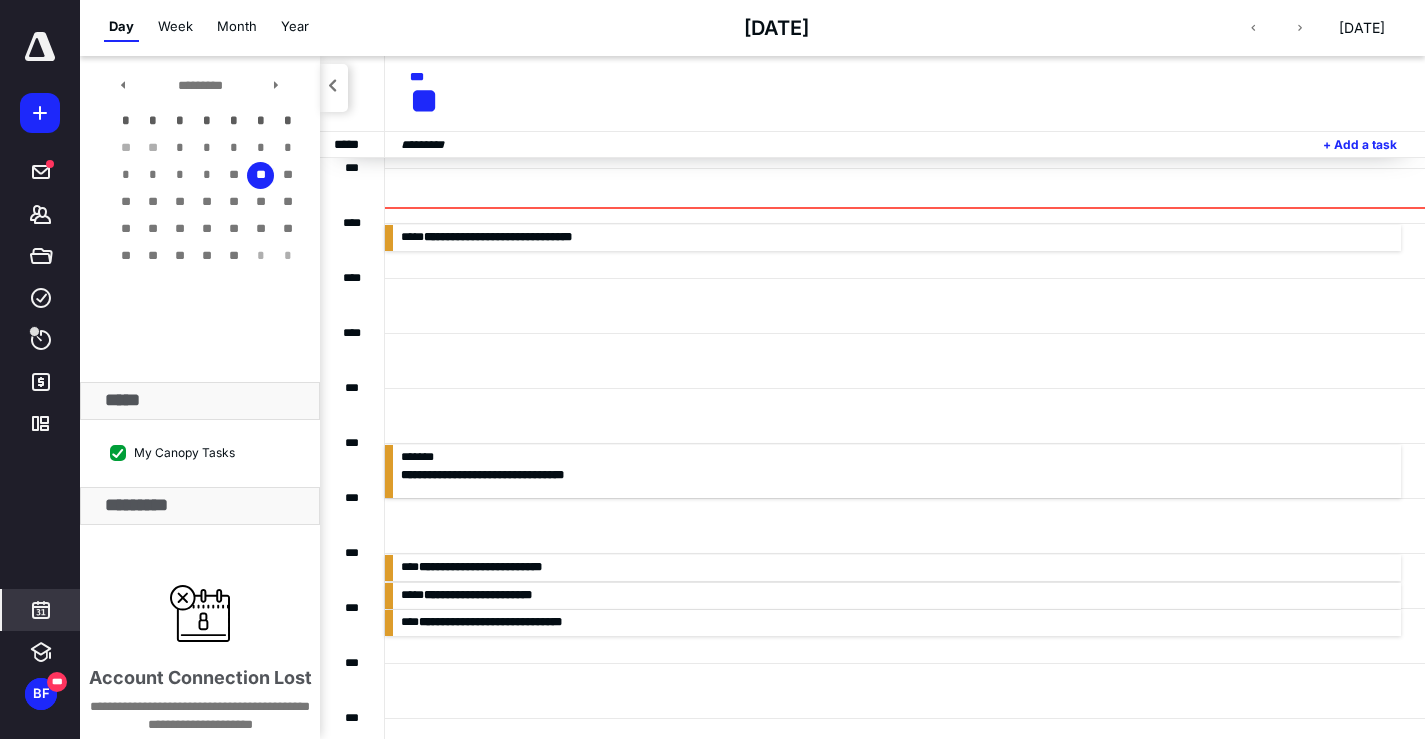 click on "***** ******* ***** **** **** ******* ********* BF ***" at bounding box center (40, 369) 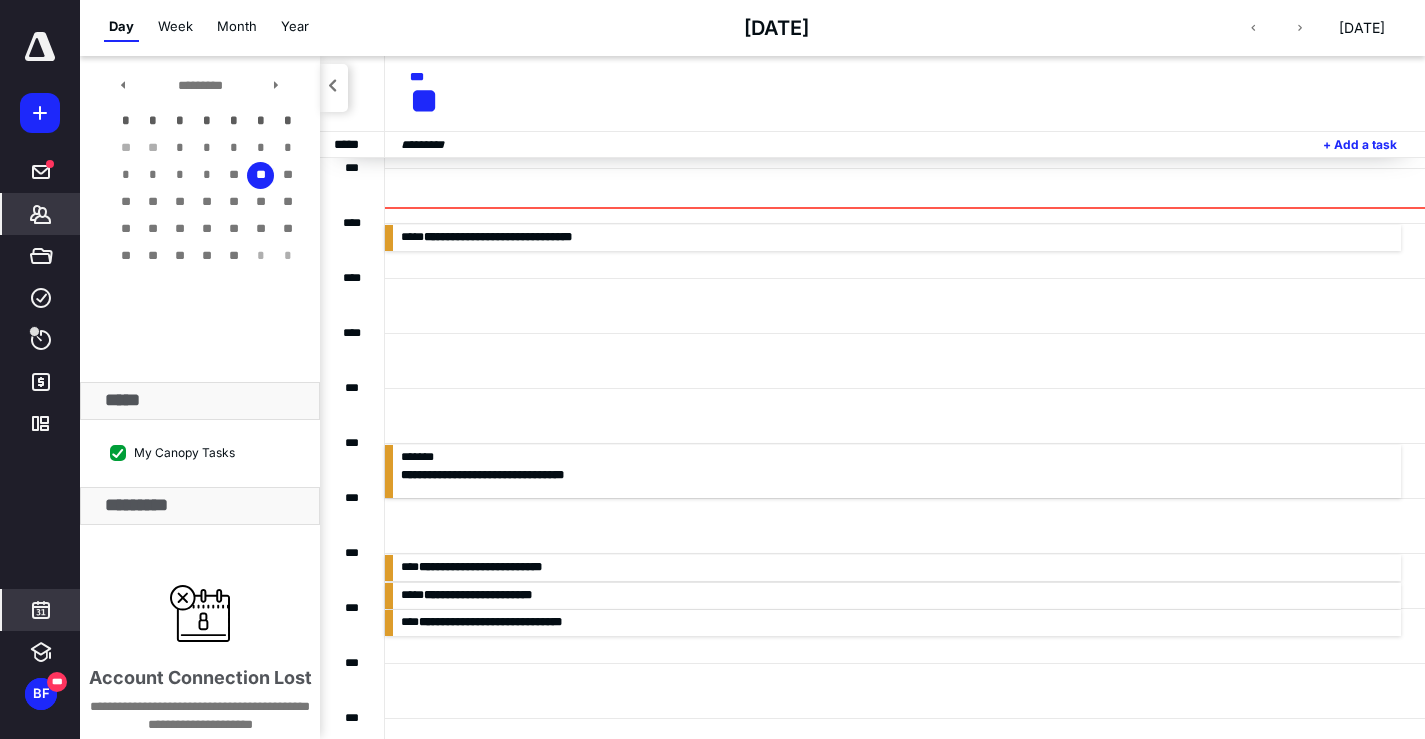 click on "*******" at bounding box center (41, 214) 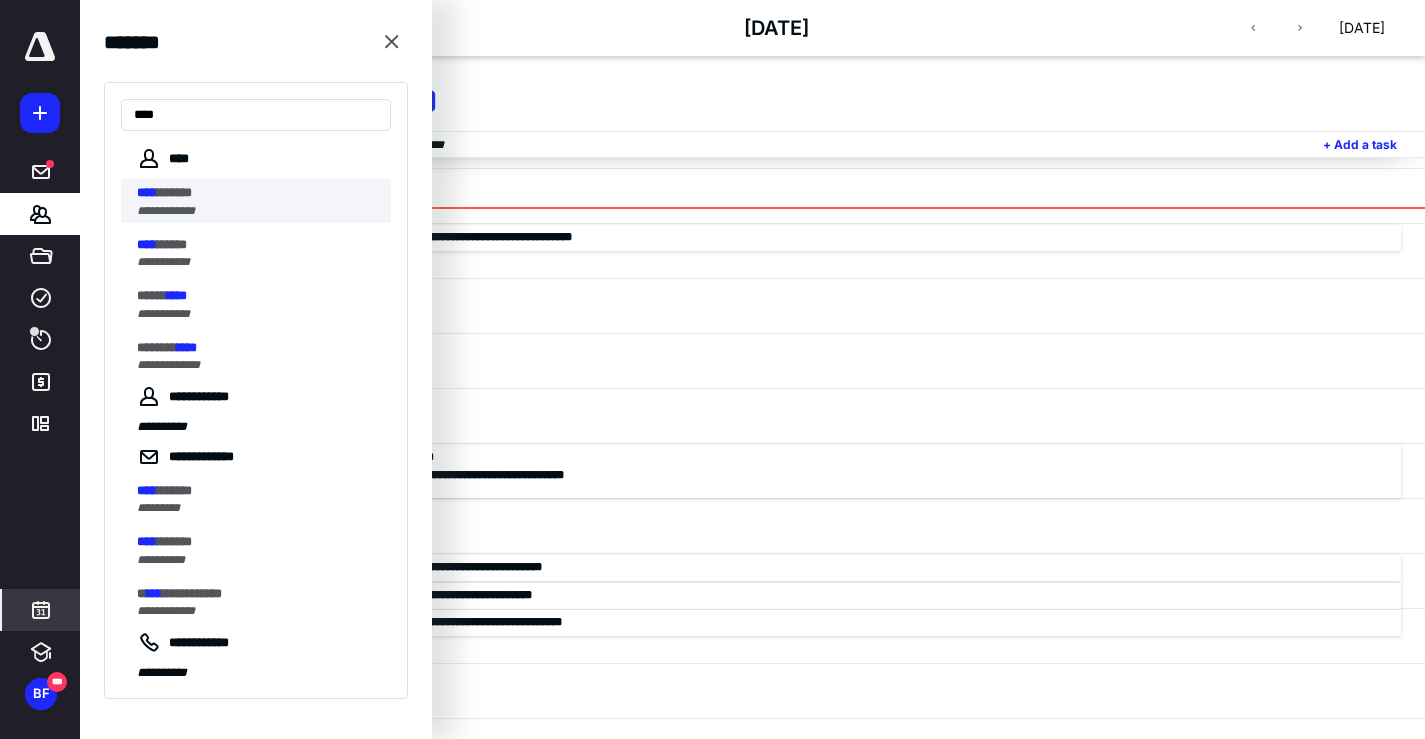 type on "****" 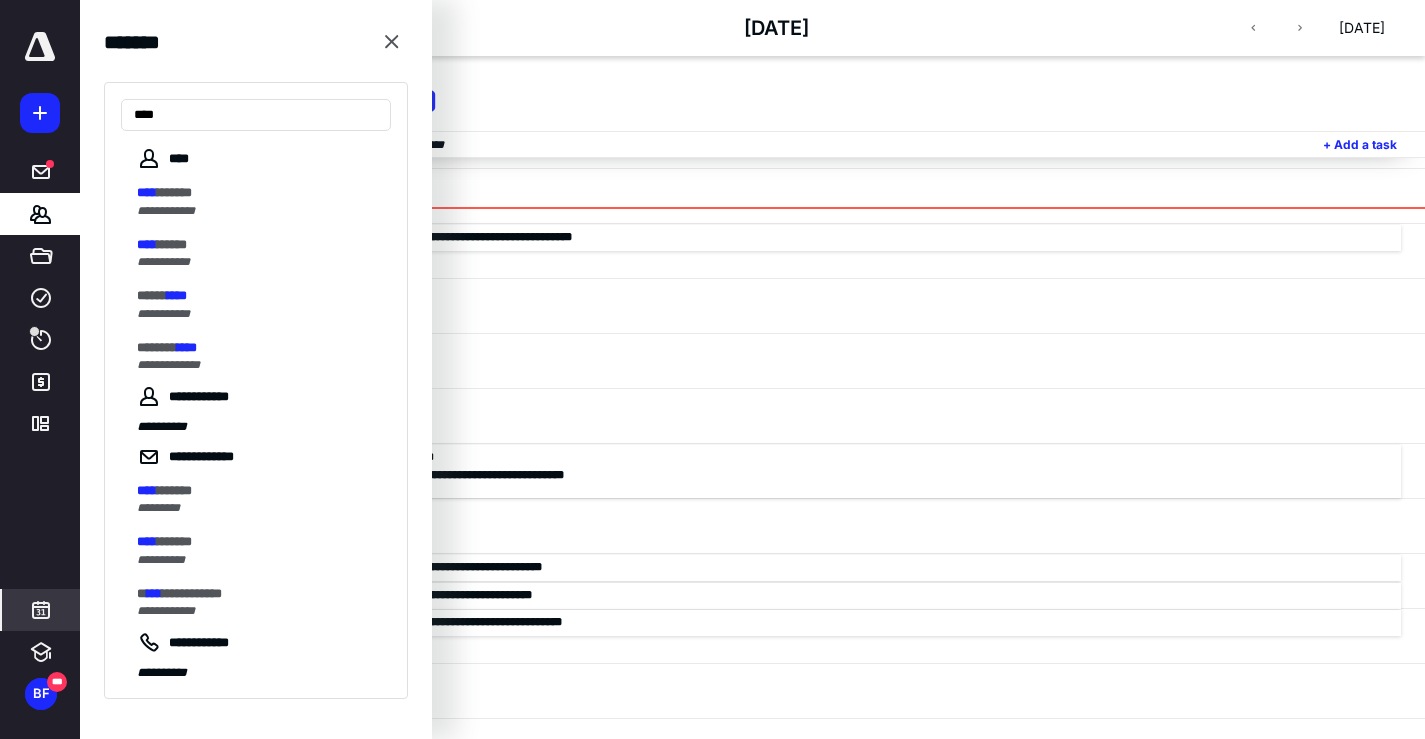scroll, scrollTop: 0, scrollLeft: 0, axis: both 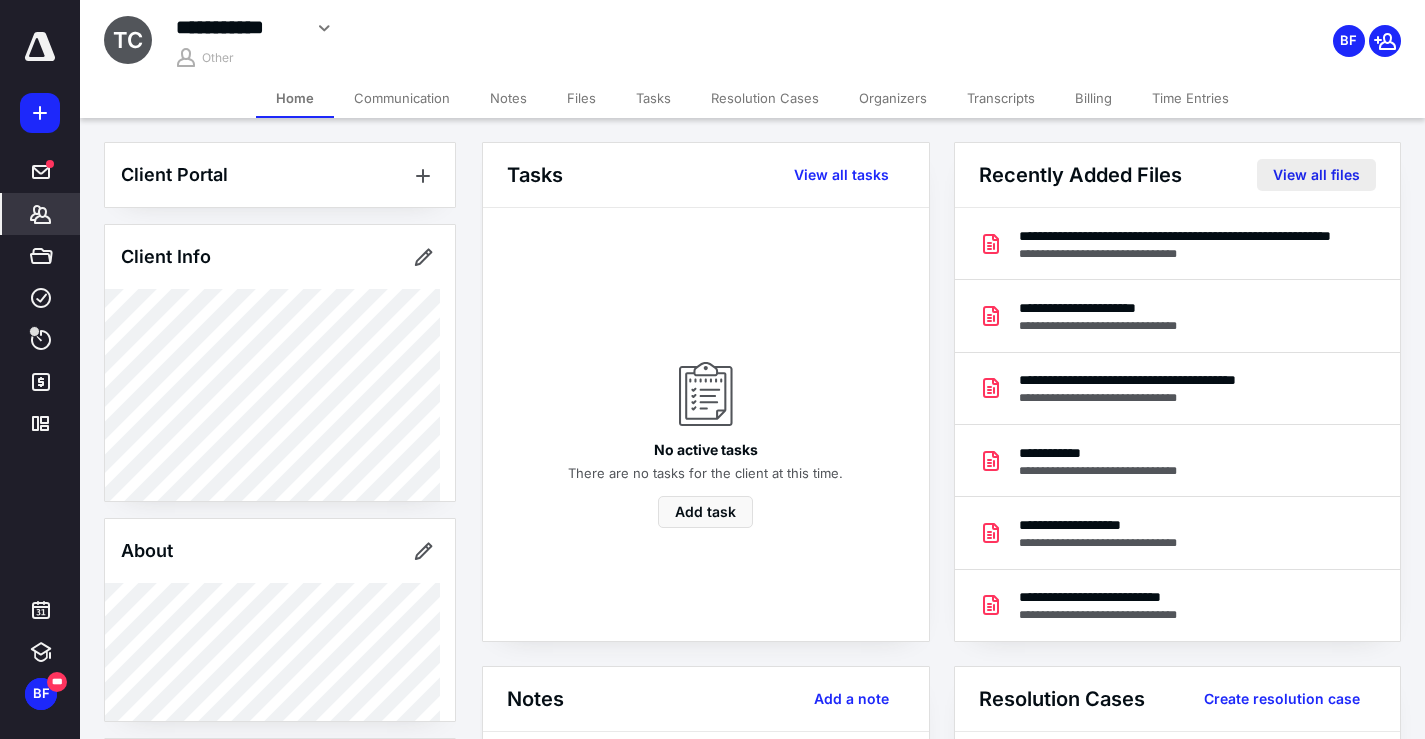 click on "View all files" at bounding box center (1316, 175) 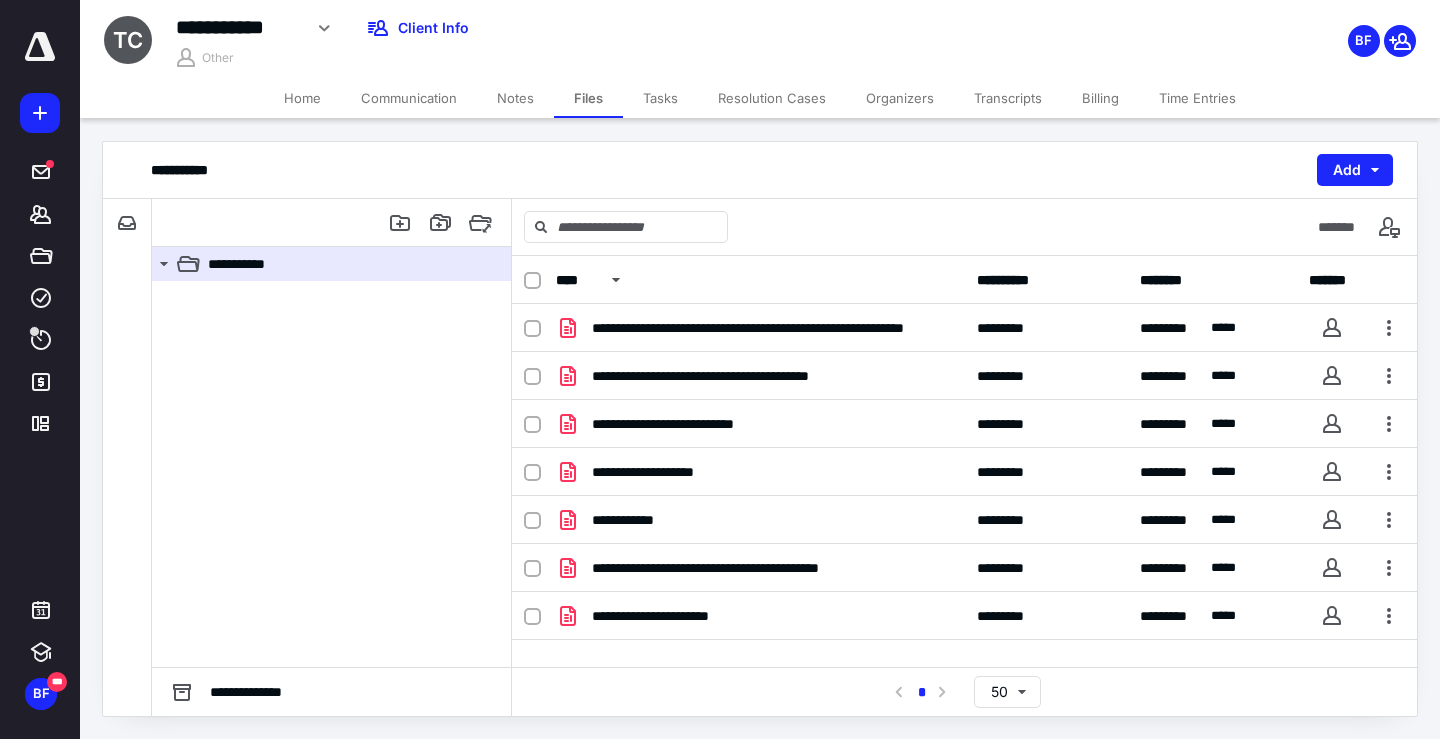click on "Notes" at bounding box center [515, 98] 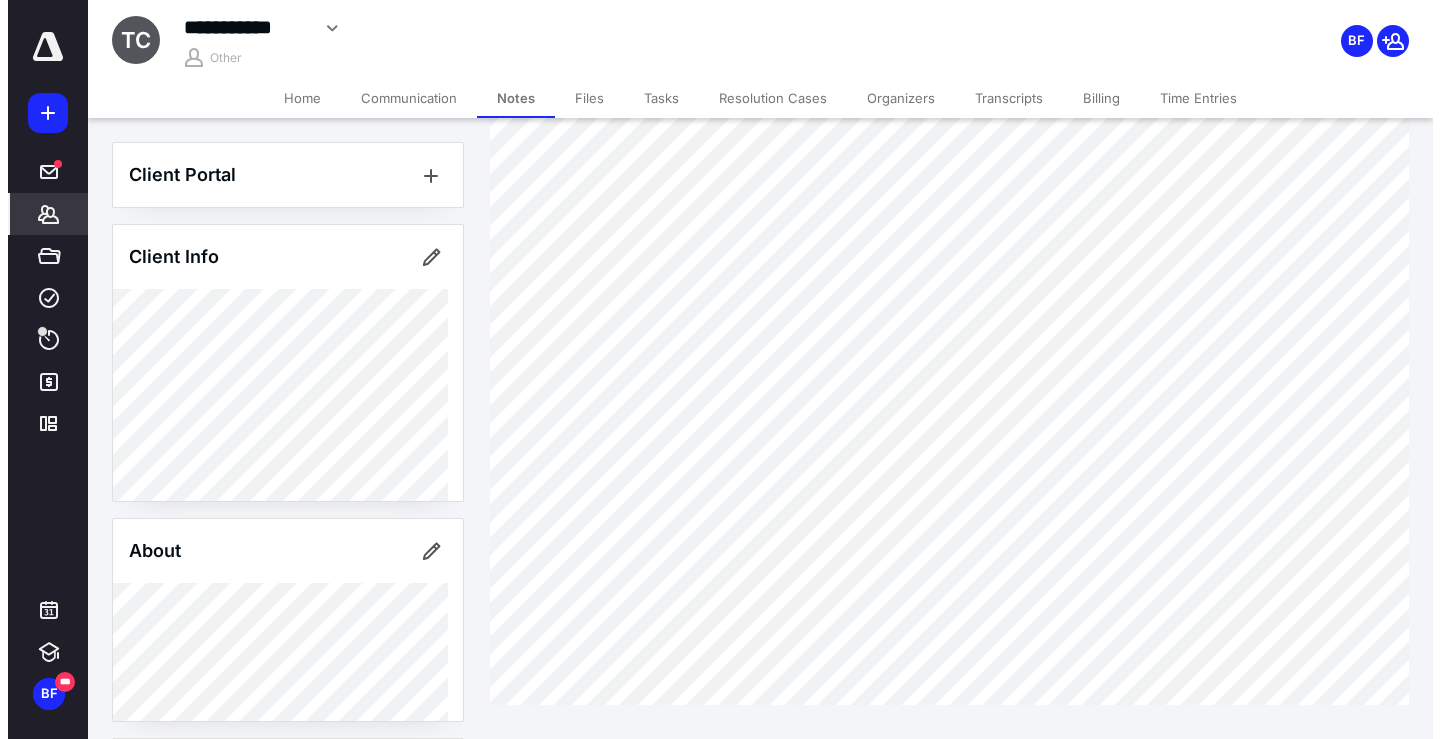 scroll, scrollTop: 232, scrollLeft: 0, axis: vertical 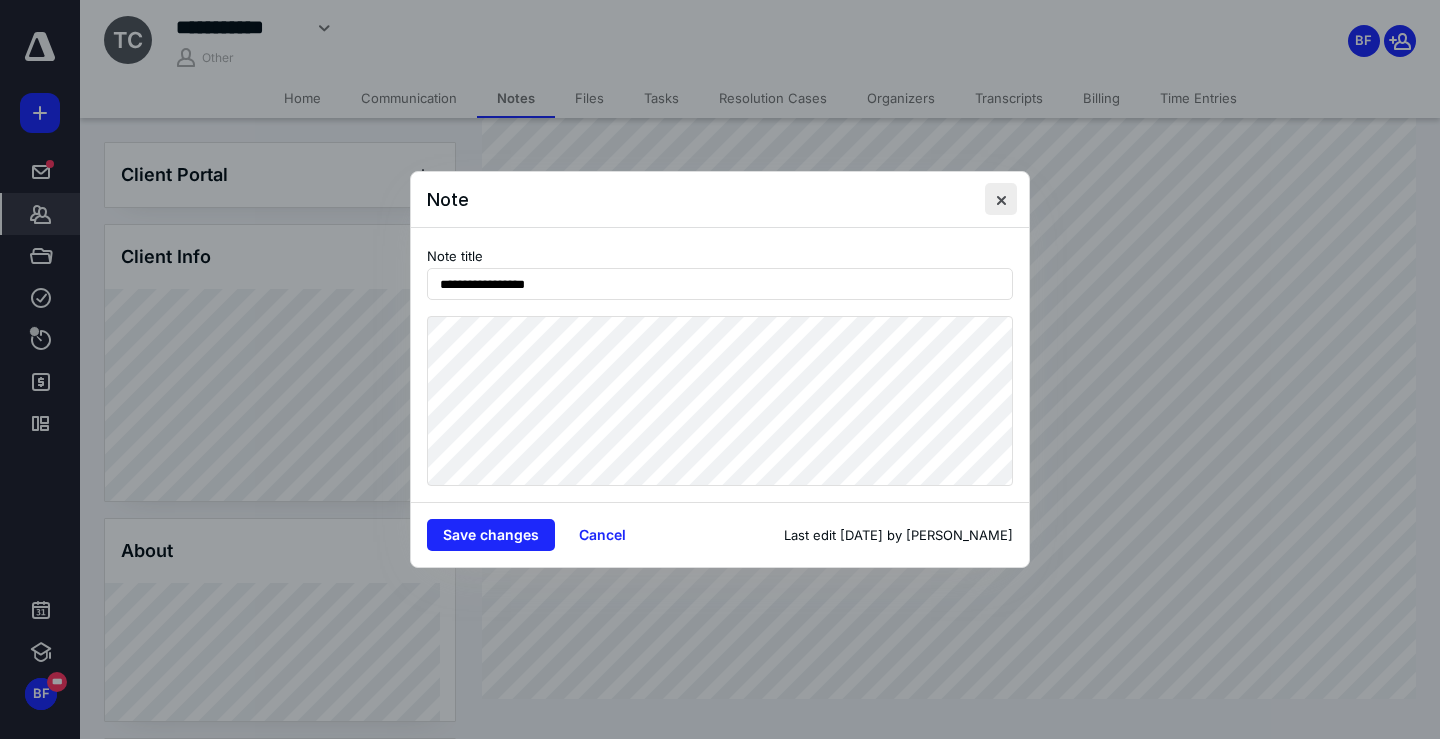click at bounding box center [1001, 199] 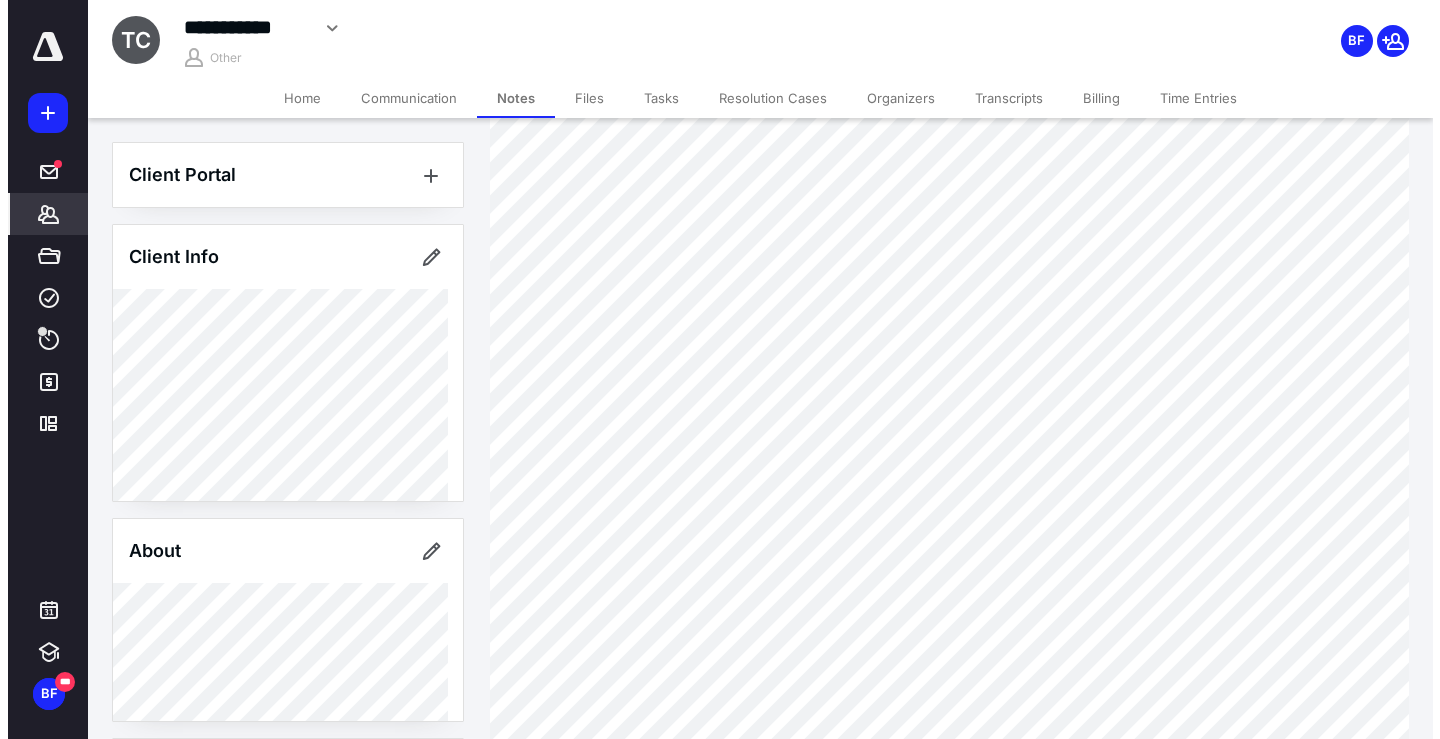 scroll, scrollTop: 0, scrollLeft: 0, axis: both 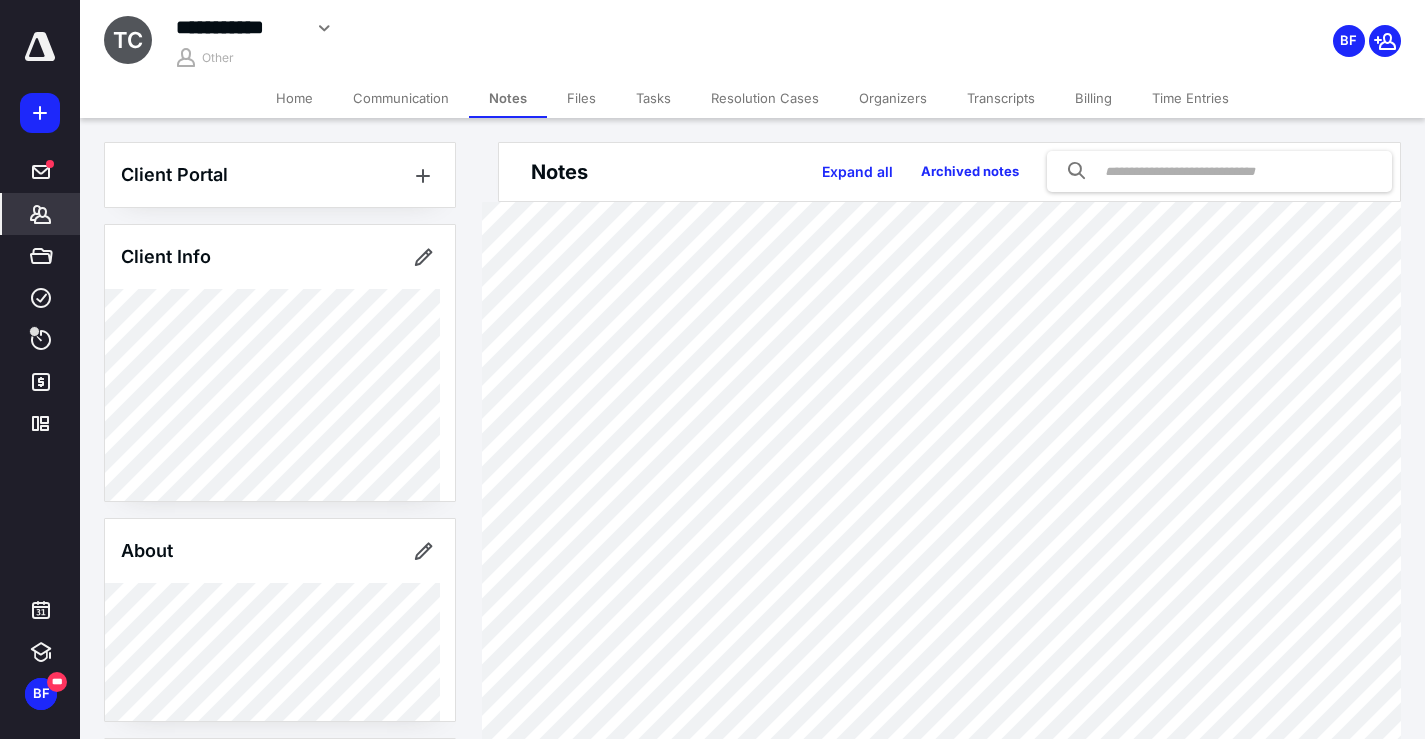 click on "Files" at bounding box center (581, 98) 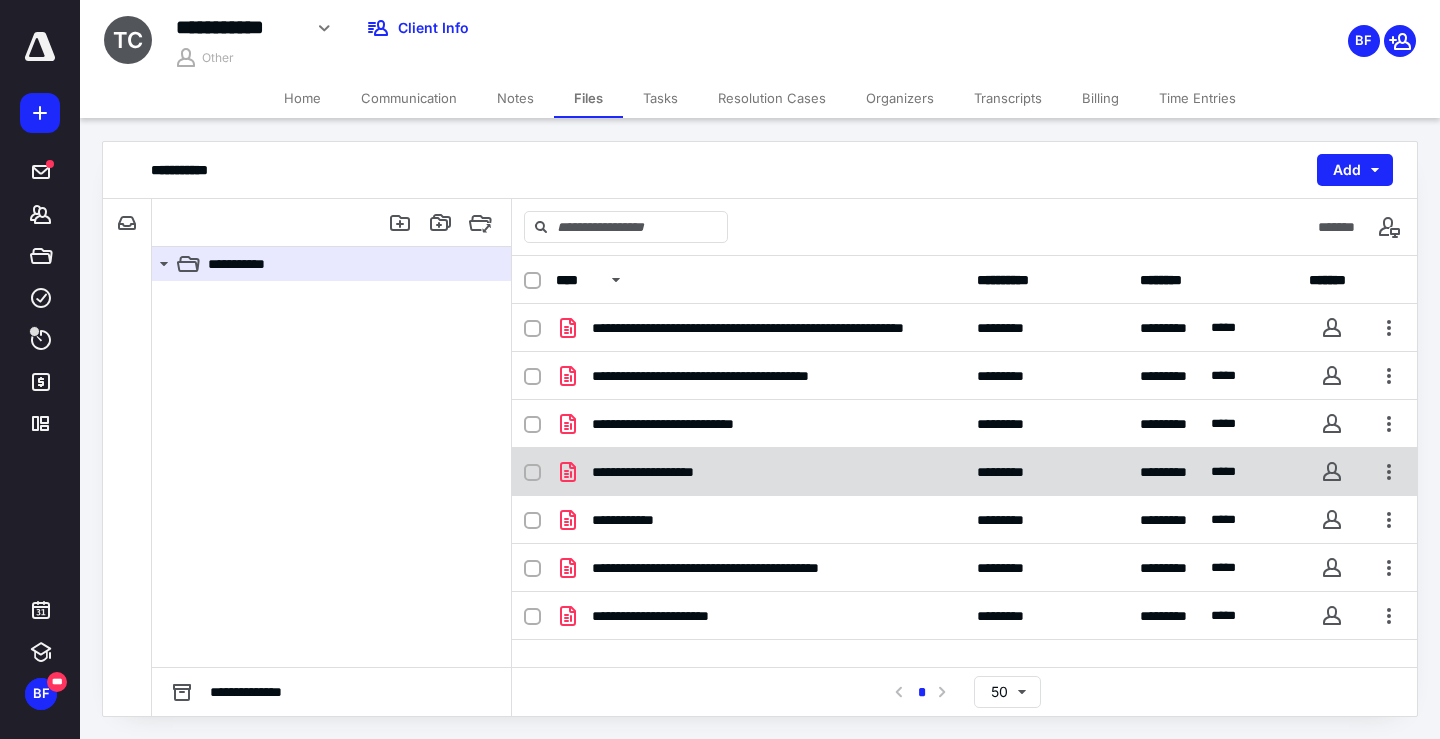 click on "**********" at bounding box center [760, 472] 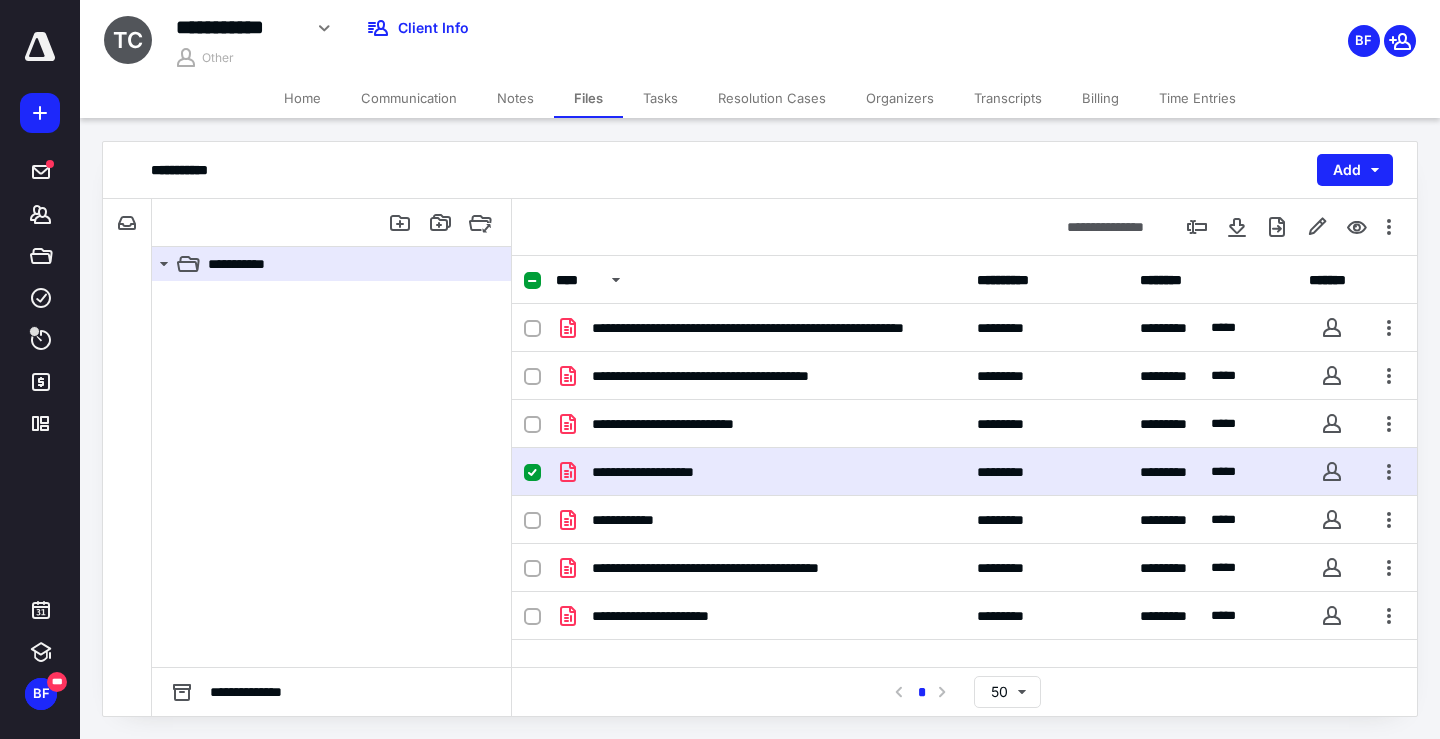 click on "**********" at bounding box center (666, 472) 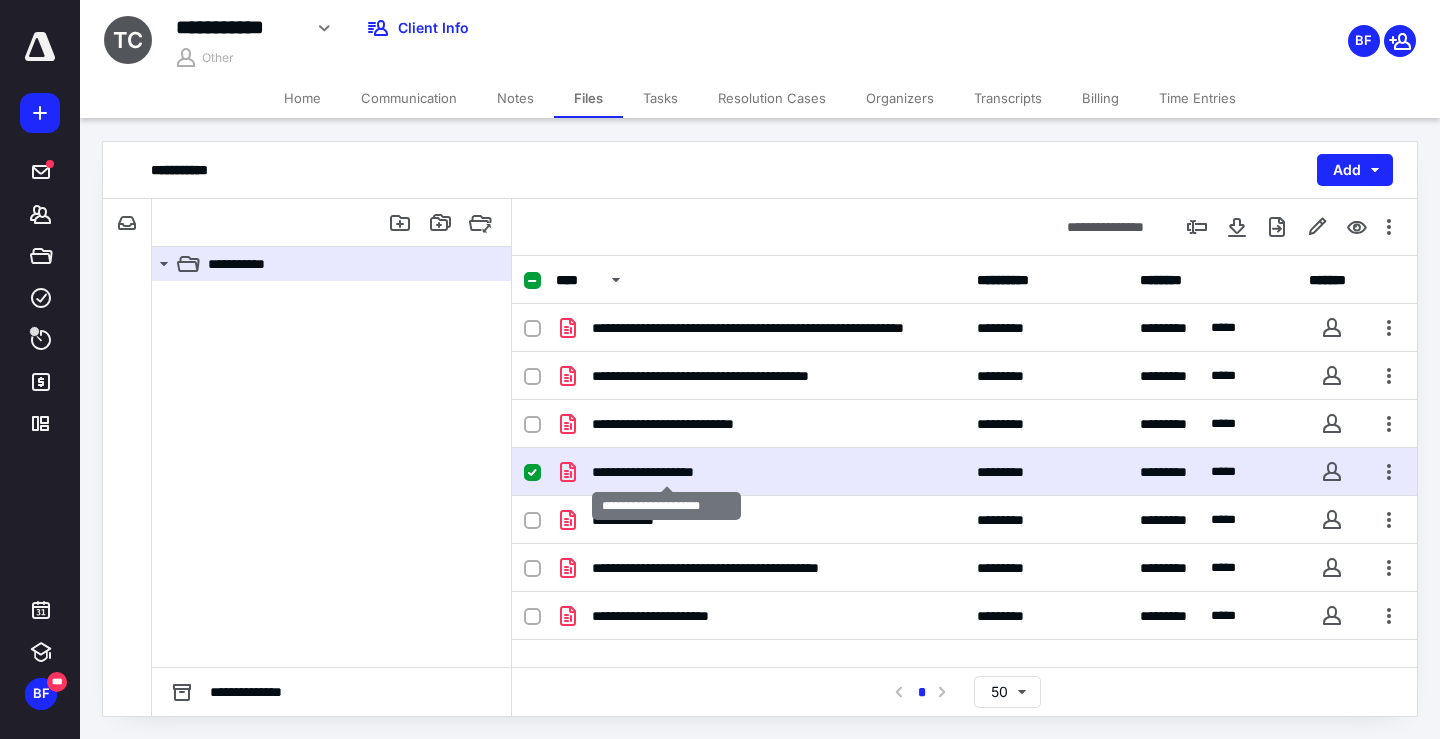 click on "**********" at bounding box center (666, 472) 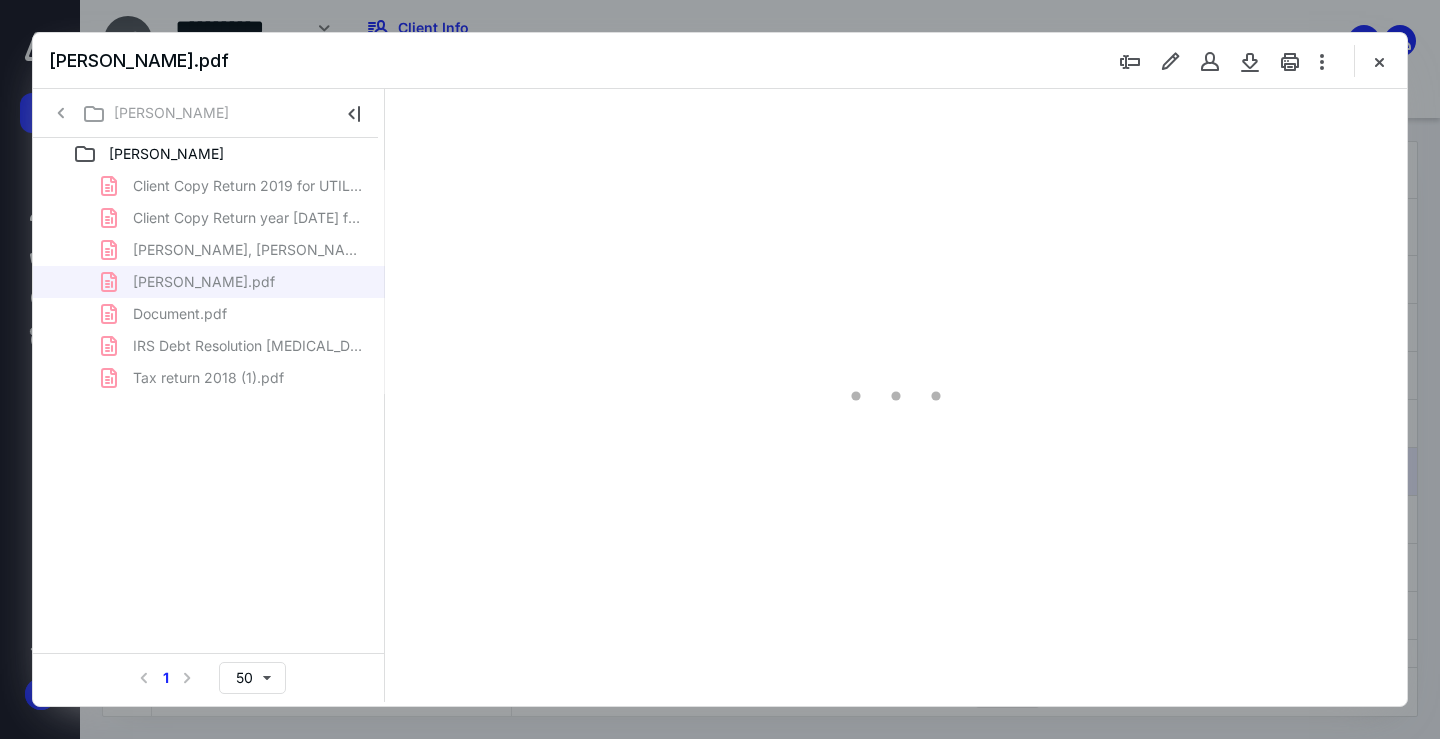 scroll, scrollTop: 0, scrollLeft: 0, axis: both 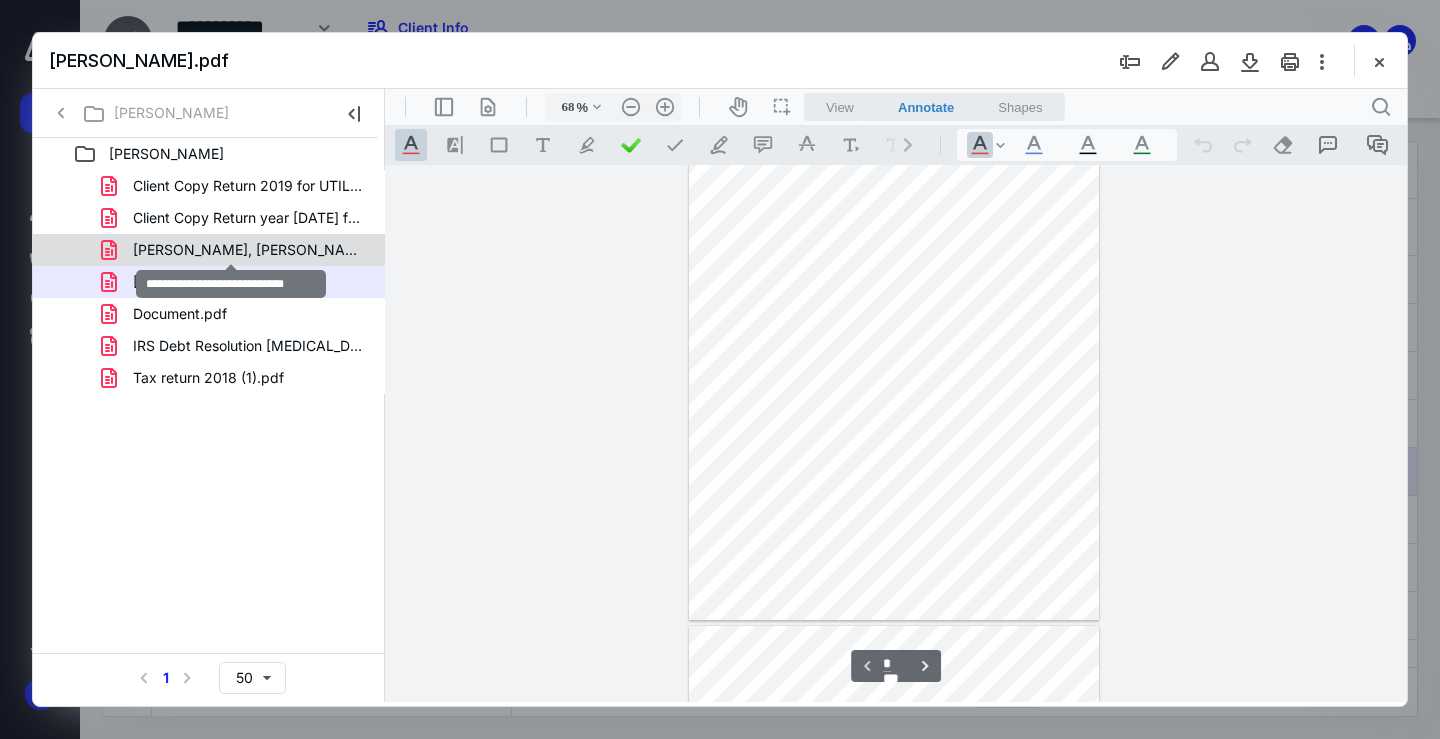 click on "[PERSON_NAME], [PERSON_NAME] notice.pdf" at bounding box center [249, 250] 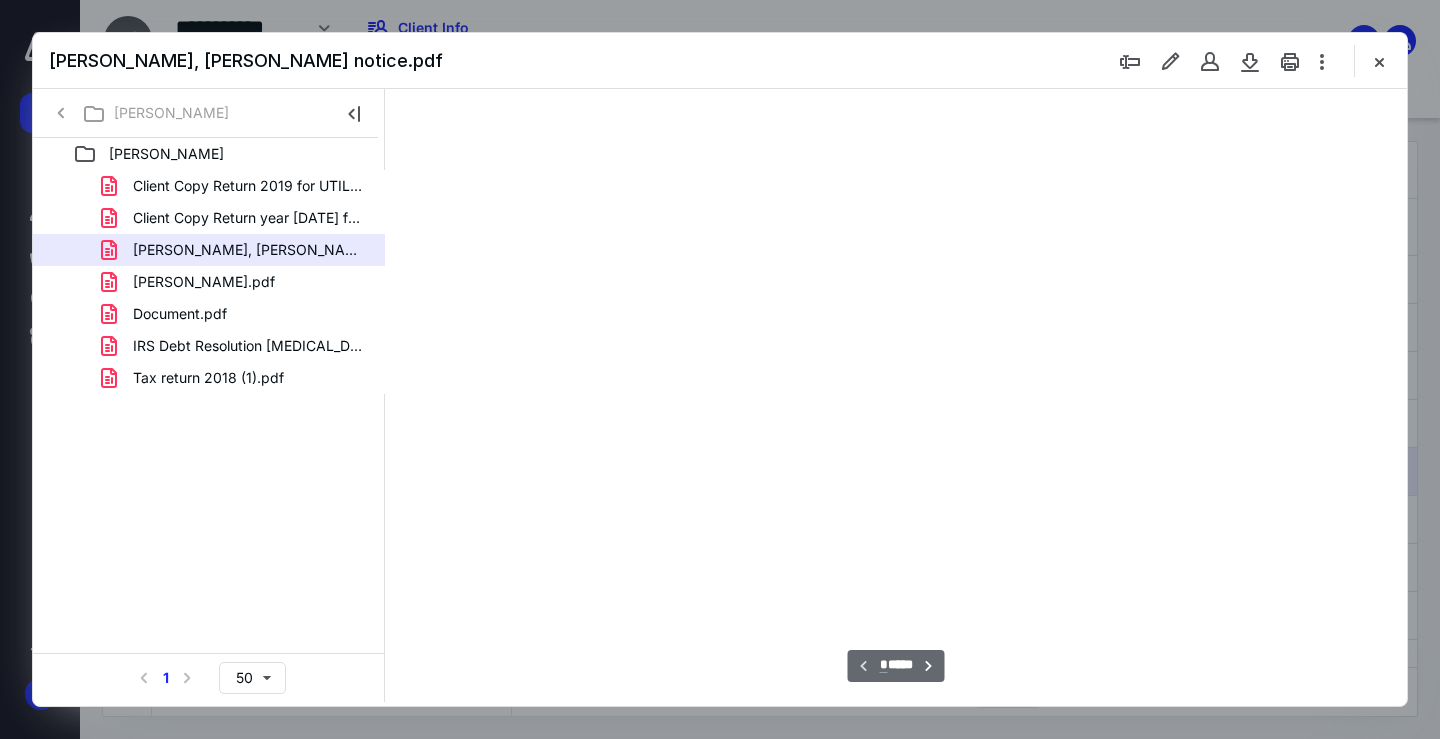 scroll, scrollTop: 79, scrollLeft: 0, axis: vertical 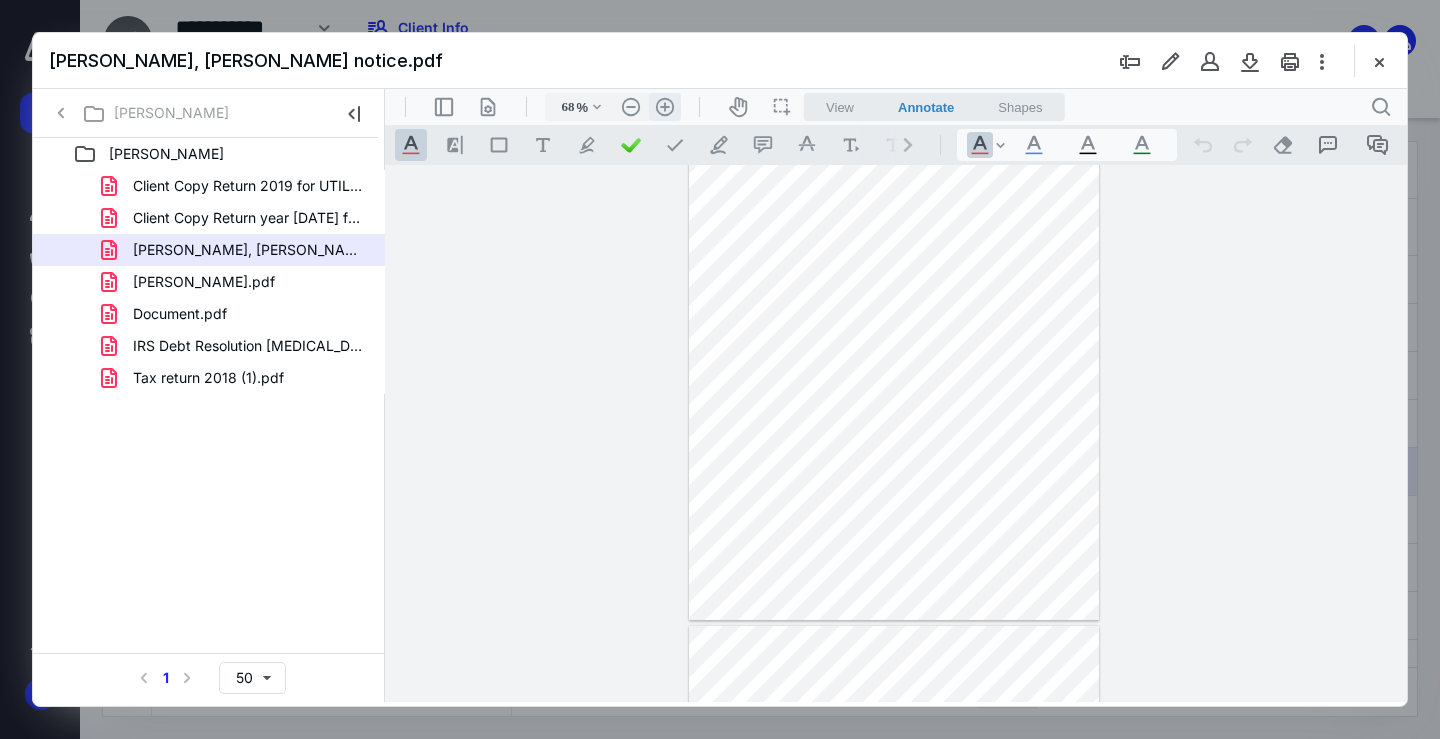 click on ".cls-1{fill:#abb0c4;} icon - header - zoom - in - line" at bounding box center [665, 107] 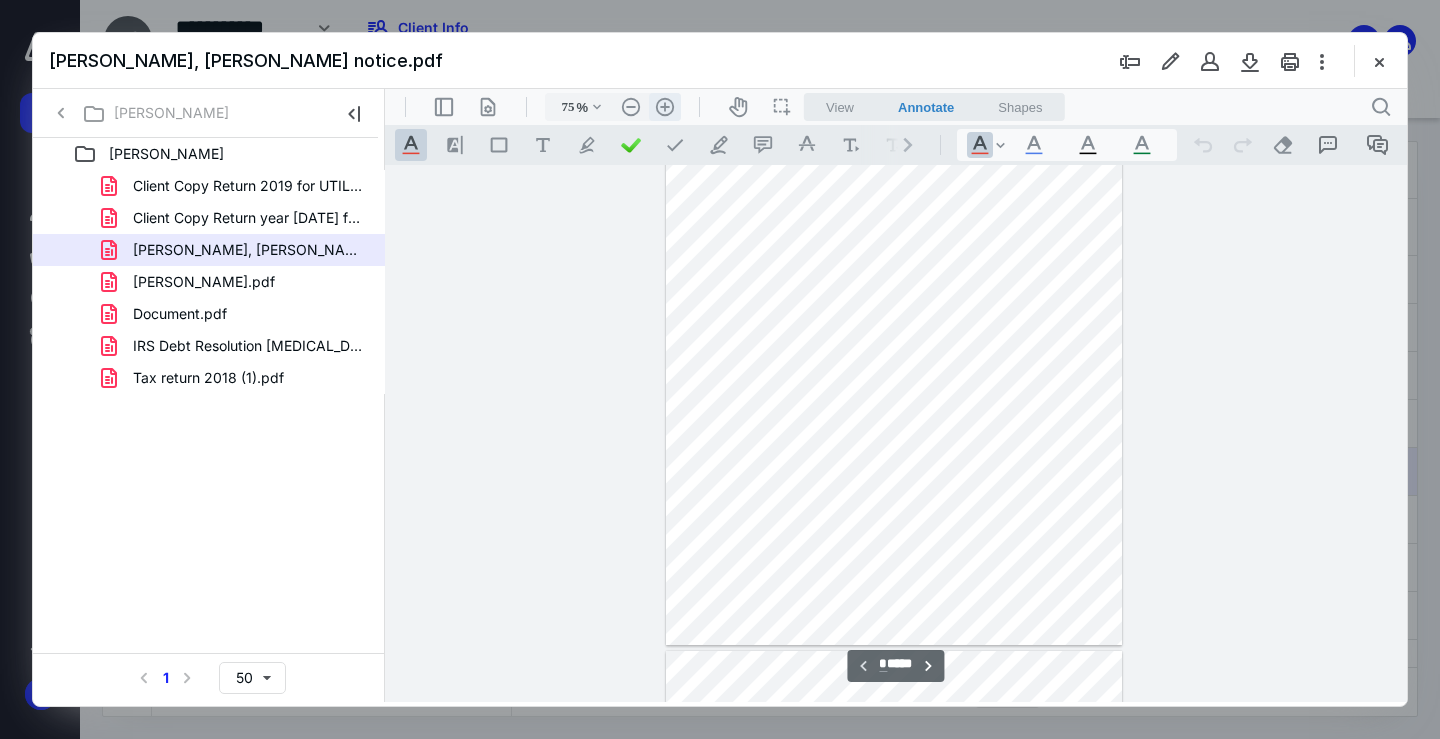 click on ".cls-1{fill:#abb0c4;} icon - header - zoom - in - line" at bounding box center (665, 107) 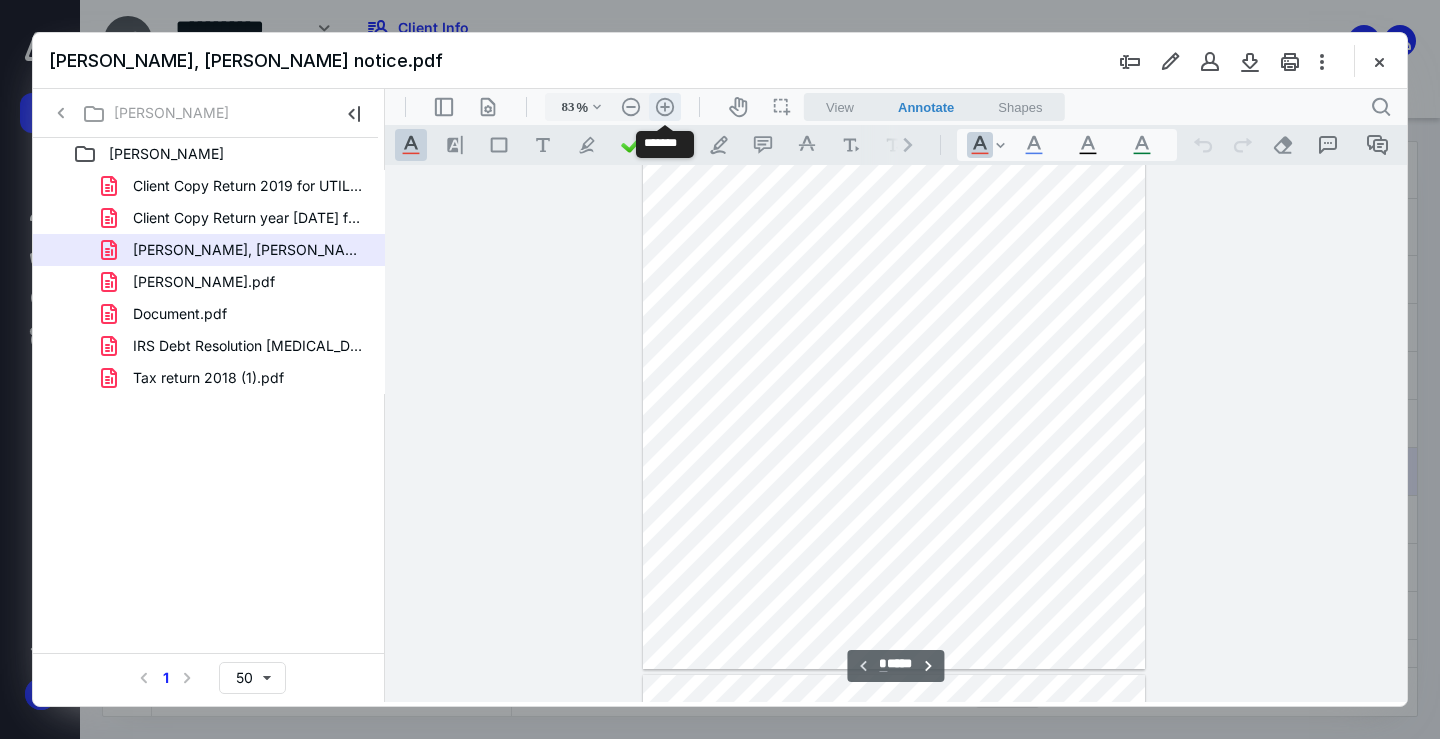 click on ".cls-1{fill:#abb0c4;} icon - header - zoom - in - line" at bounding box center (665, 107) 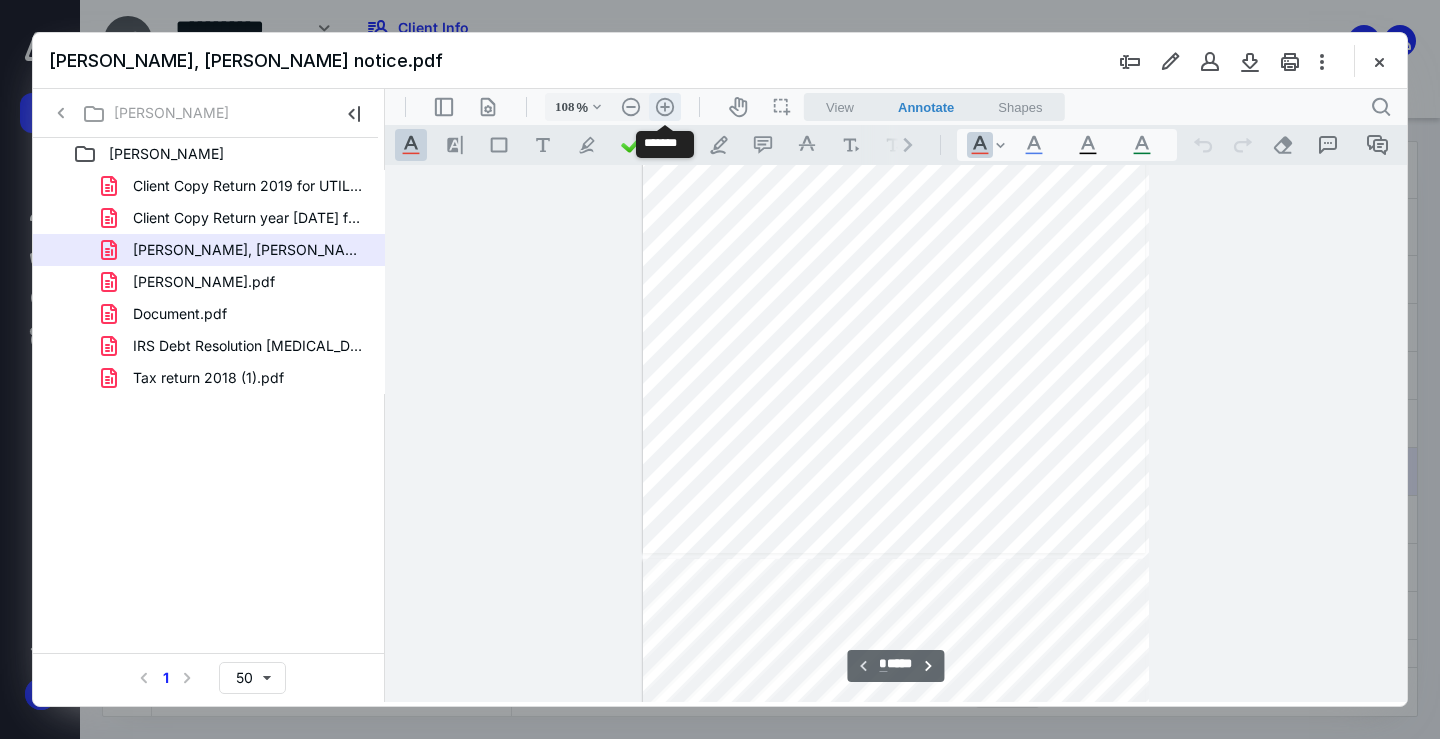 click on ".cls-1{fill:#abb0c4;} icon - header - zoom - in - line" at bounding box center [665, 107] 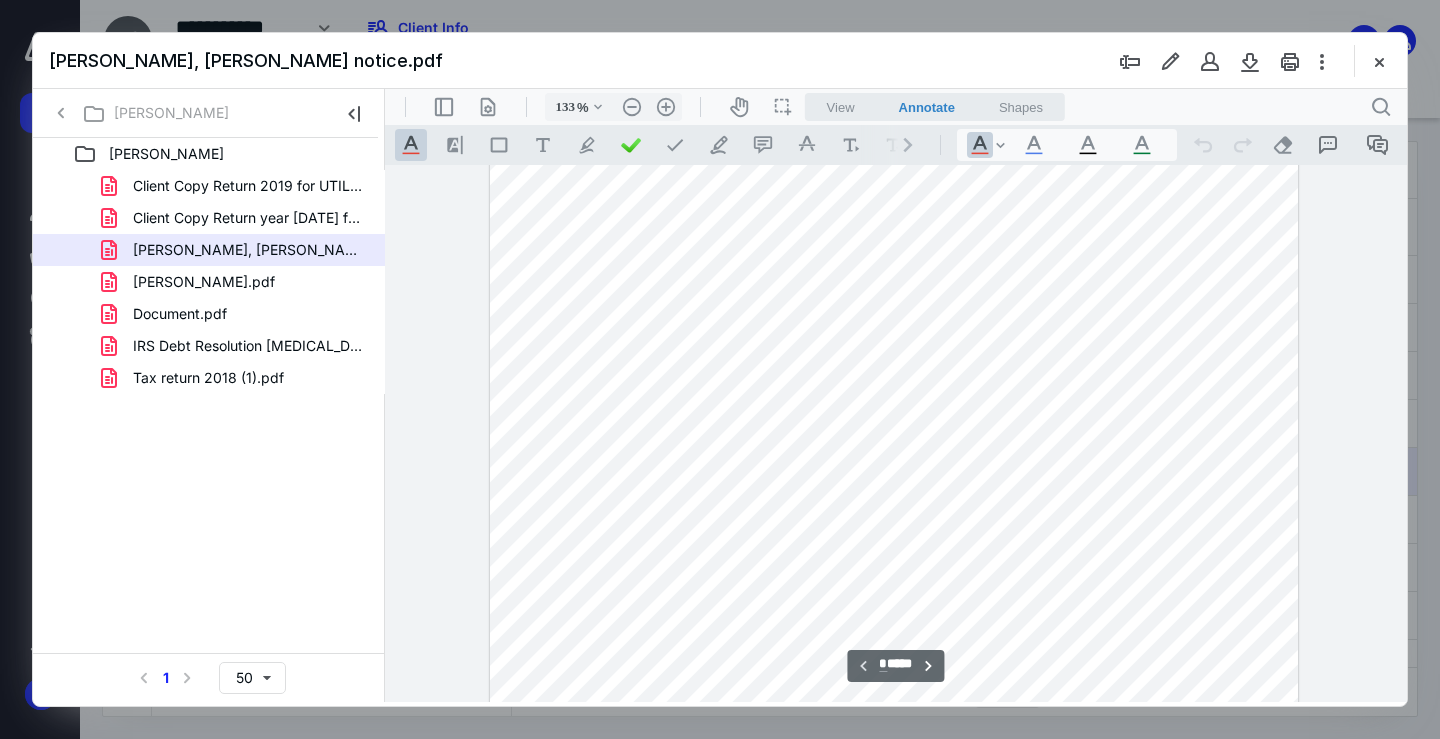 scroll, scrollTop: 0, scrollLeft: 0, axis: both 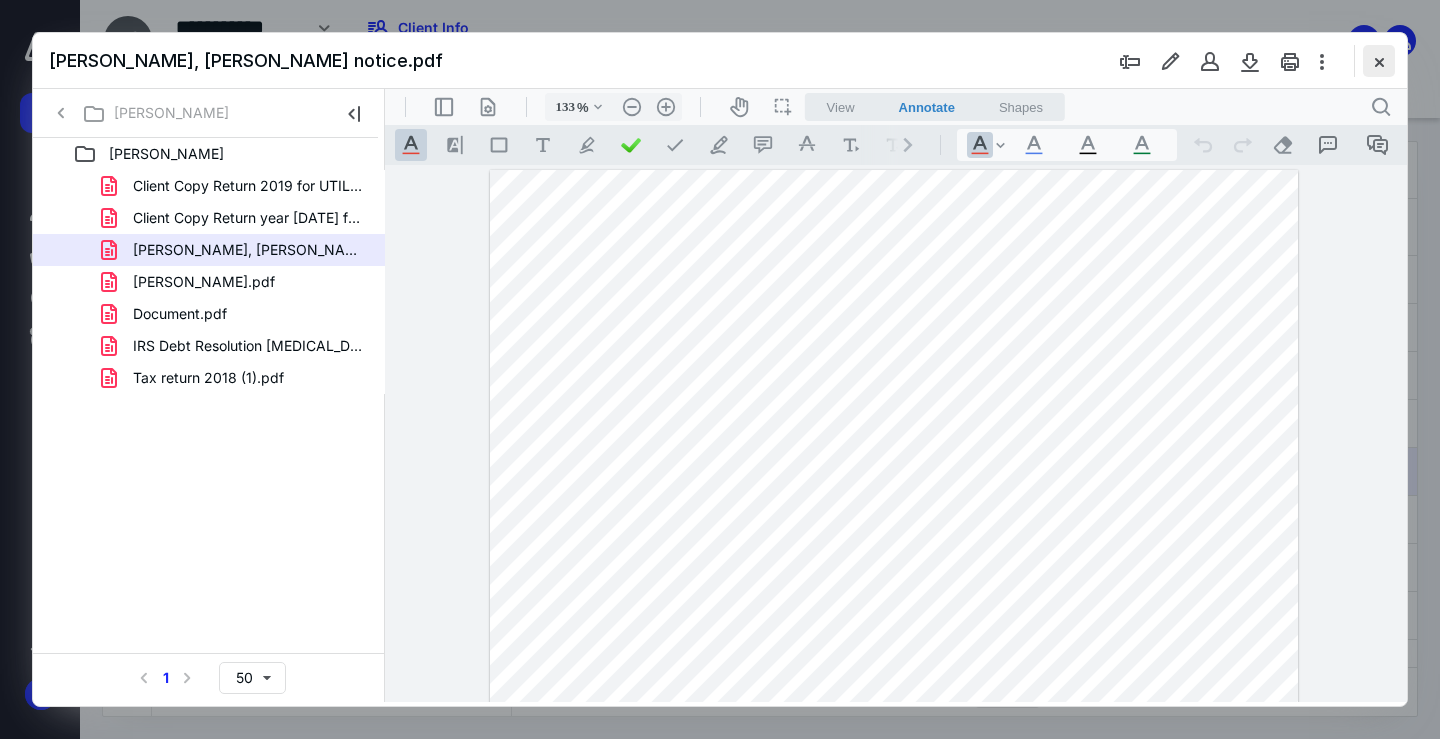click at bounding box center [1379, 61] 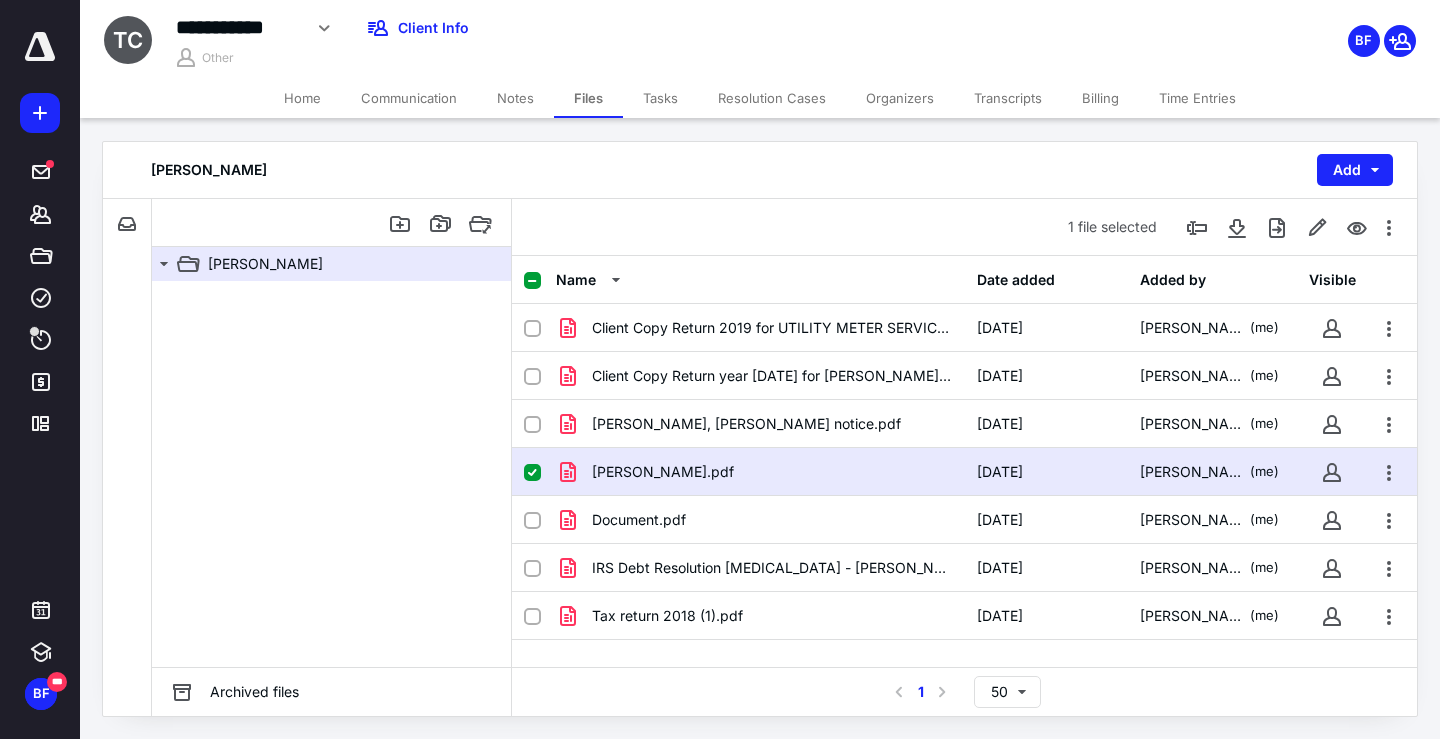 click on "Home" at bounding box center (302, 98) 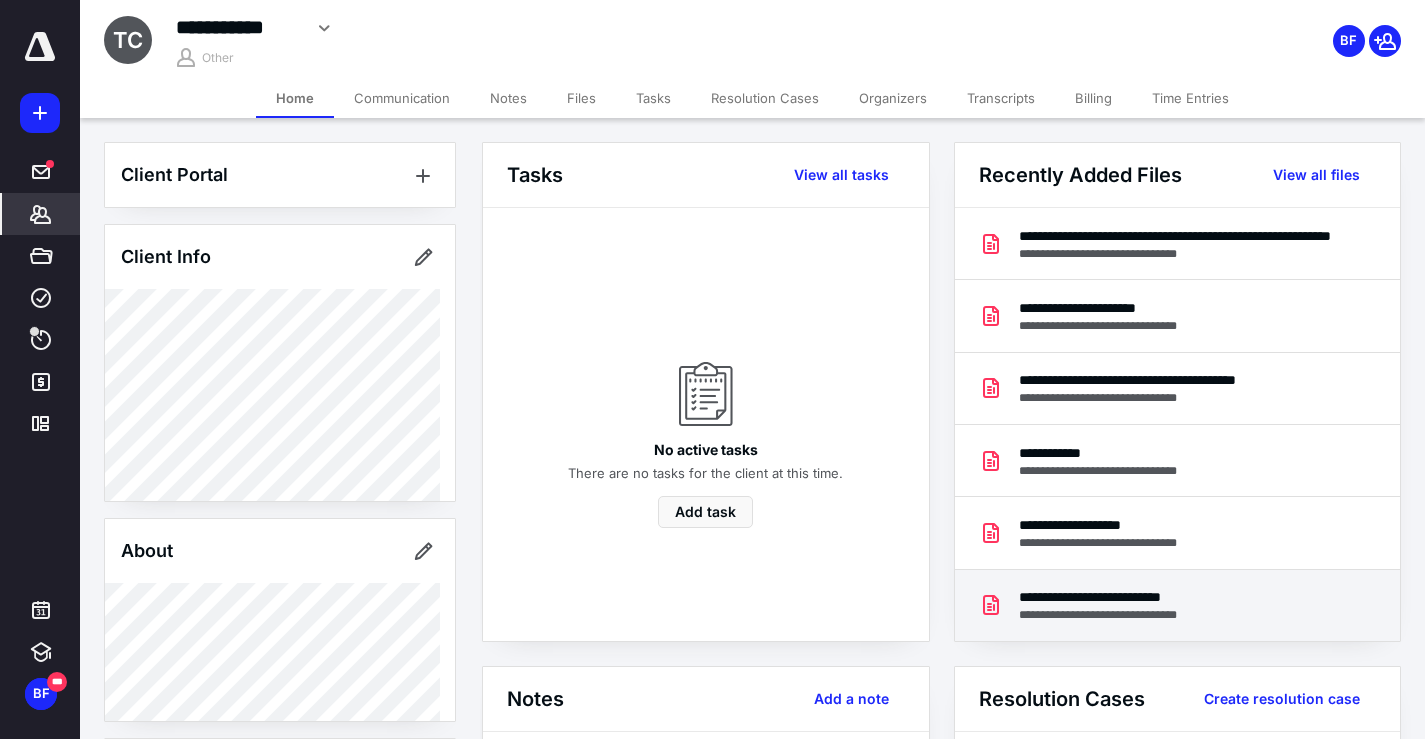 click on "**********" at bounding box center (1117, 615) 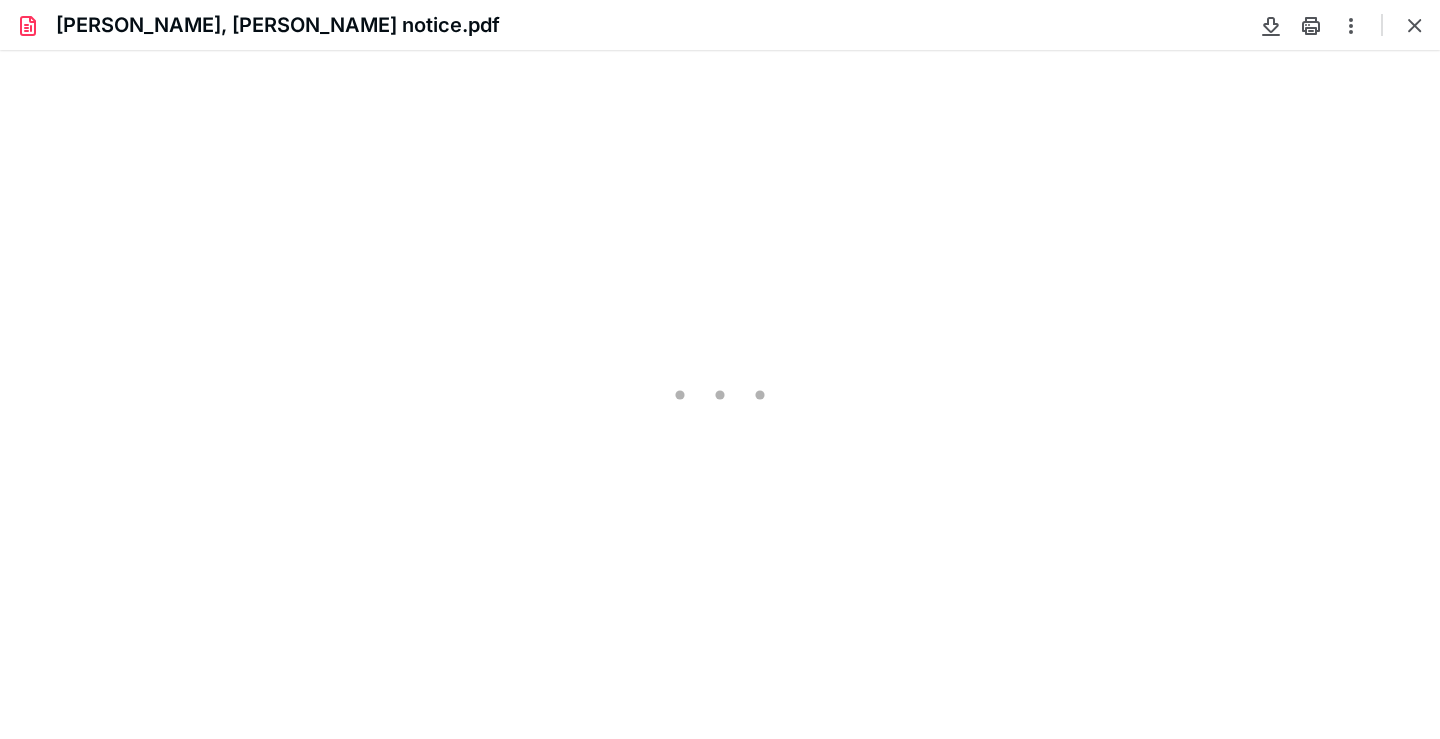 scroll, scrollTop: 0, scrollLeft: 0, axis: both 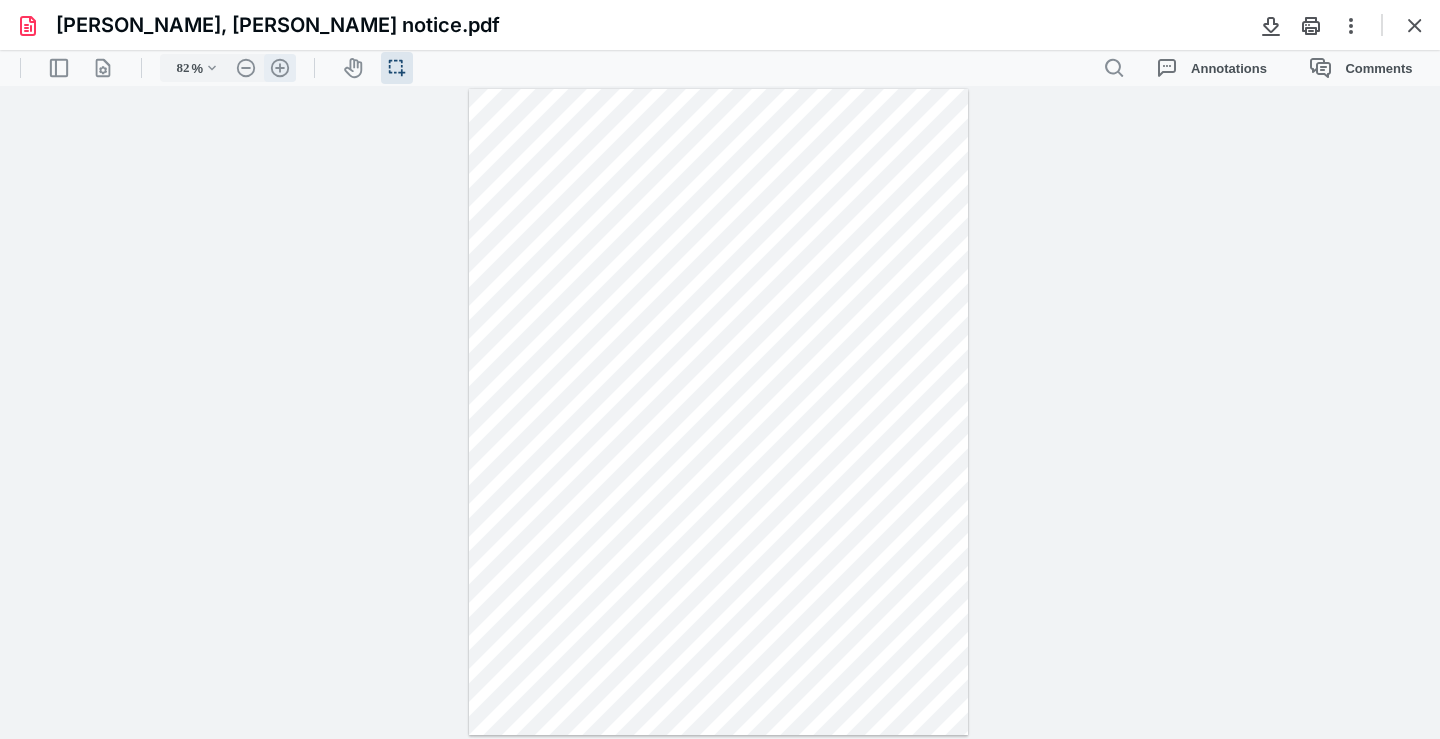 click on ".cls-1{fill:#abb0c4;} icon - header - zoom - in - line" at bounding box center [280, 68] 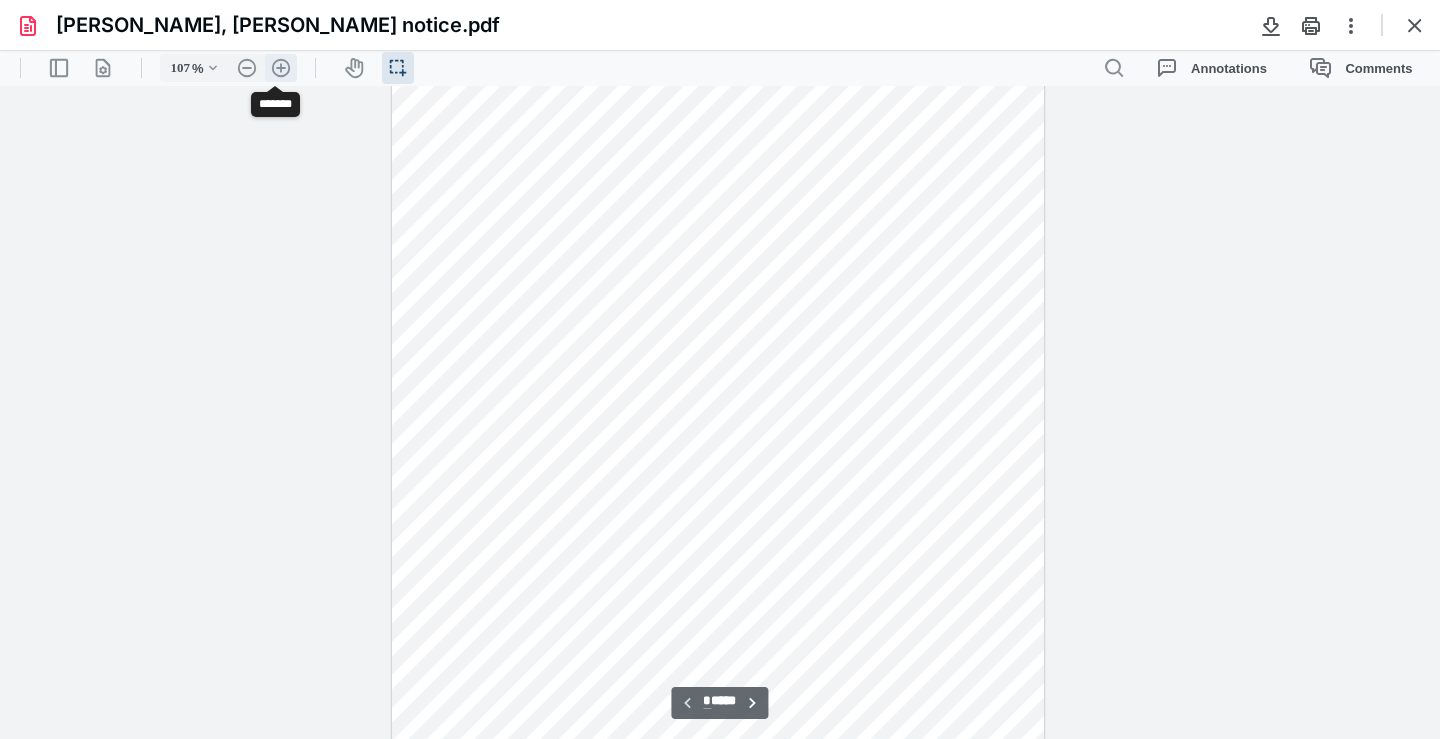 click on ".cls-1{fill:#abb0c4;} icon - header - zoom - in - line" at bounding box center [281, 68] 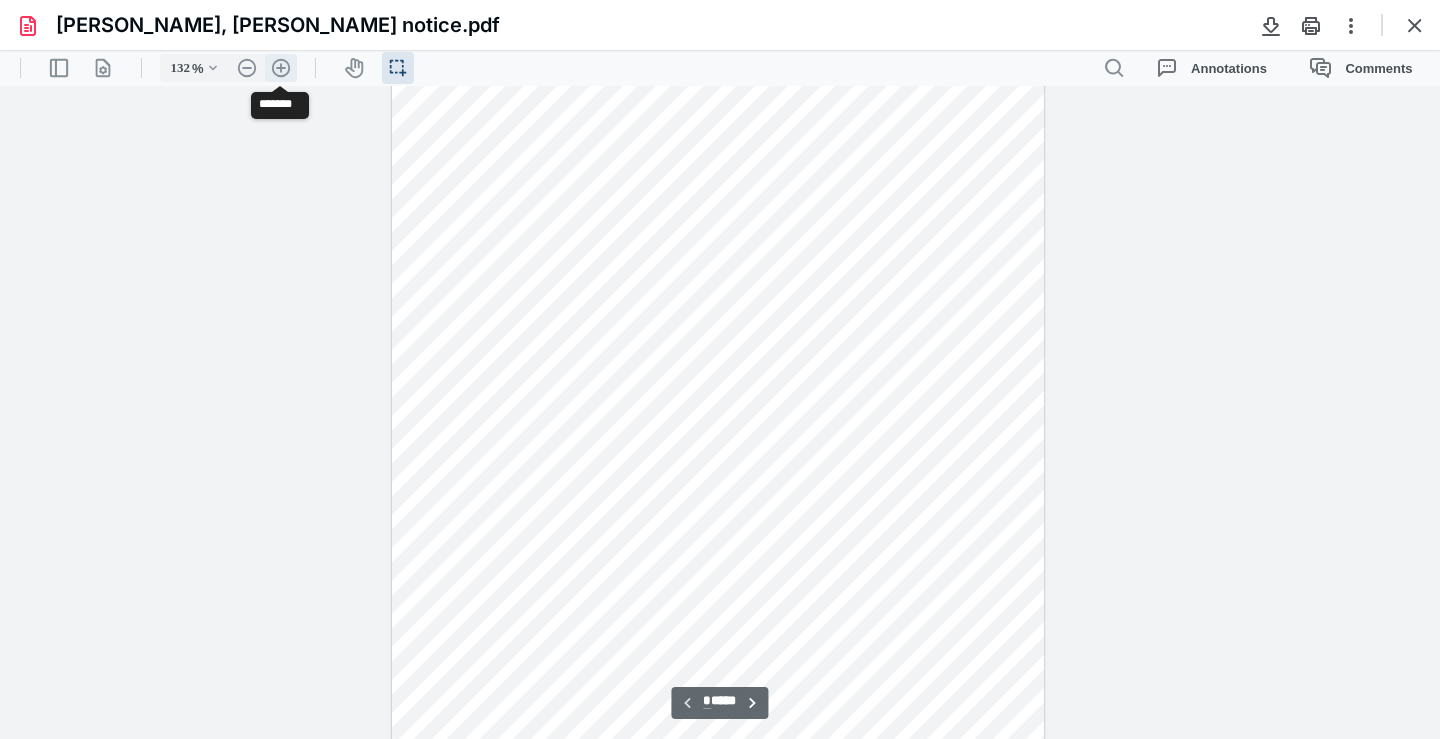 click on ".cls-1{fill:#abb0c4;} icon - header - zoom - in - line" at bounding box center (281, 68) 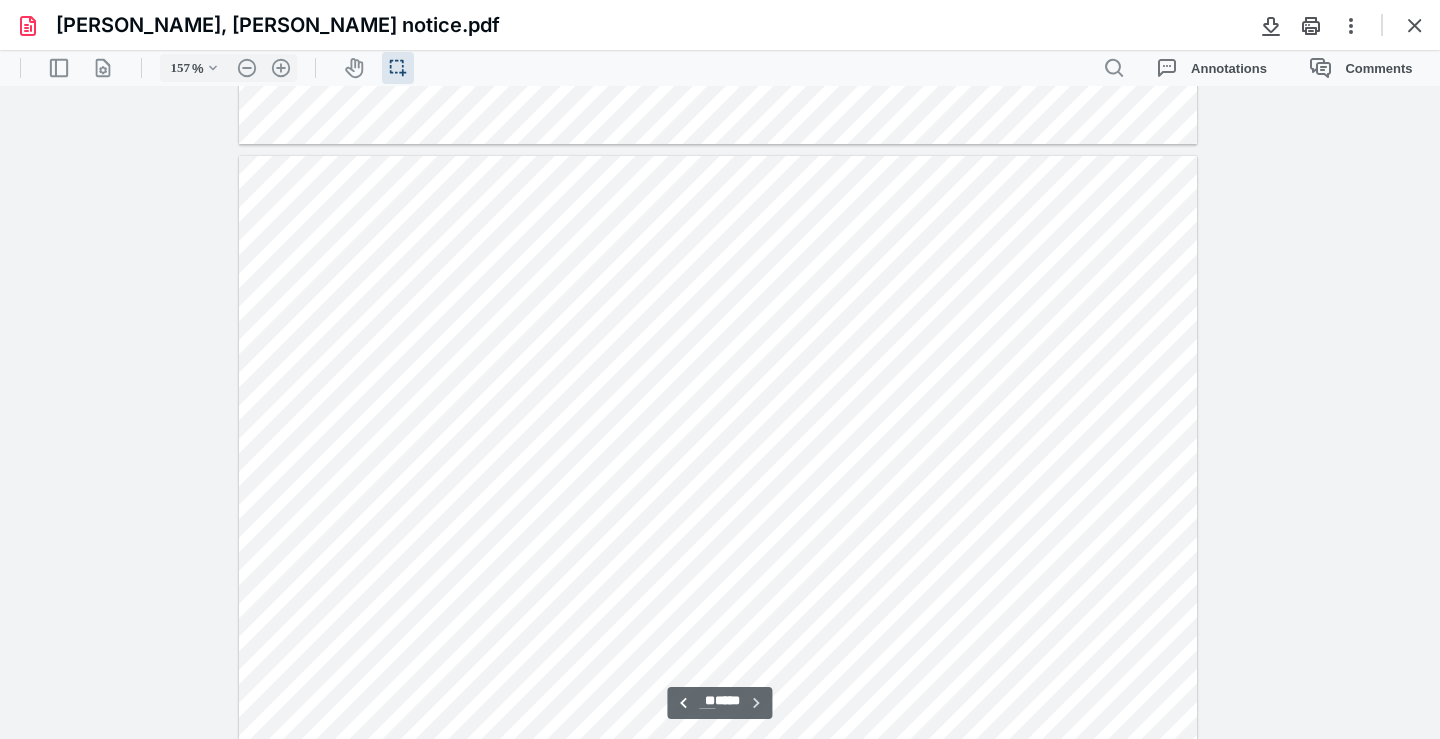 scroll, scrollTop: 24939, scrollLeft: 0, axis: vertical 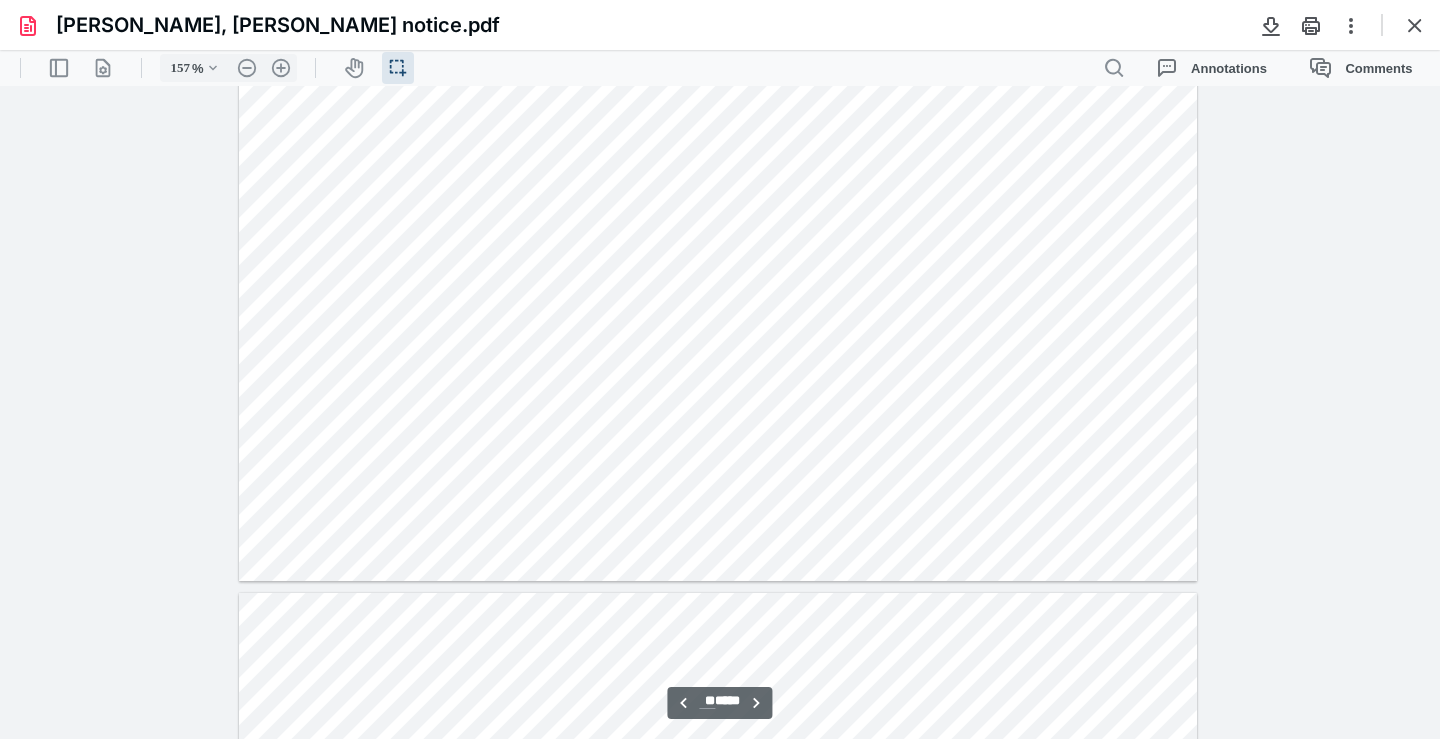 type on "**" 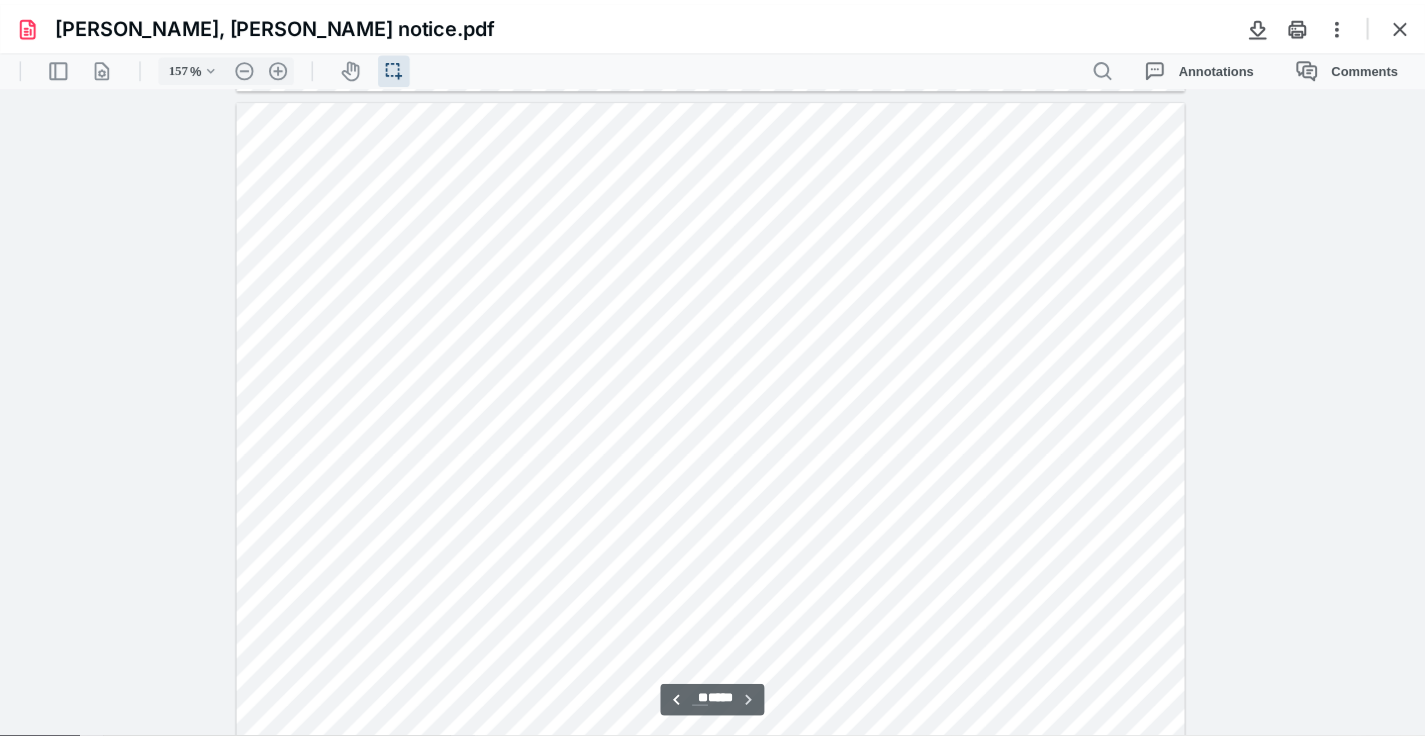 scroll, scrollTop: 25239, scrollLeft: 0, axis: vertical 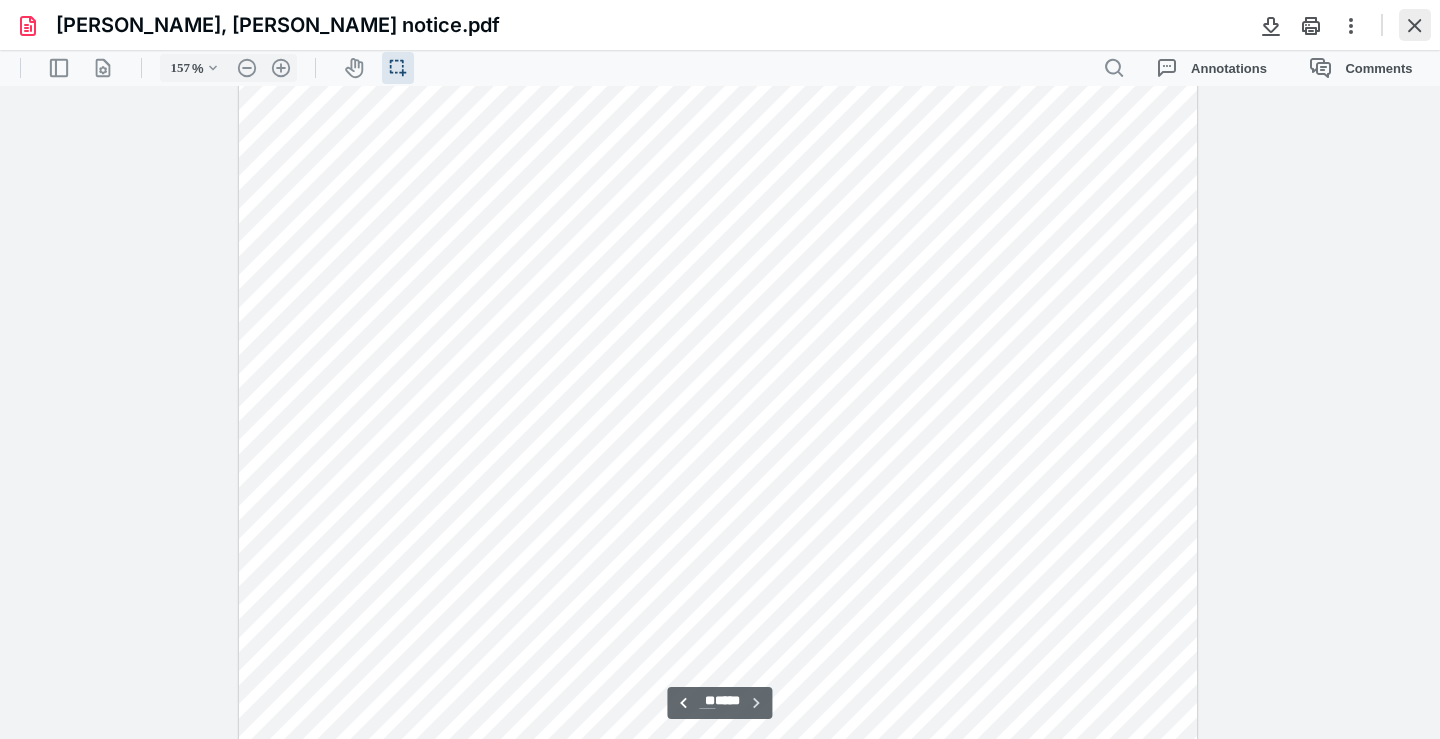 click at bounding box center (1415, 25) 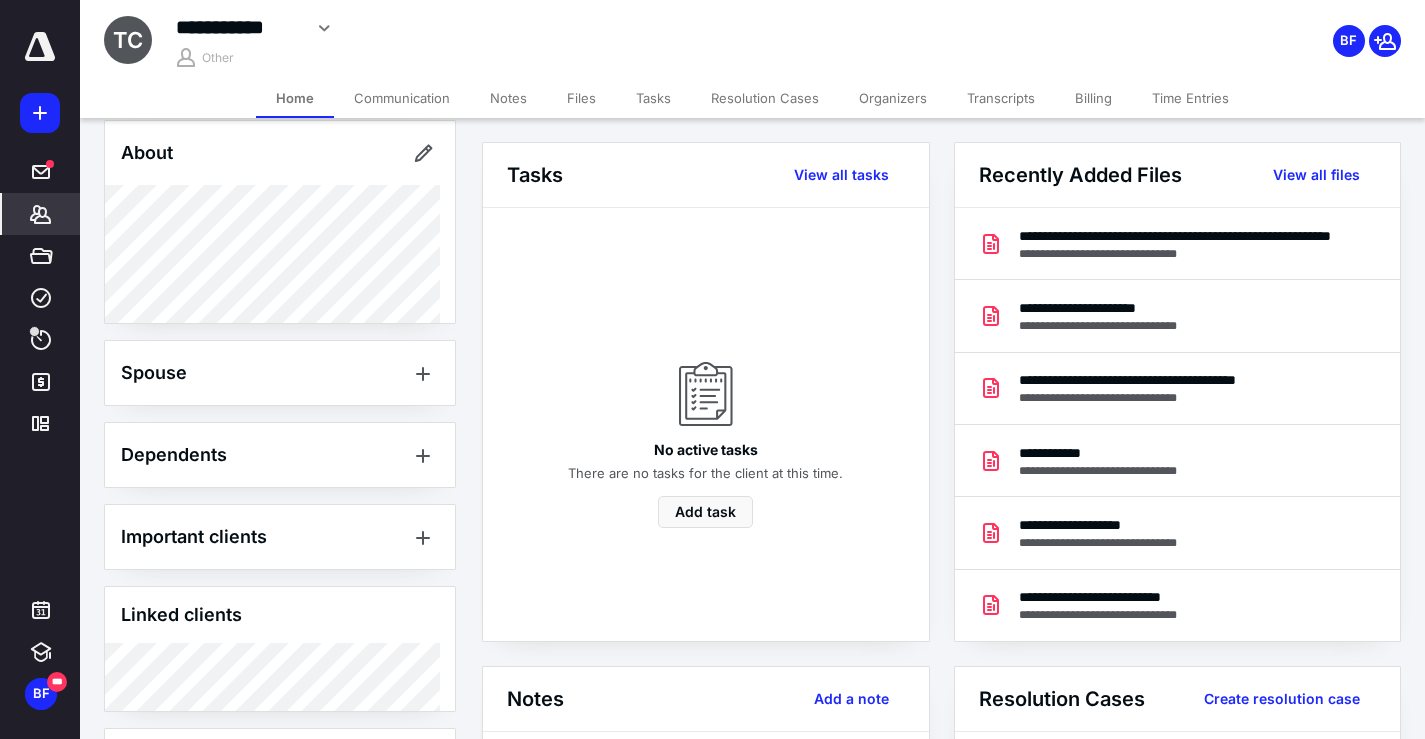 scroll, scrollTop: 400, scrollLeft: 0, axis: vertical 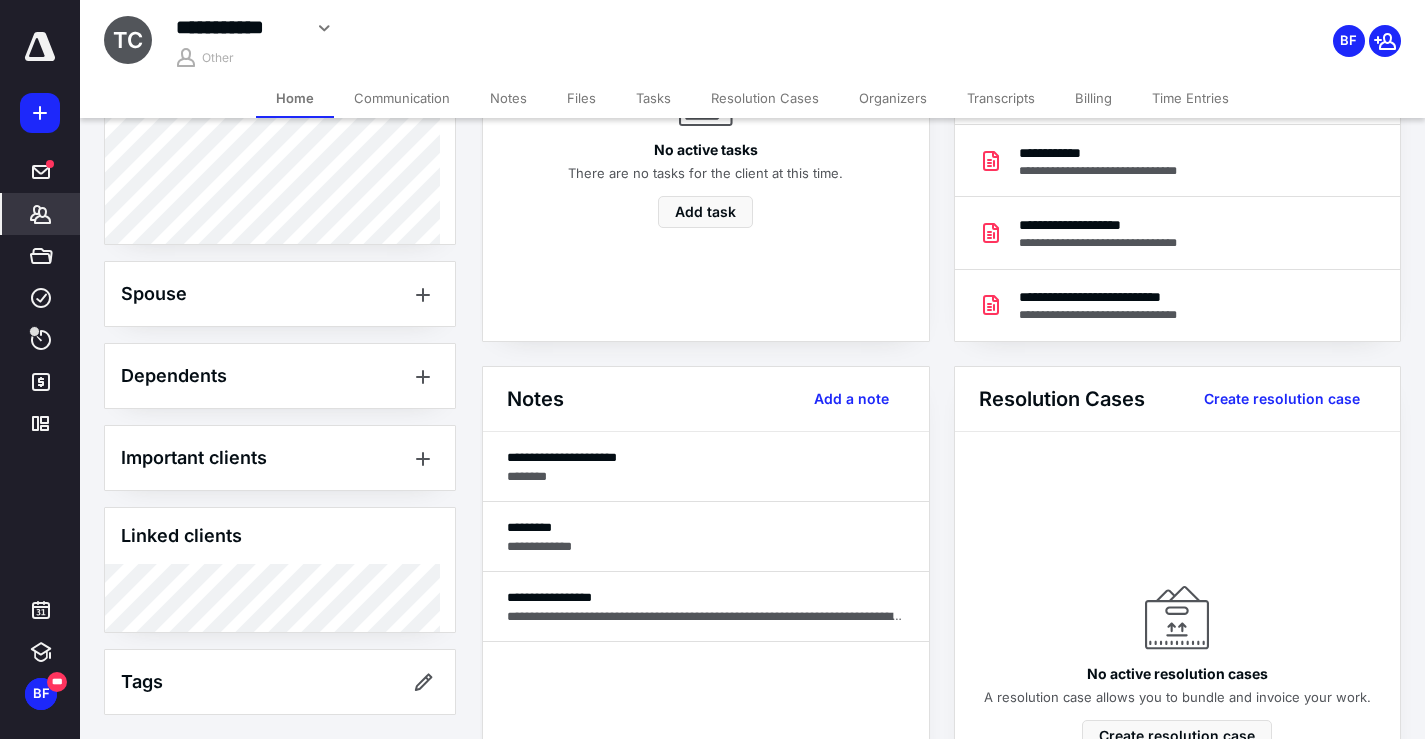 click on "**********" at bounding box center [40, 369] 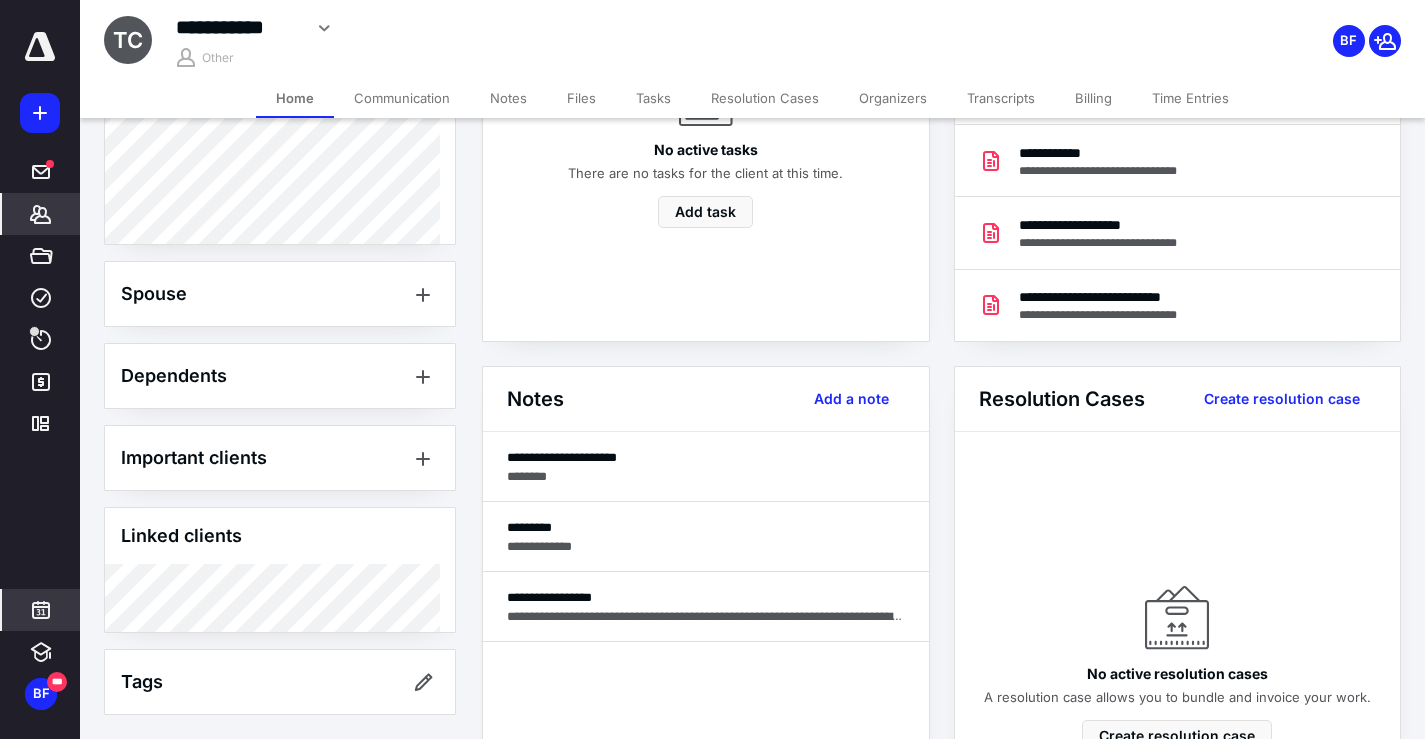 click at bounding box center (41, 610) 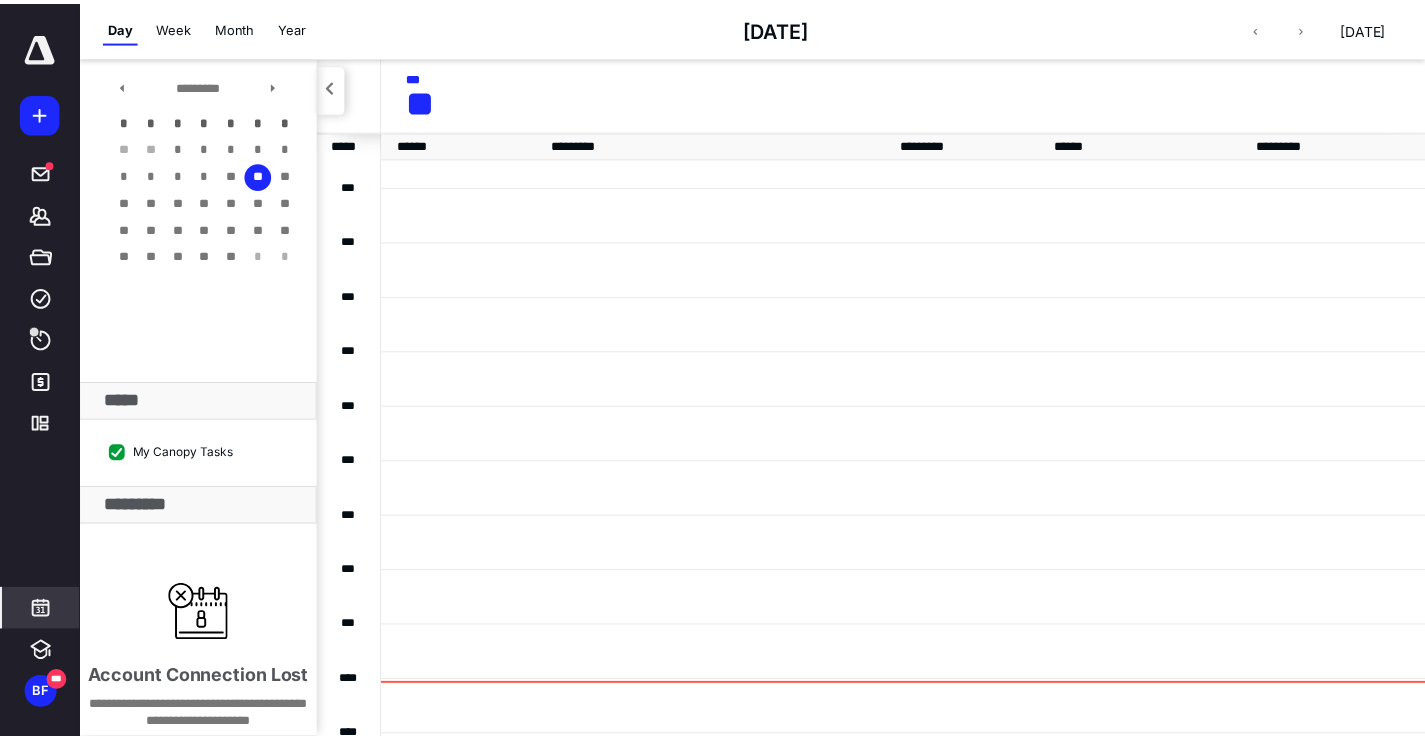 scroll, scrollTop: 385, scrollLeft: 0, axis: vertical 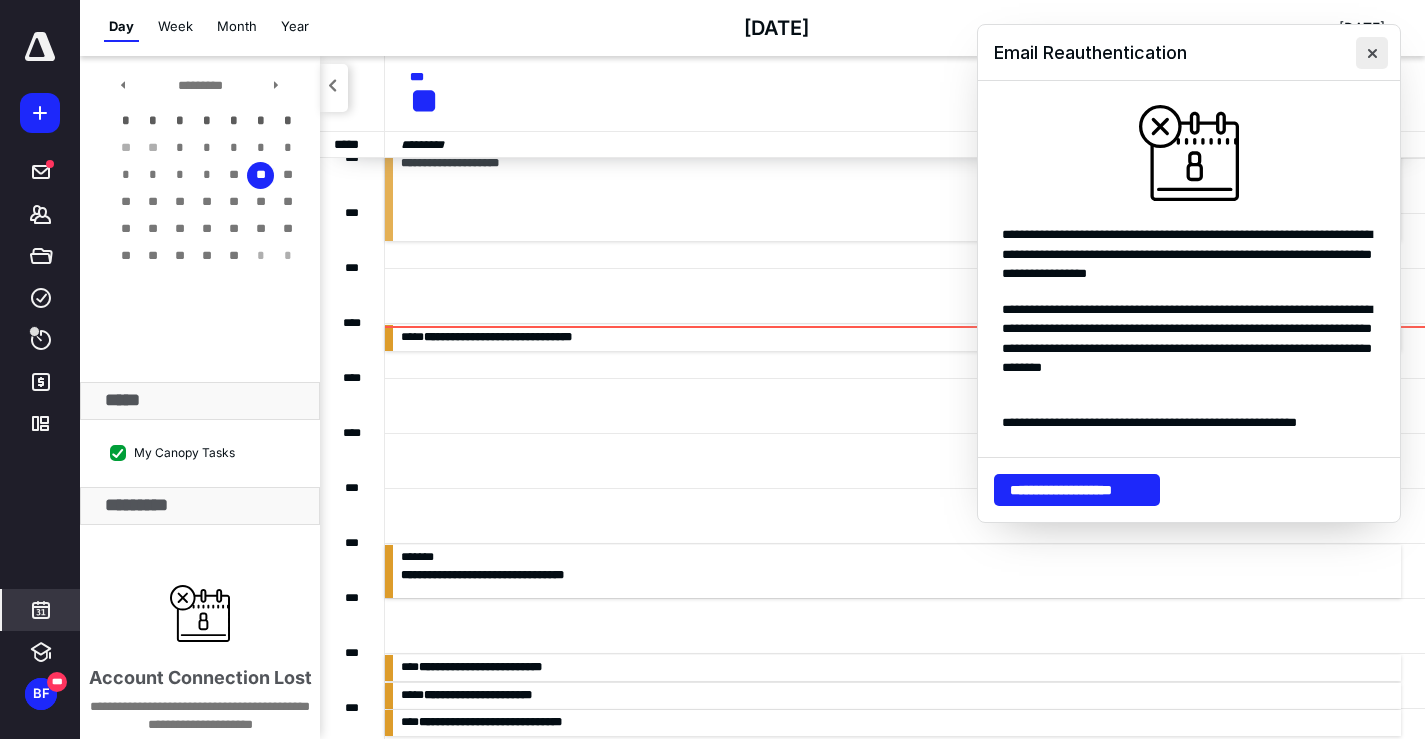 click at bounding box center [1372, 53] 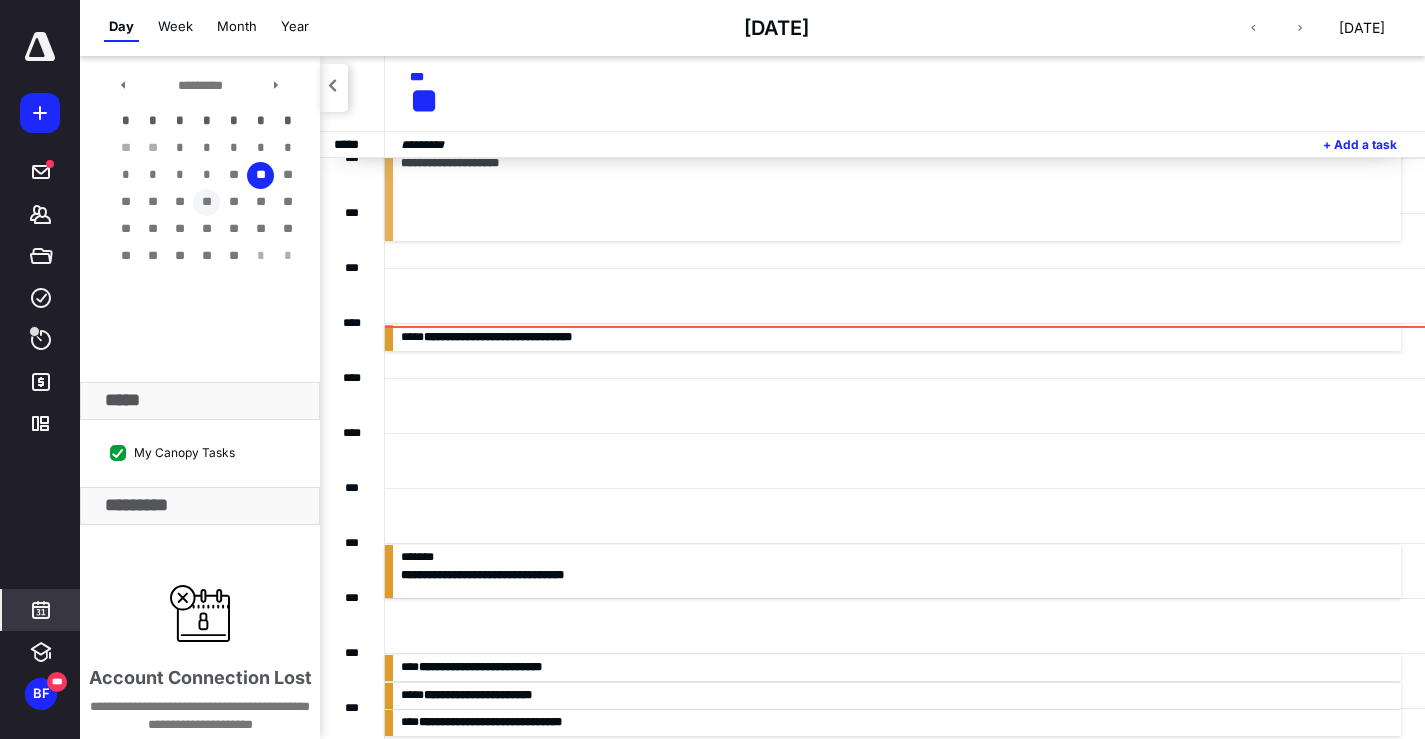 click on "**" at bounding box center (206, 202) 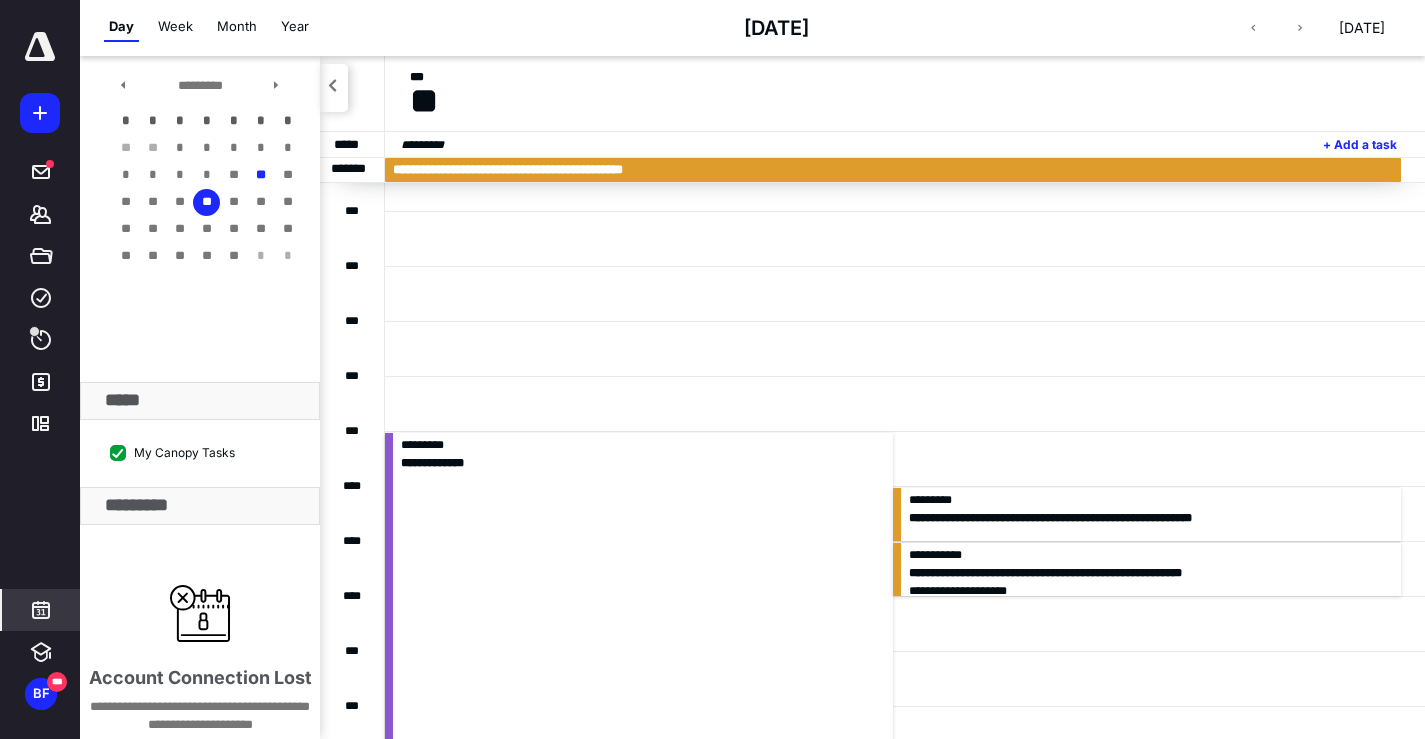 scroll, scrollTop: 185, scrollLeft: 0, axis: vertical 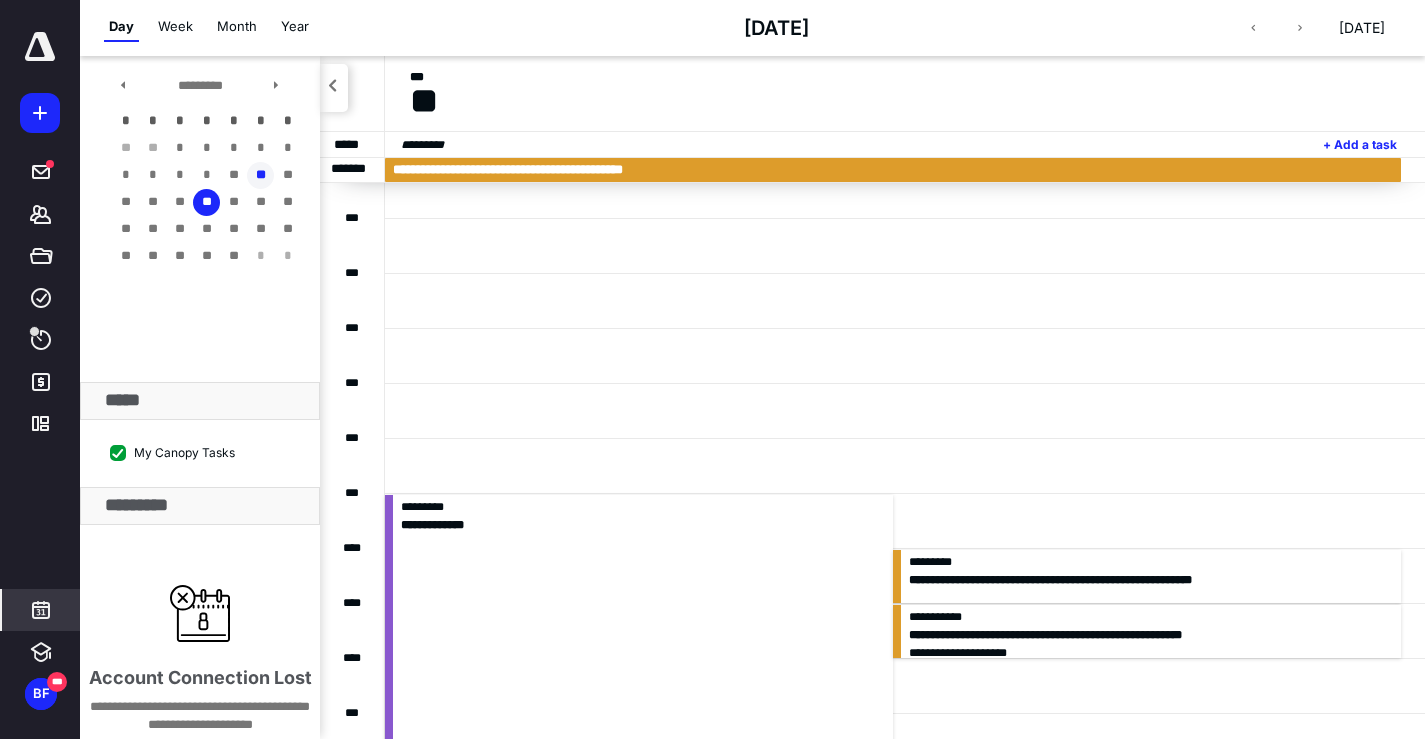 click on "**" at bounding box center [260, 175] 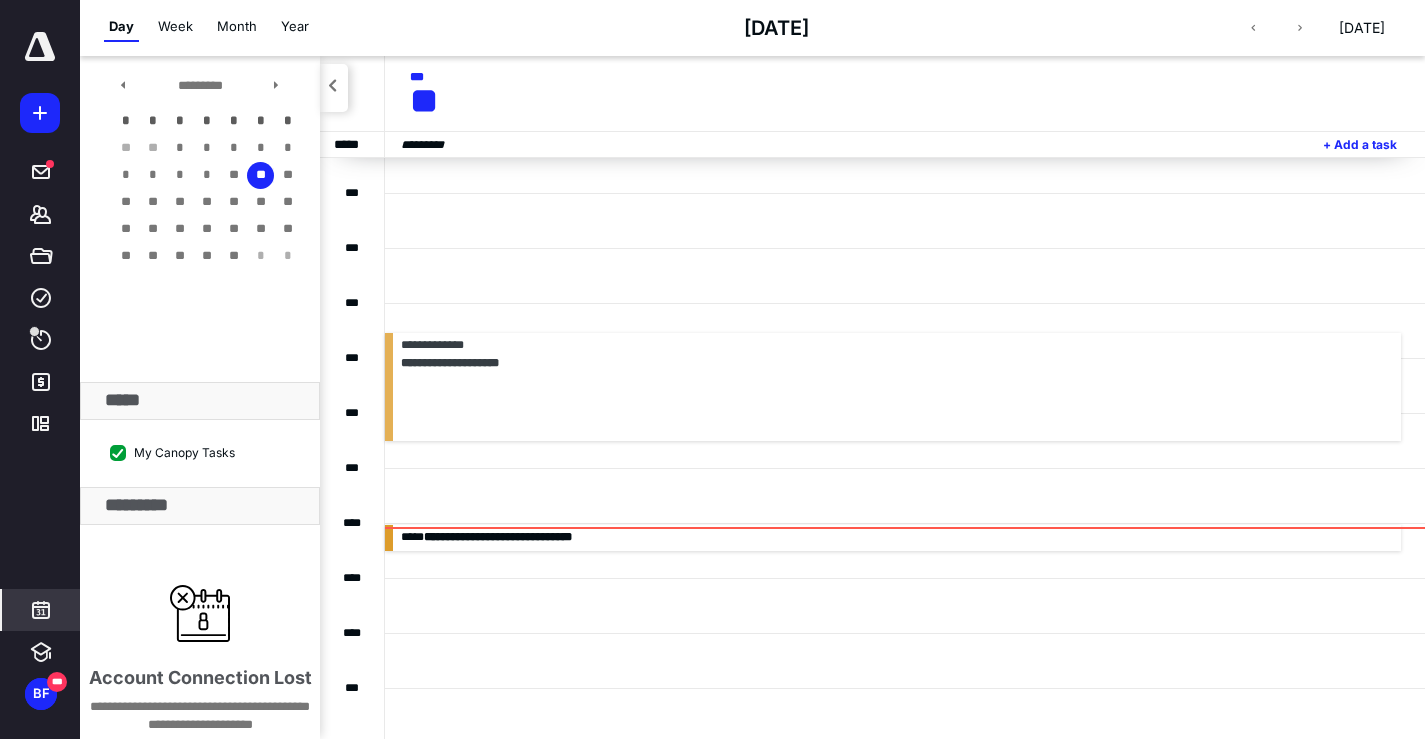click on "**" at bounding box center (260, 175) 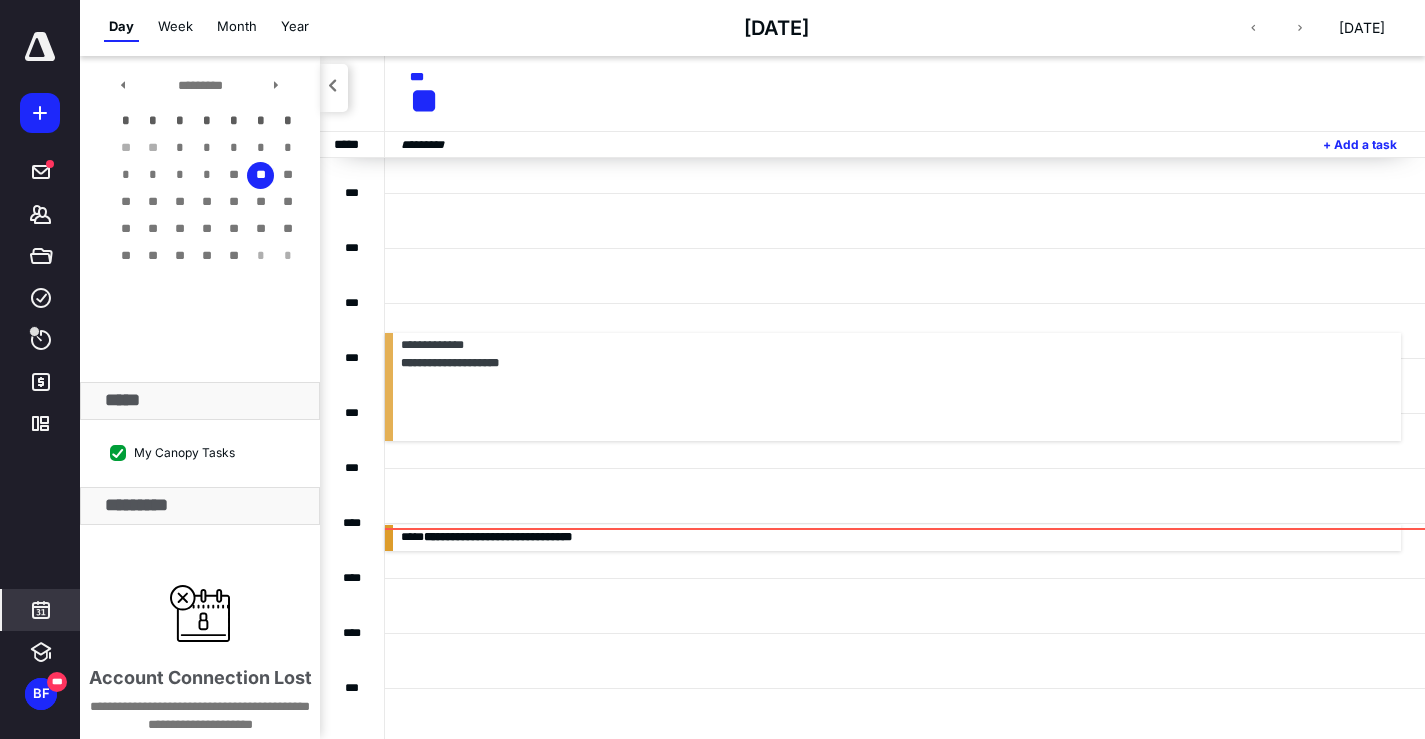 click on "**" at bounding box center (260, 175) 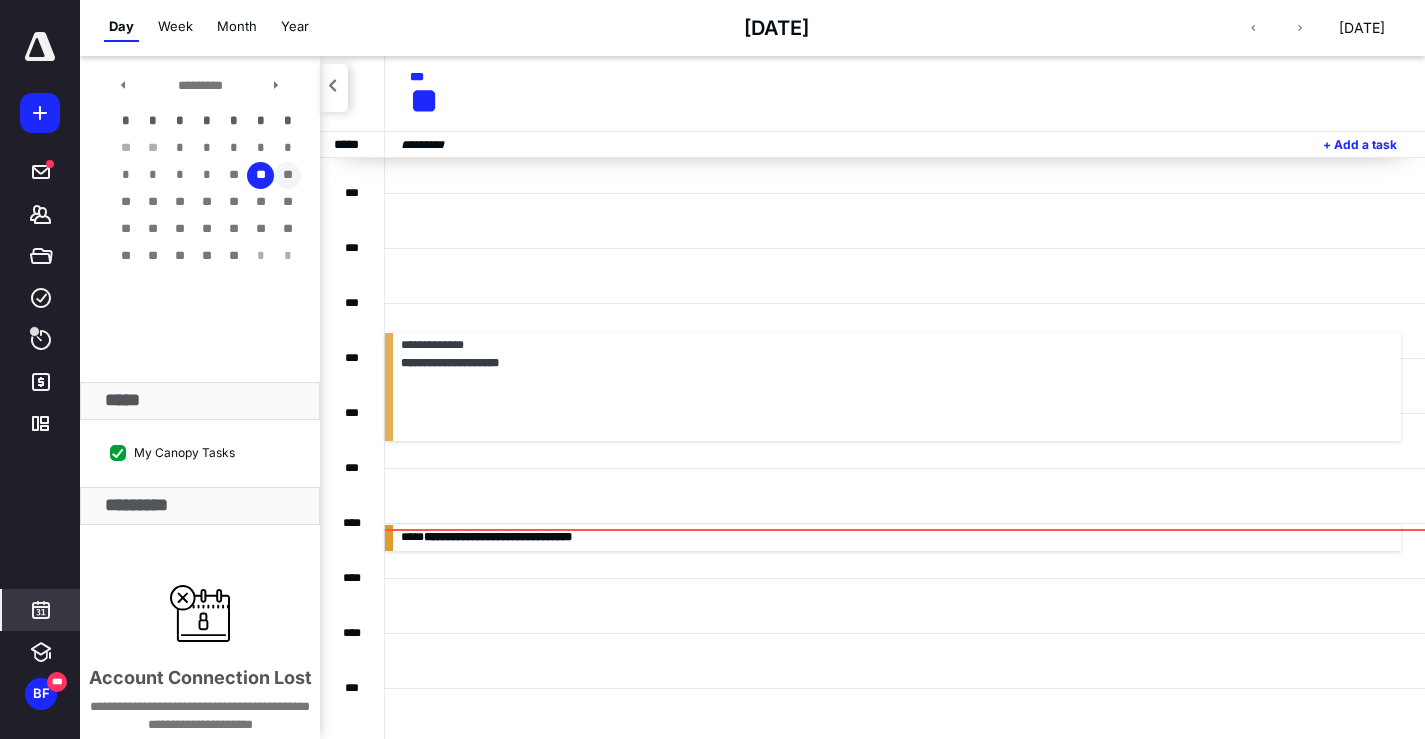 click on "**" at bounding box center [287, 175] 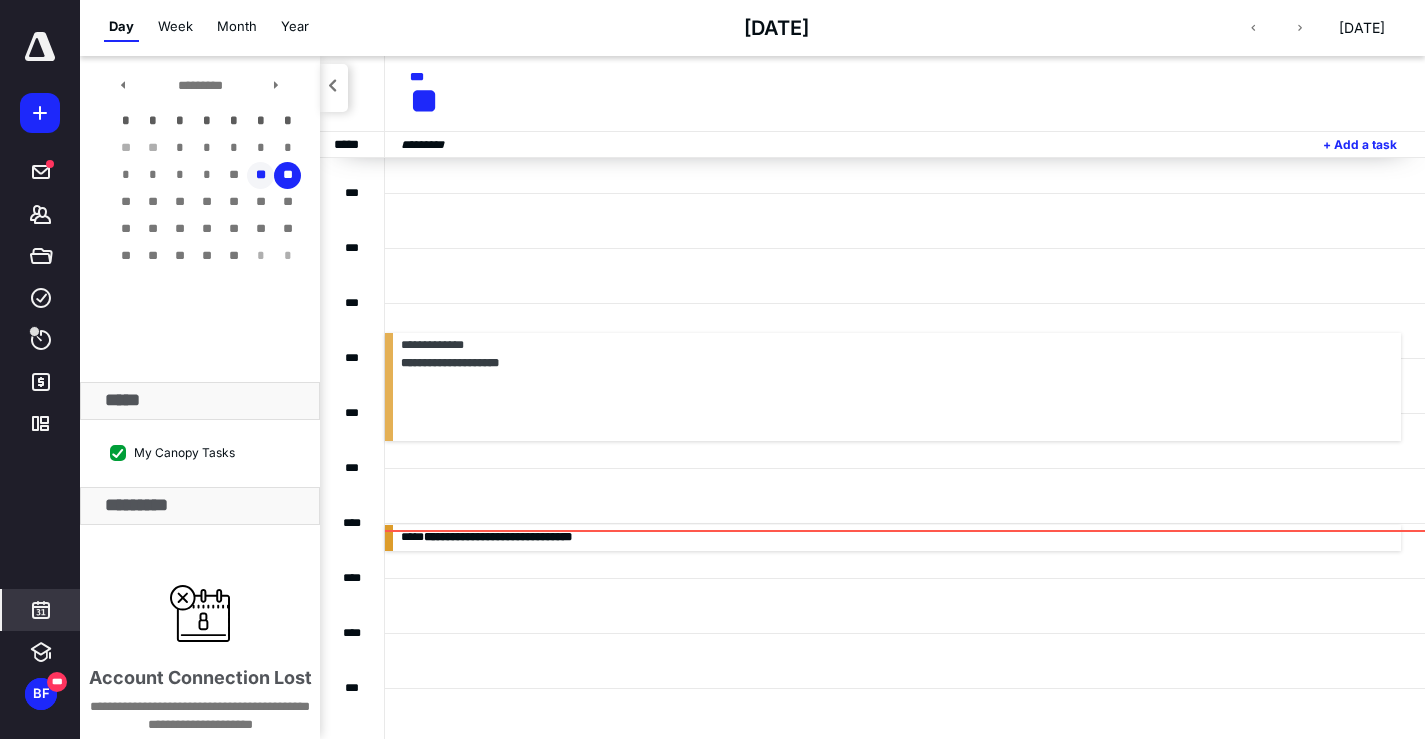 click on "**" at bounding box center [260, 175] 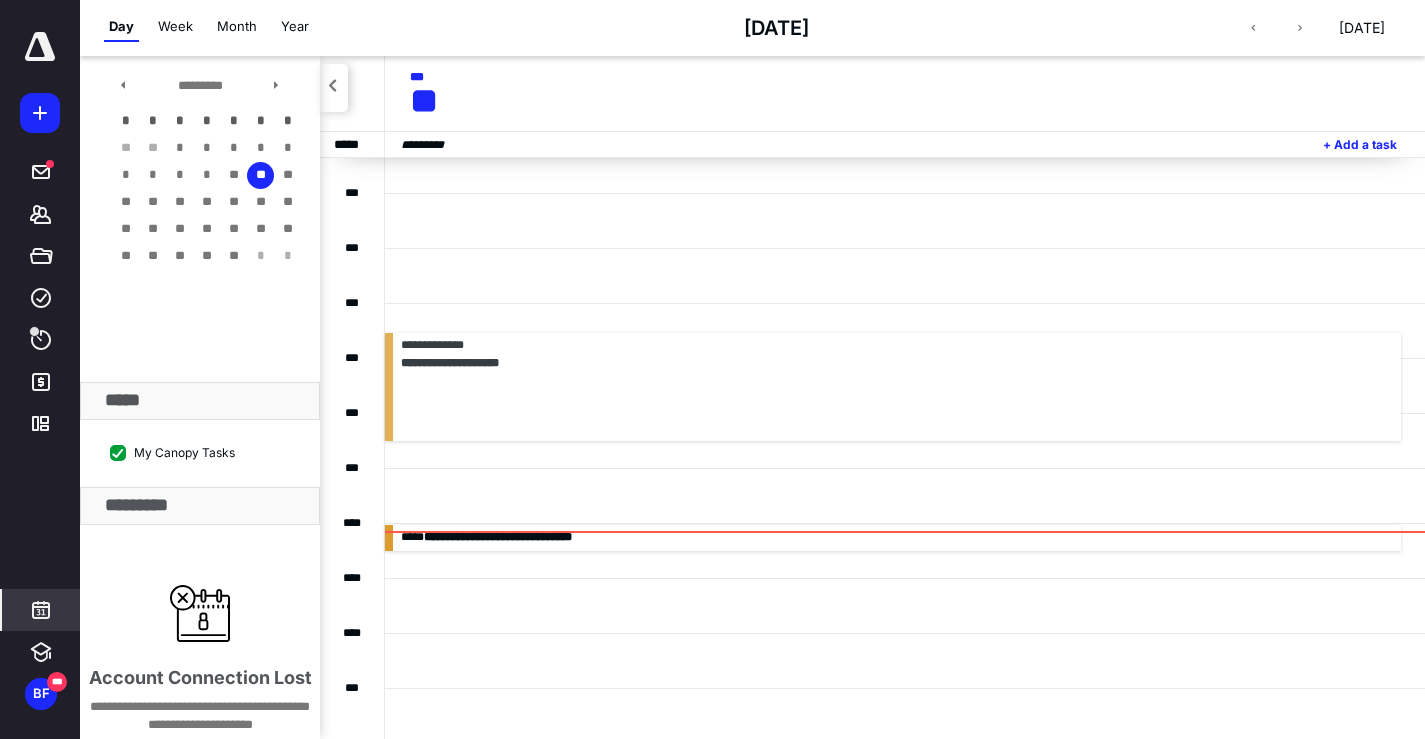 click on "**********" at bounding box center [40, 369] 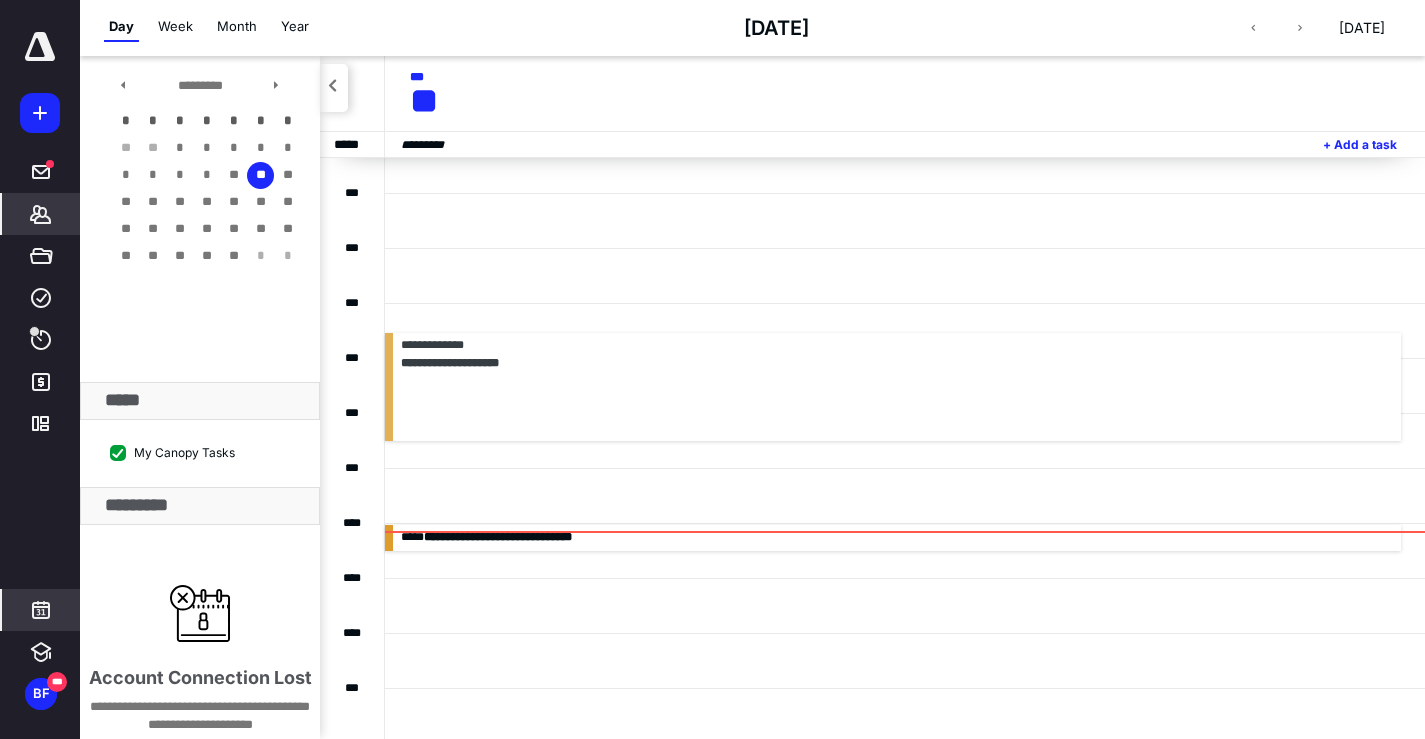drag, startPoint x: 80, startPoint y: 209, endPoint x: 73, endPoint y: 221, distance: 13.892444 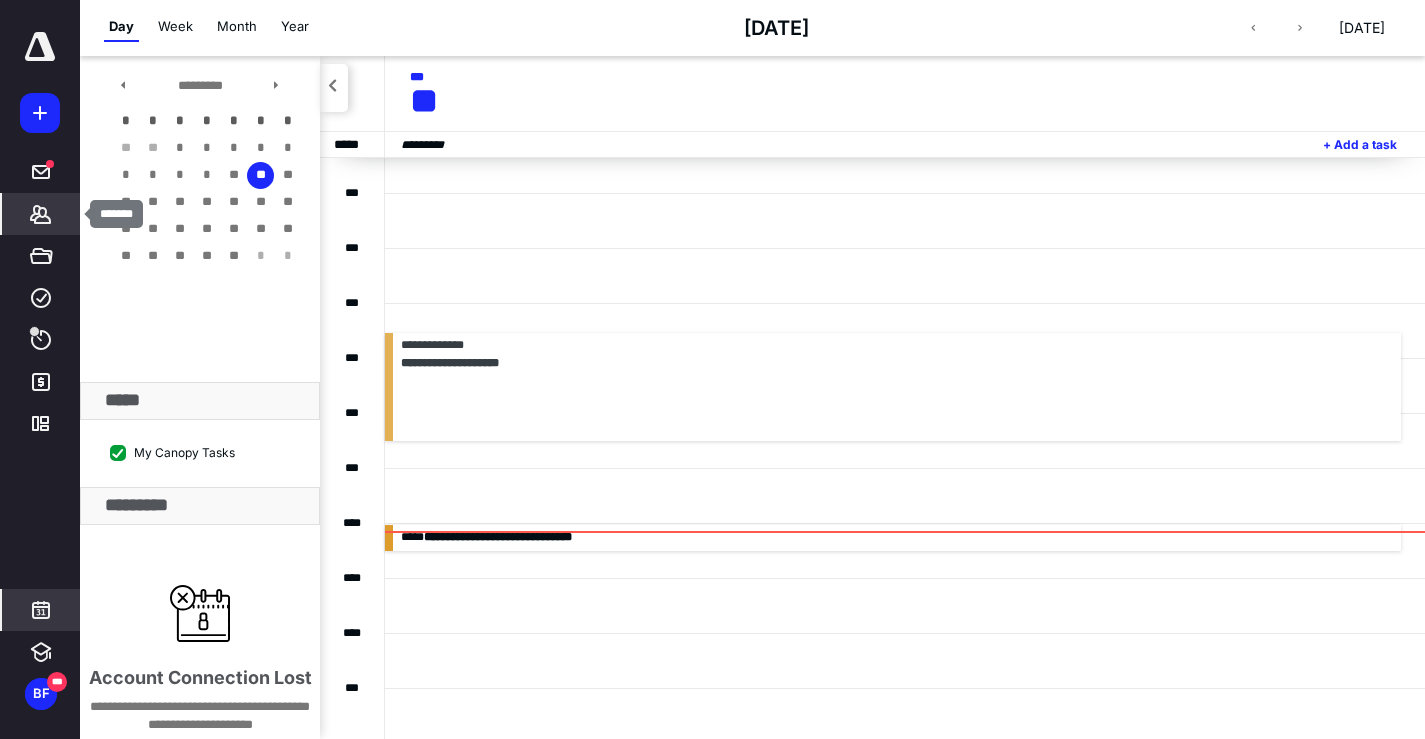 click on "*******" at bounding box center (41, 214) 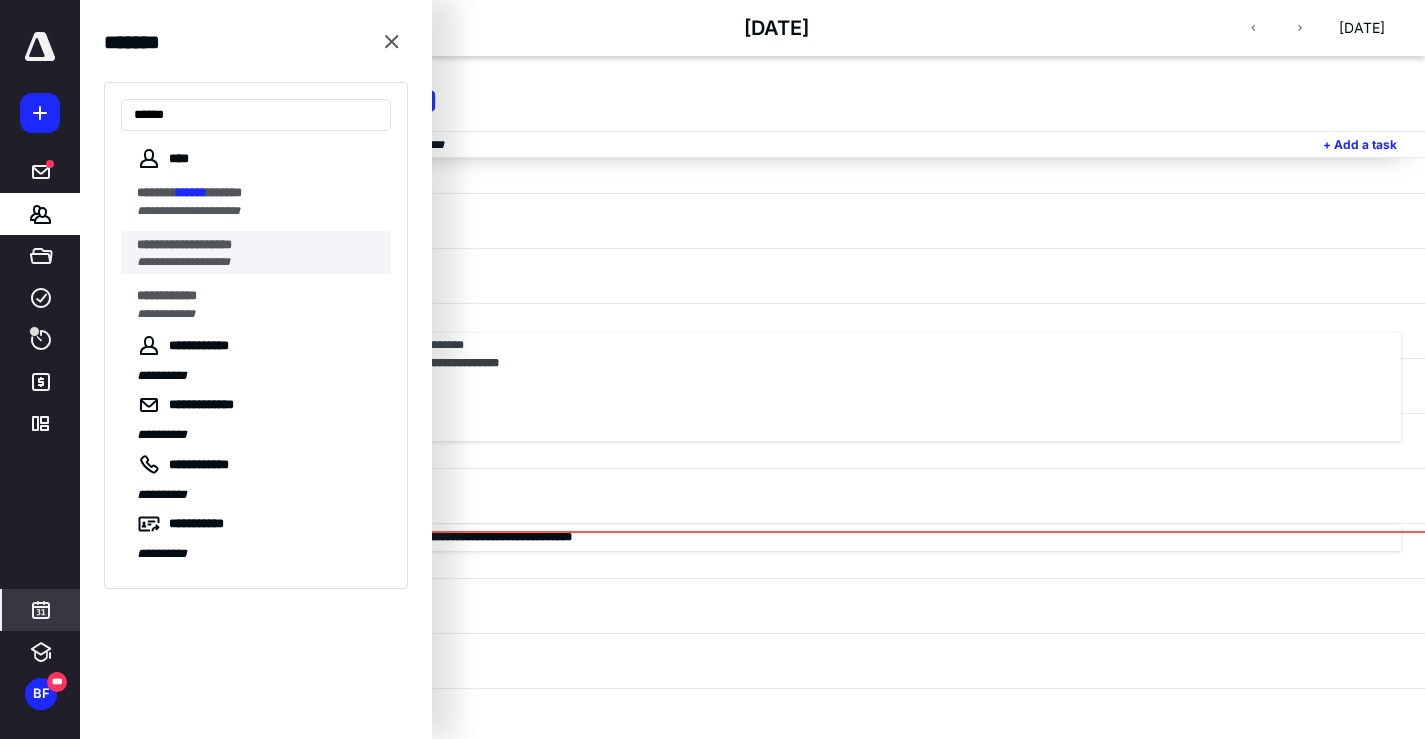type on "******" 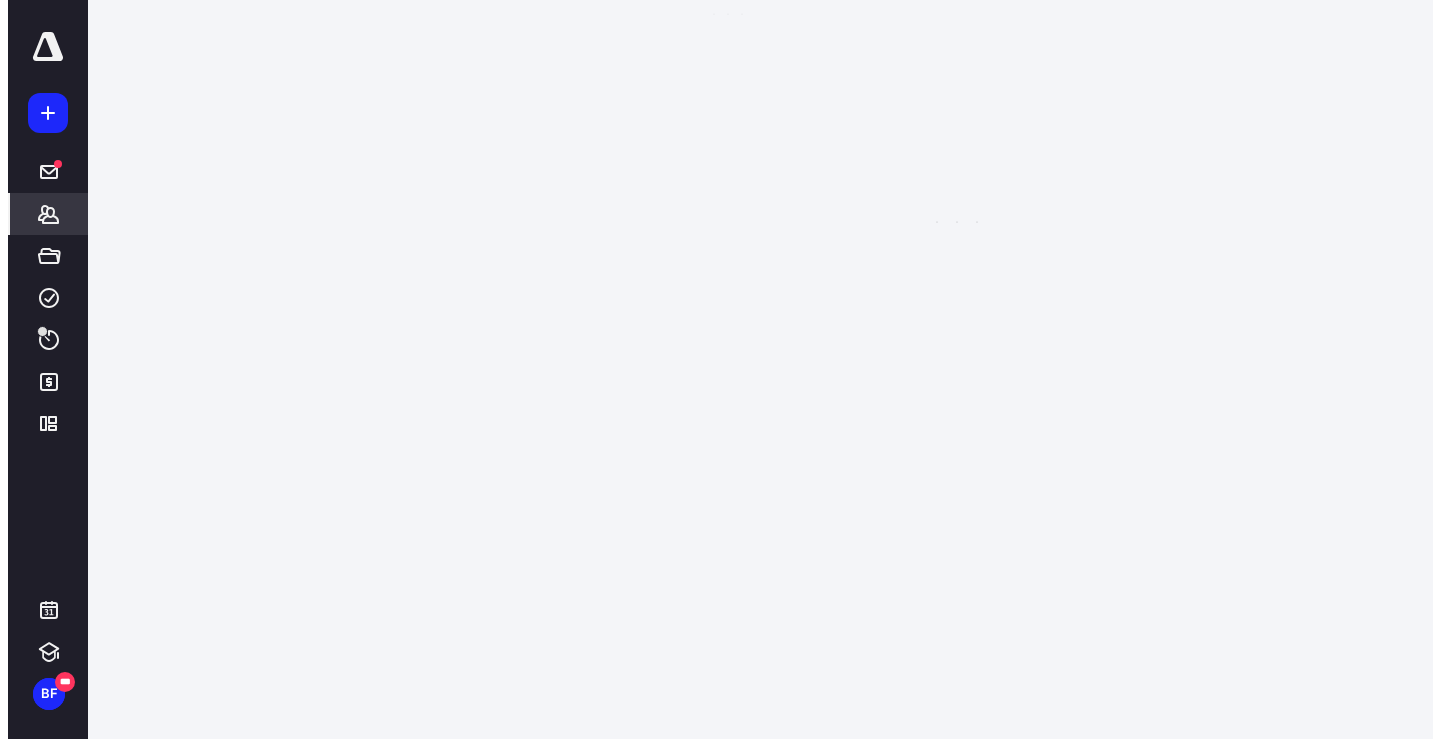 scroll, scrollTop: 0, scrollLeft: 0, axis: both 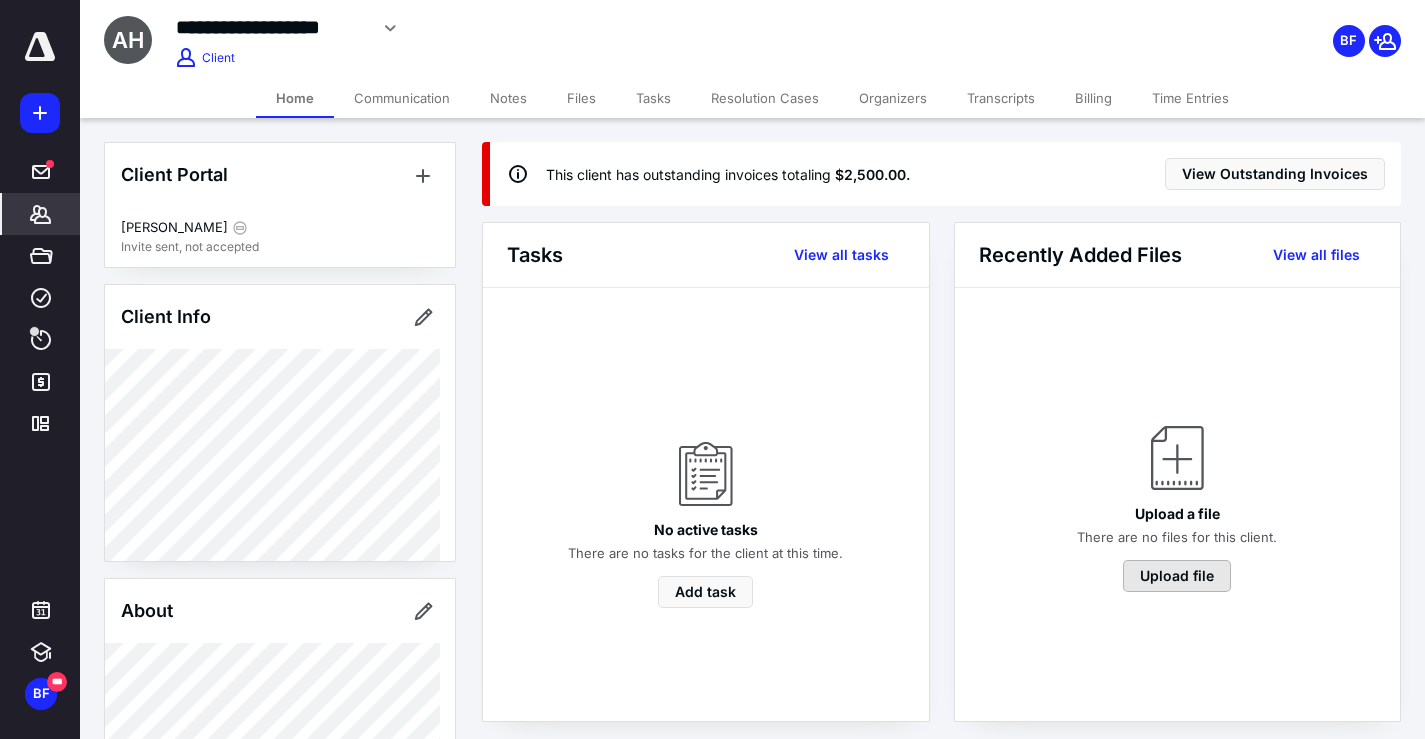 click on "Upload file" at bounding box center (1177, 576) 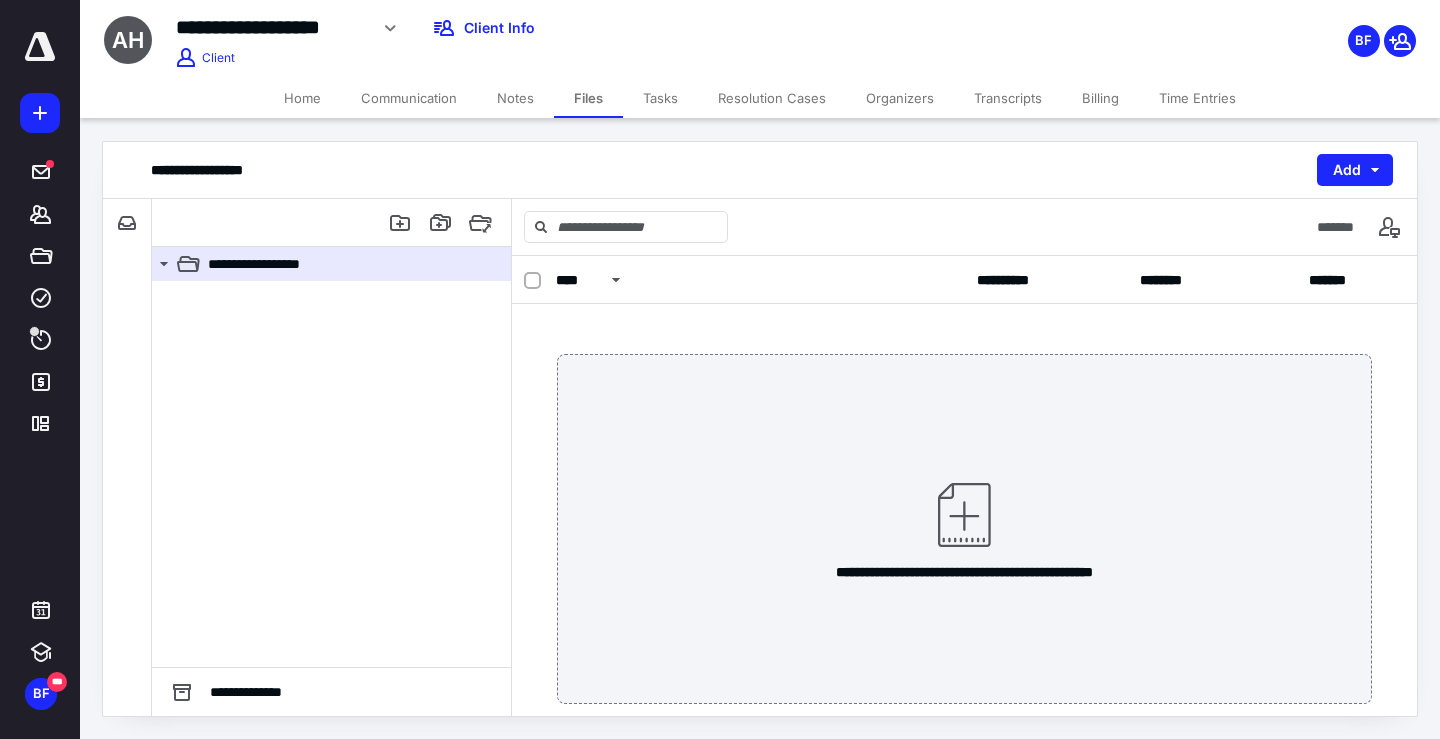 click on "**********" at bounding box center [760, 170] 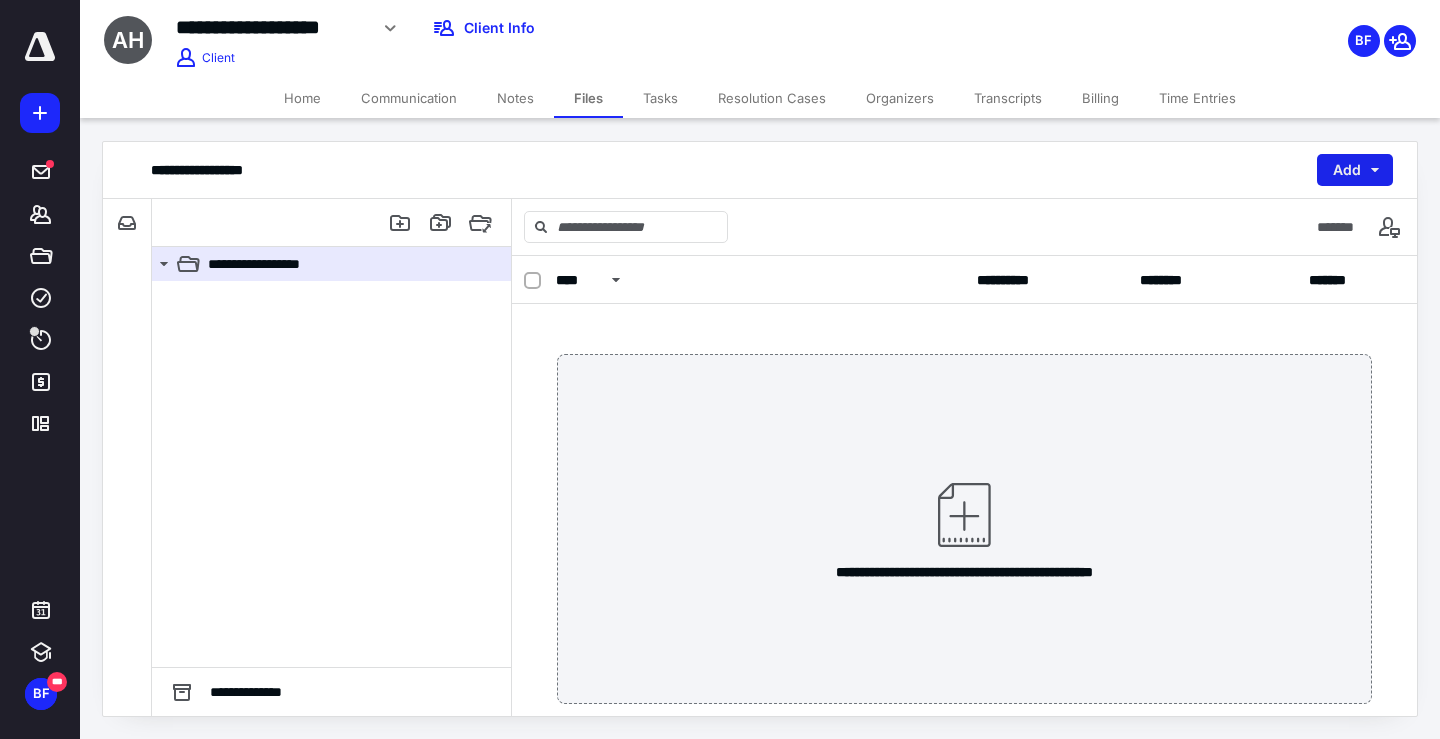 click on "Add" at bounding box center (1355, 170) 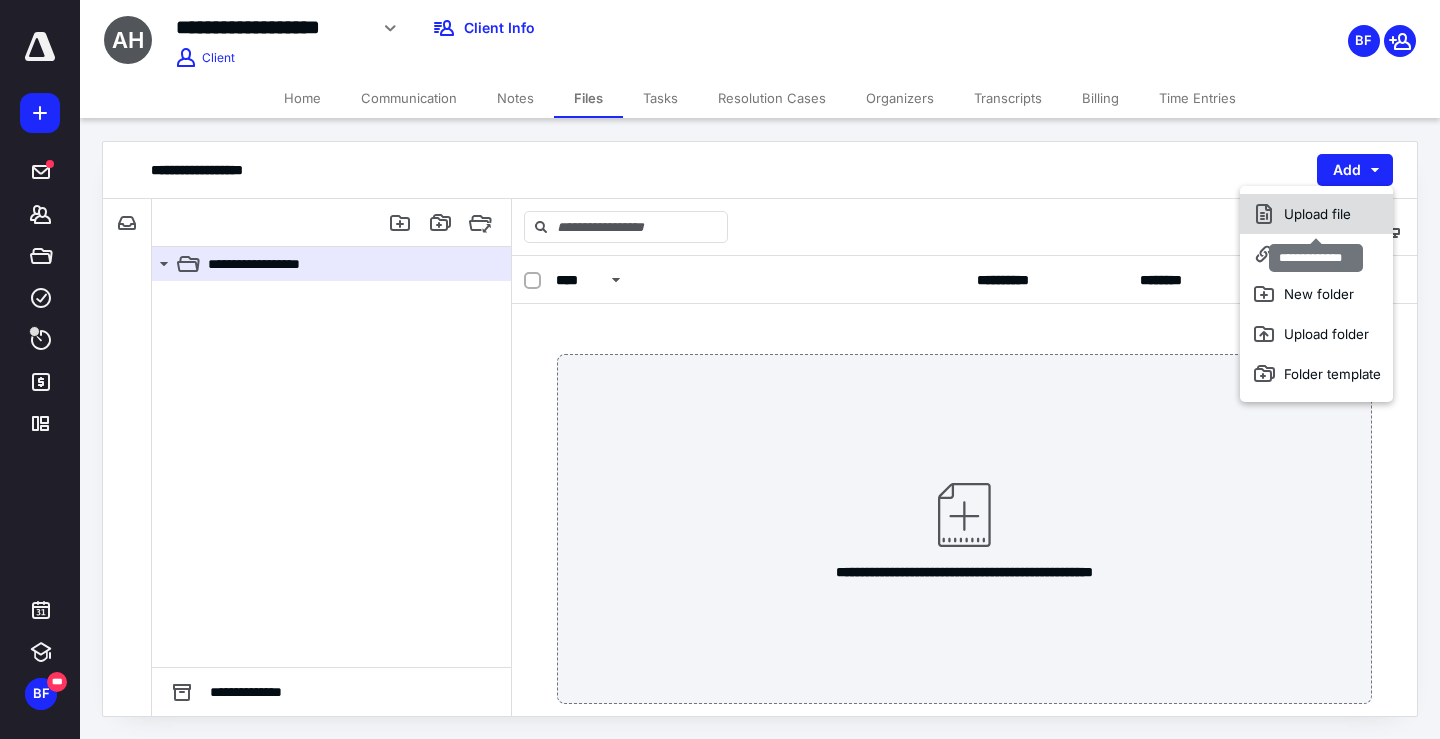 click on "Upload file" at bounding box center [1316, 214] 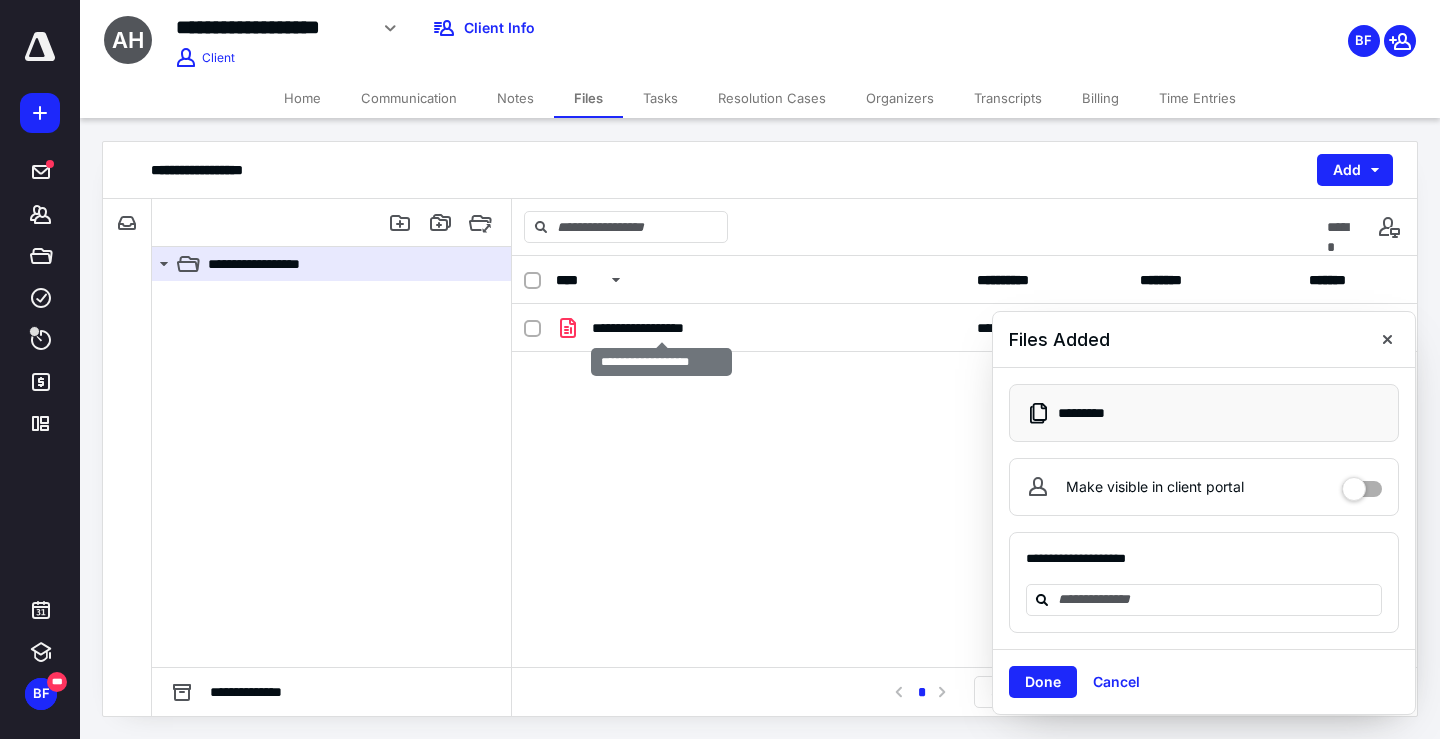 click on "**********" at bounding box center (662, 328) 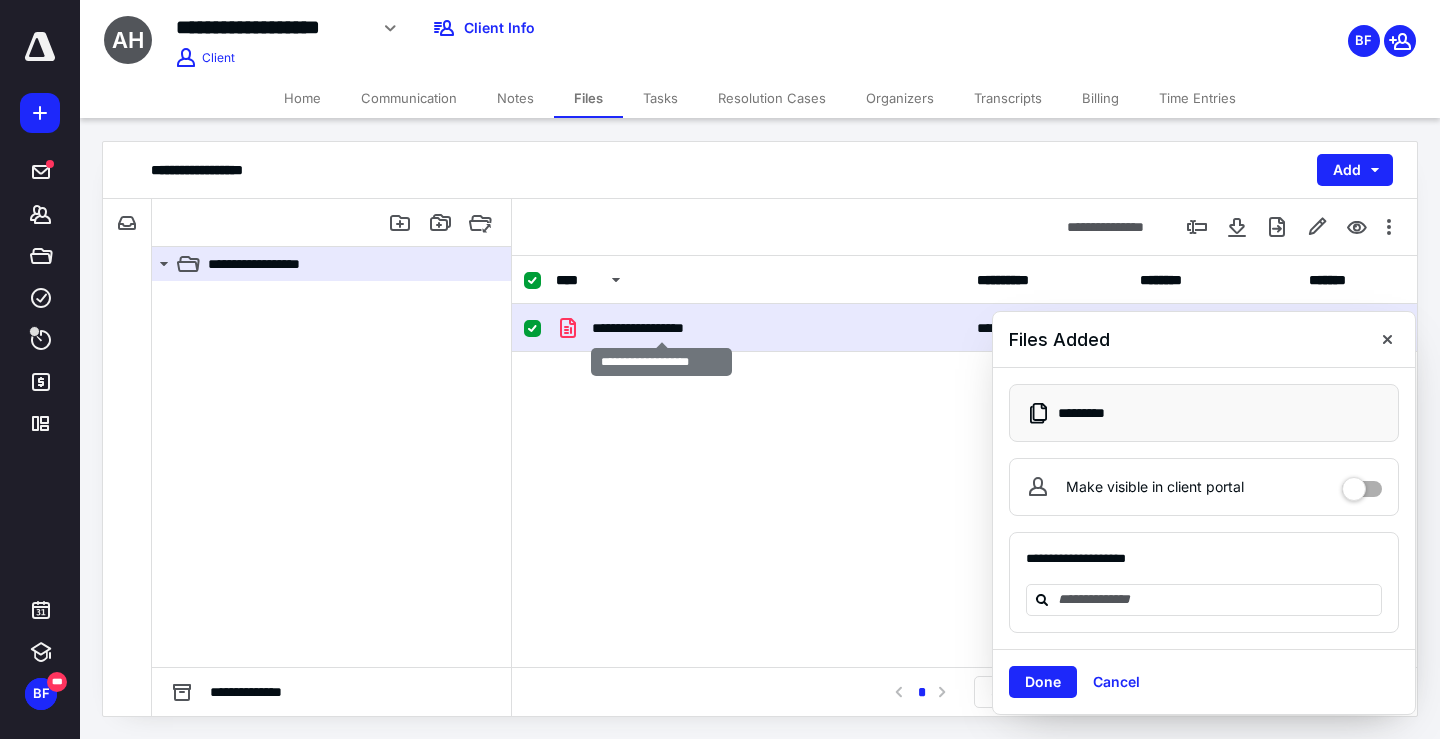 click on "**********" at bounding box center (662, 328) 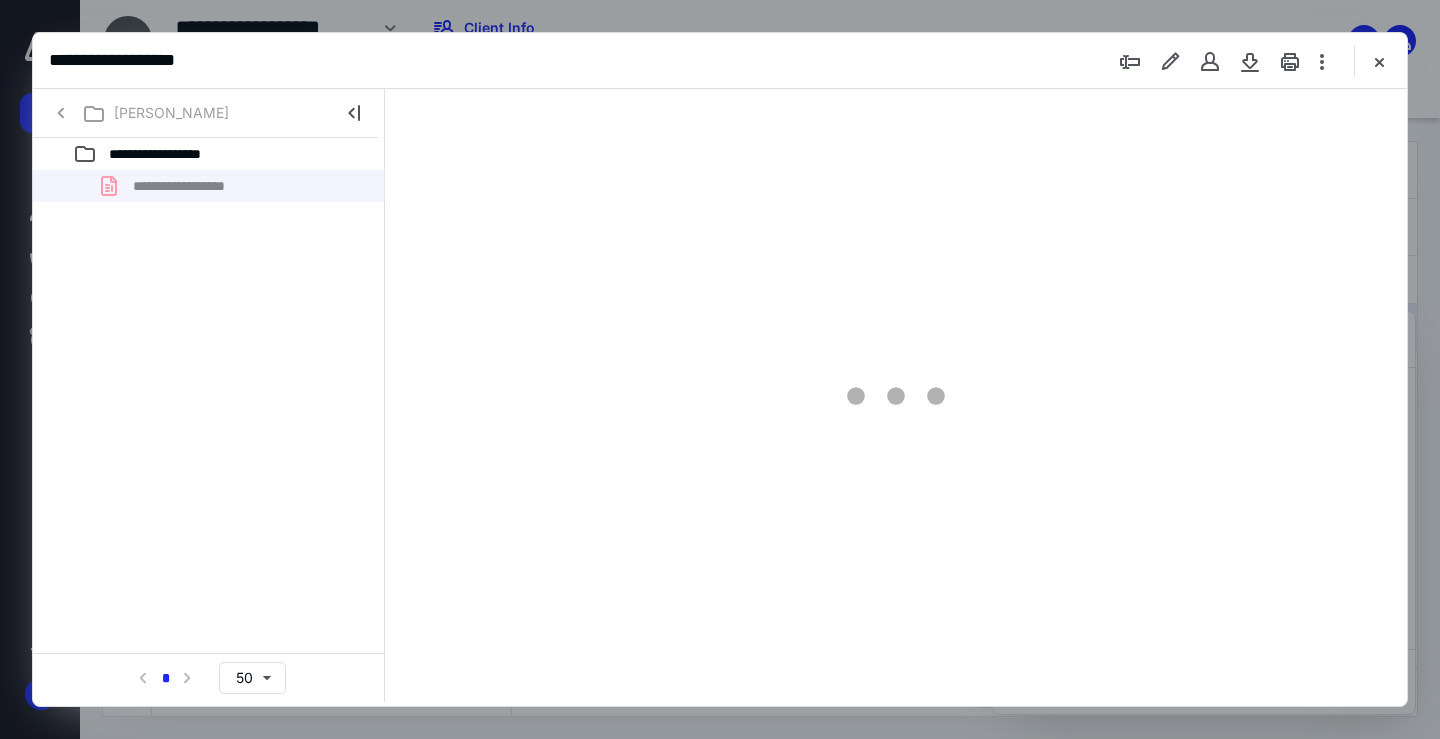 scroll, scrollTop: 0, scrollLeft: 0, axis: both 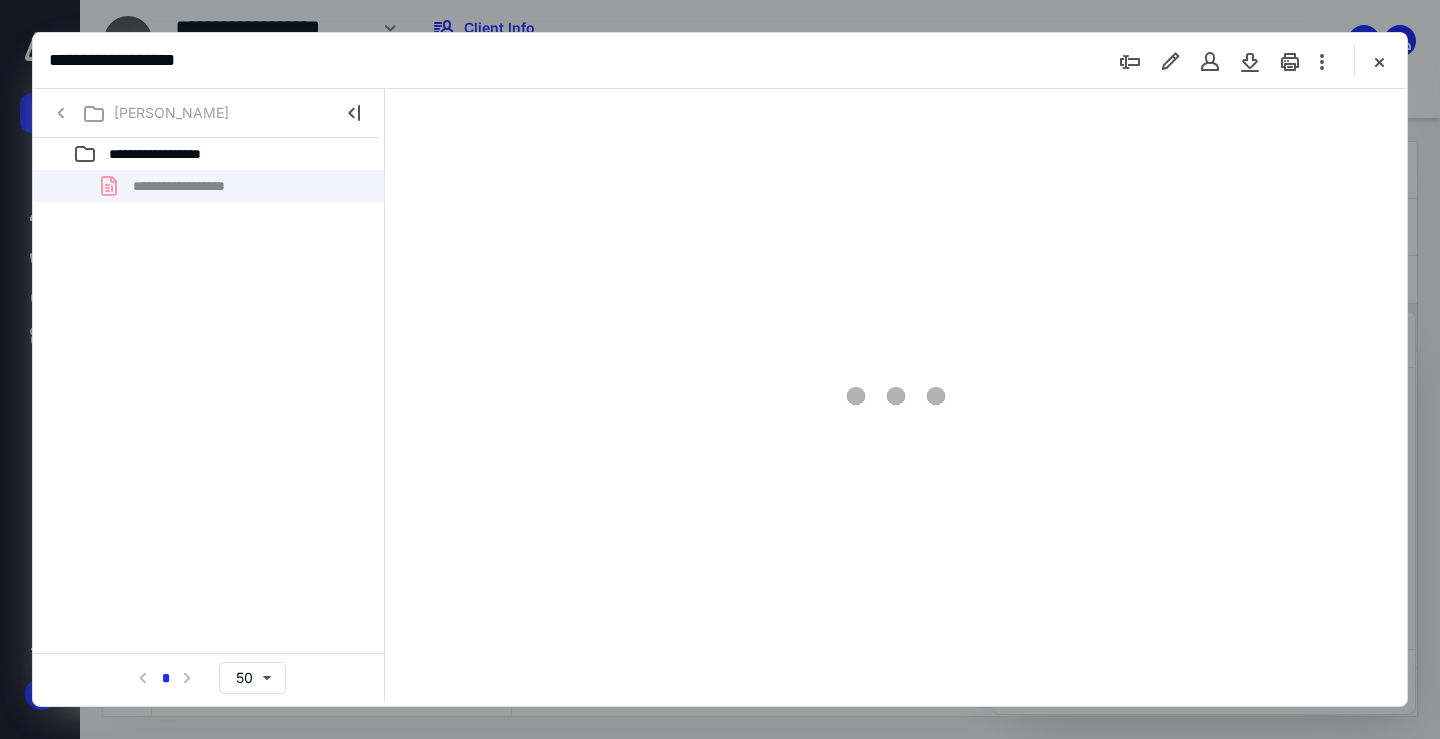type on "68" 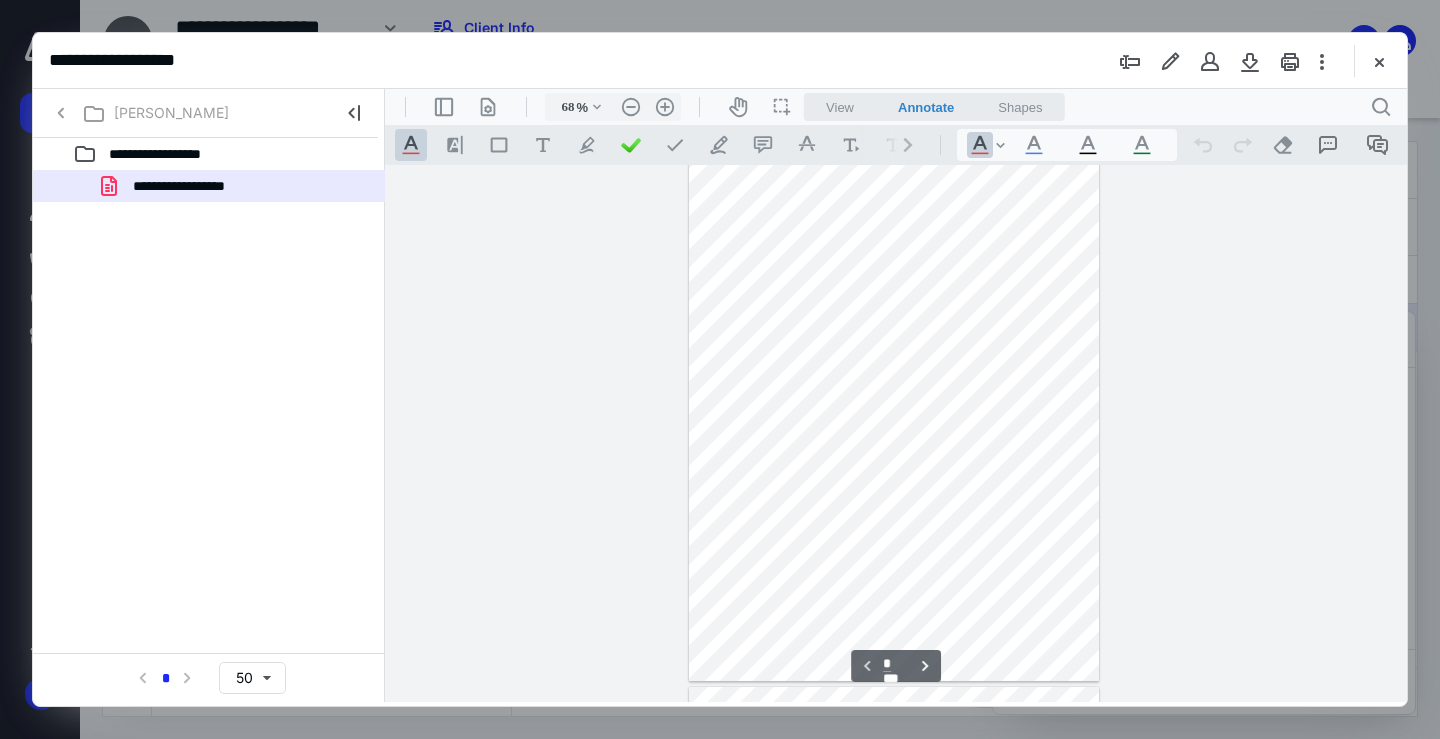 scroll, scrollTop: 0, scrollLeft: 0, axis: both 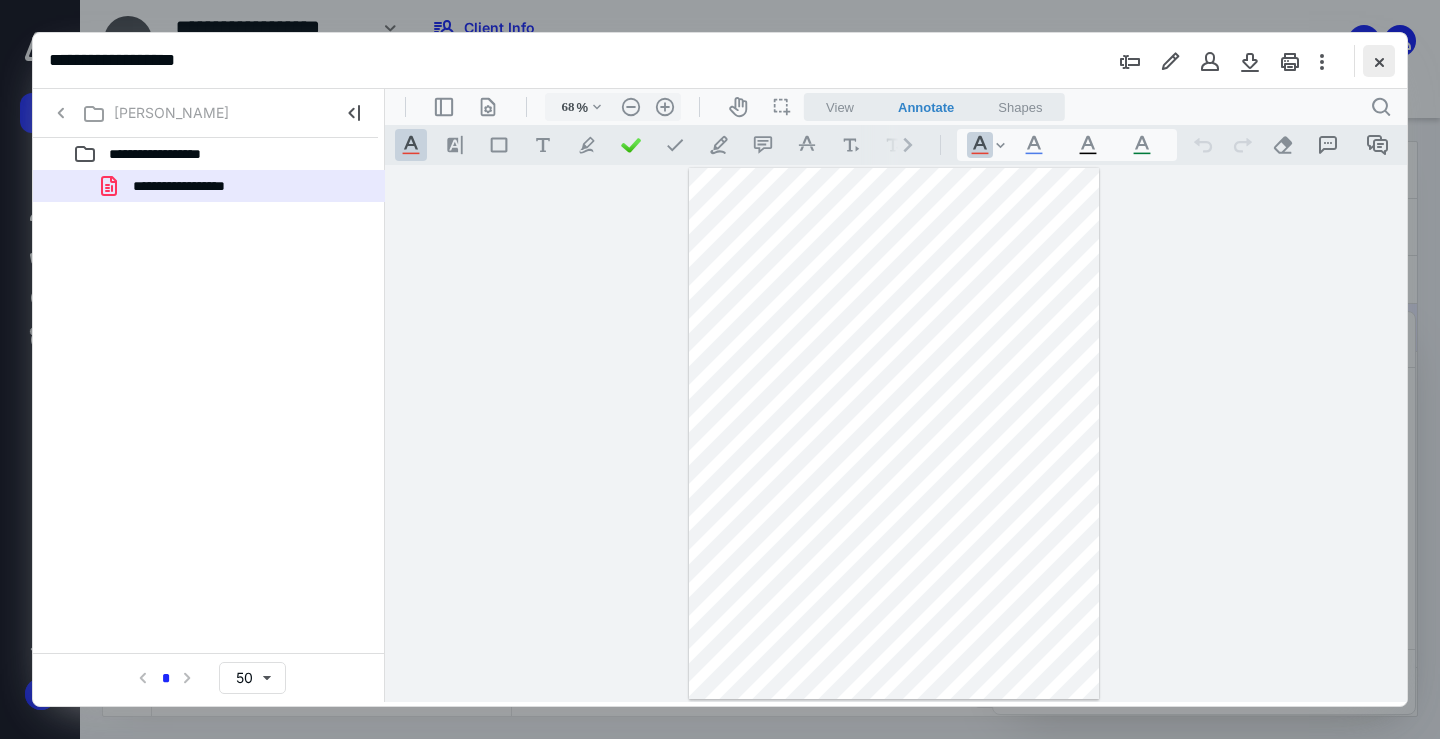 click at bounding box center [1379, 61] 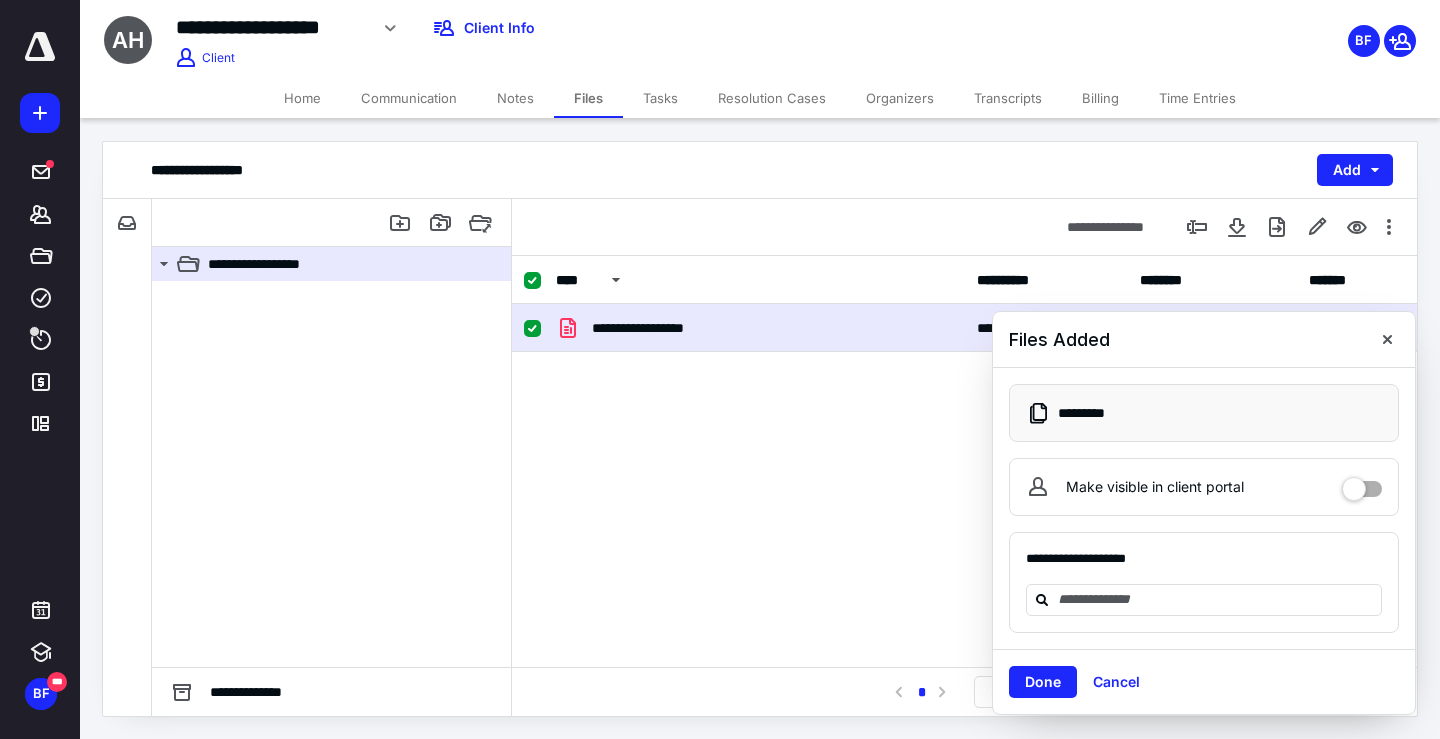 click on "**********" at bounding box center [964, 454] 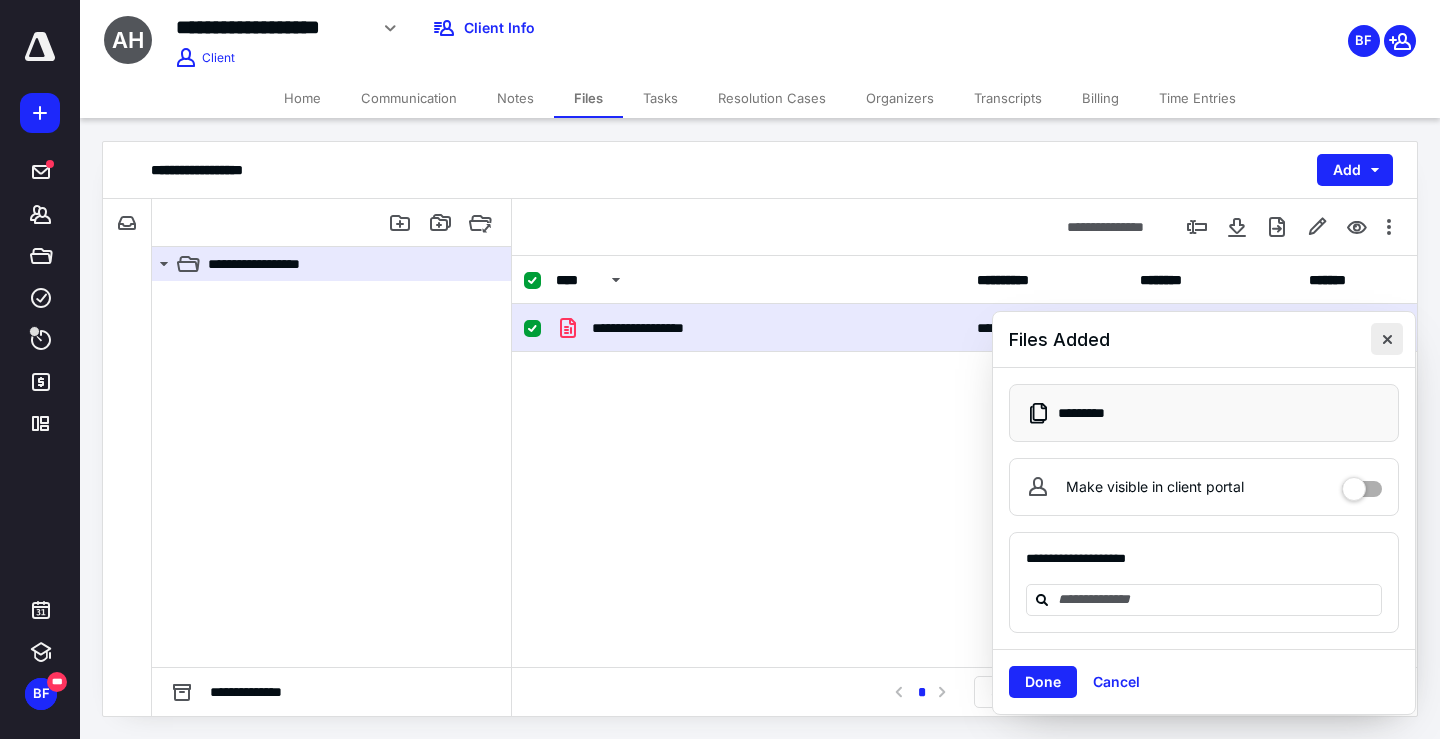click at bounding box center [1387, 339] 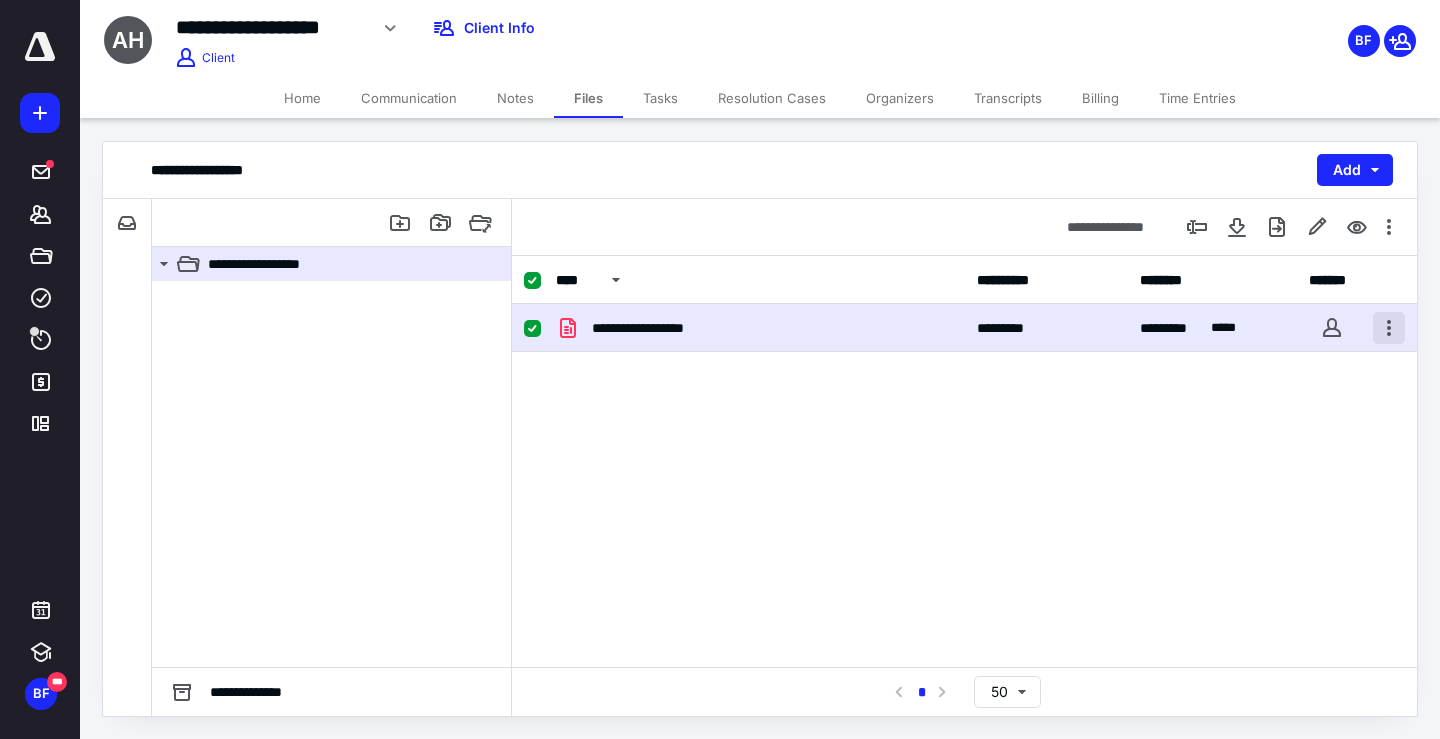 click at bounding box center (1389, 328) 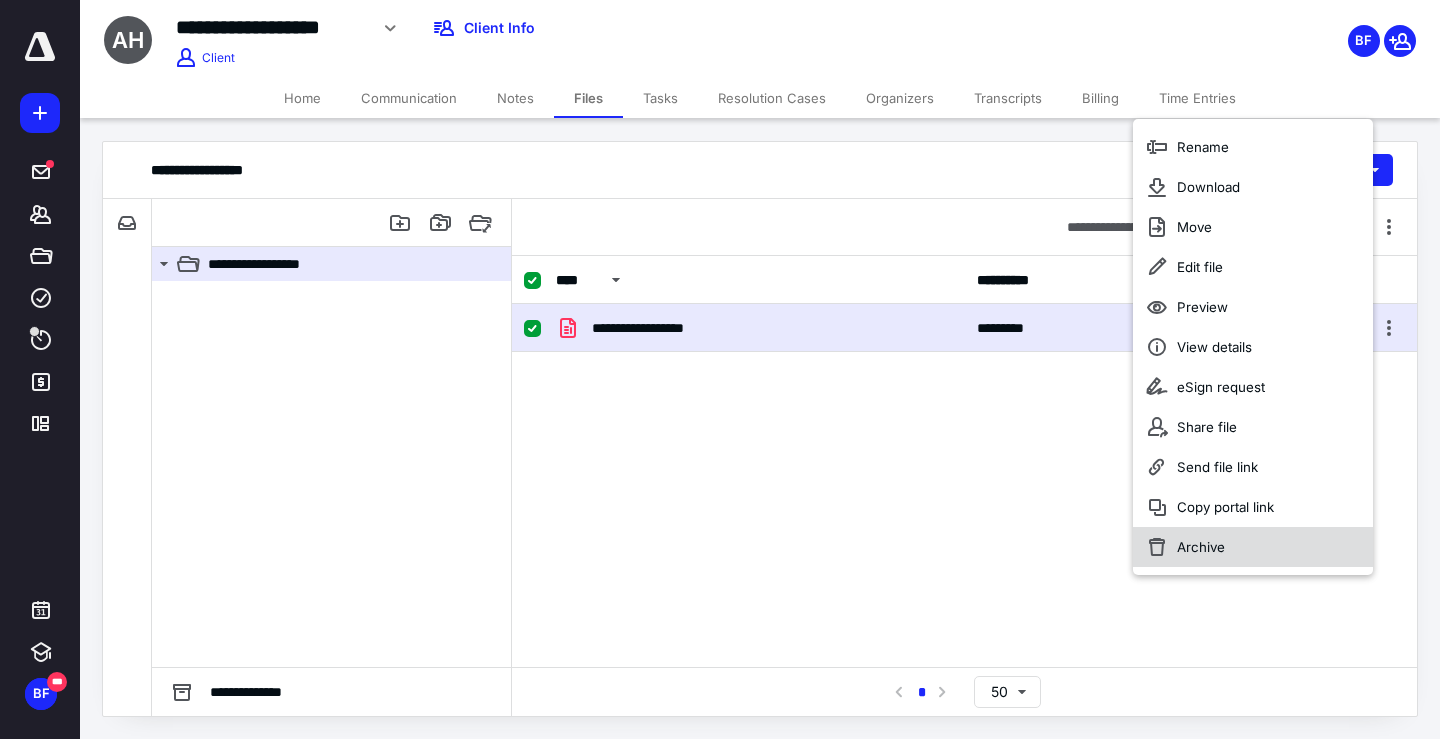 click on "Archive" at bounding box center (1253, 547) 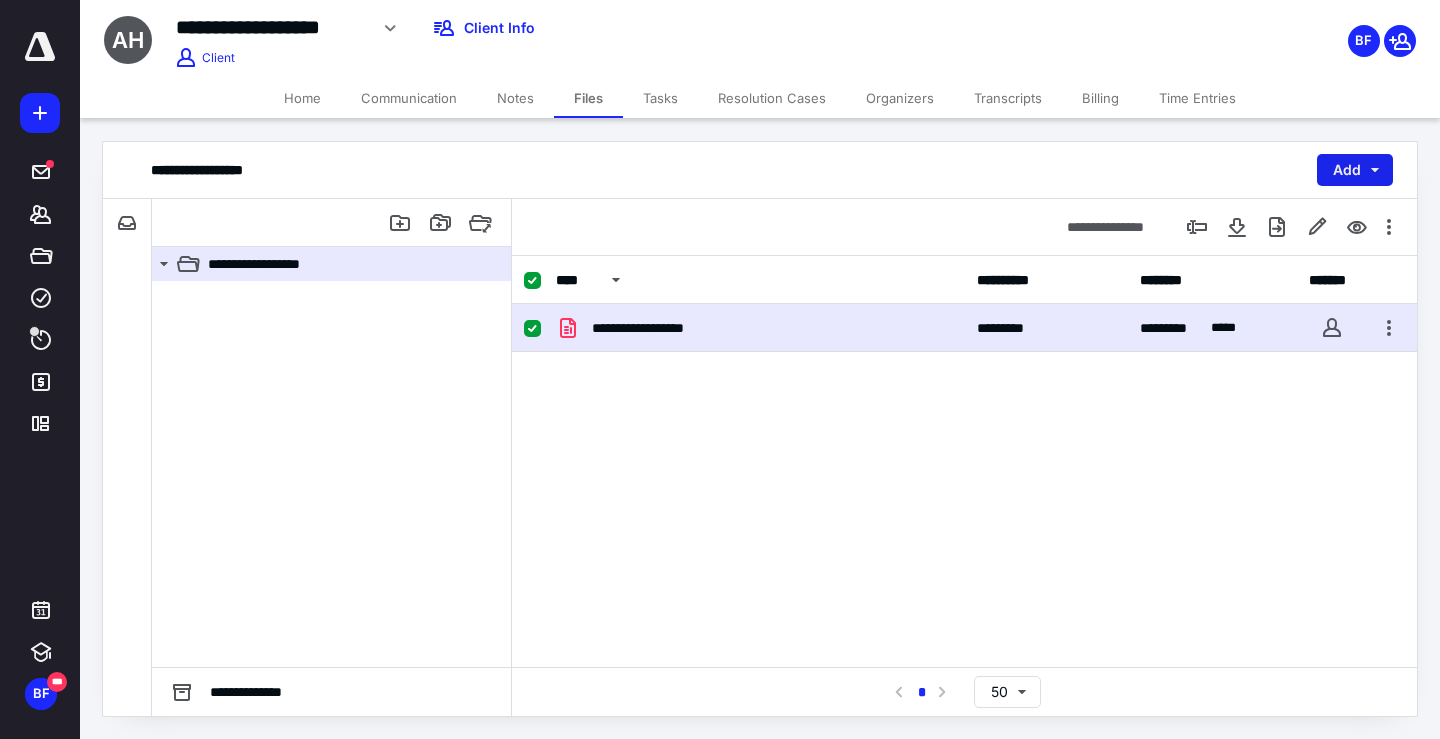 checkbox on "false" 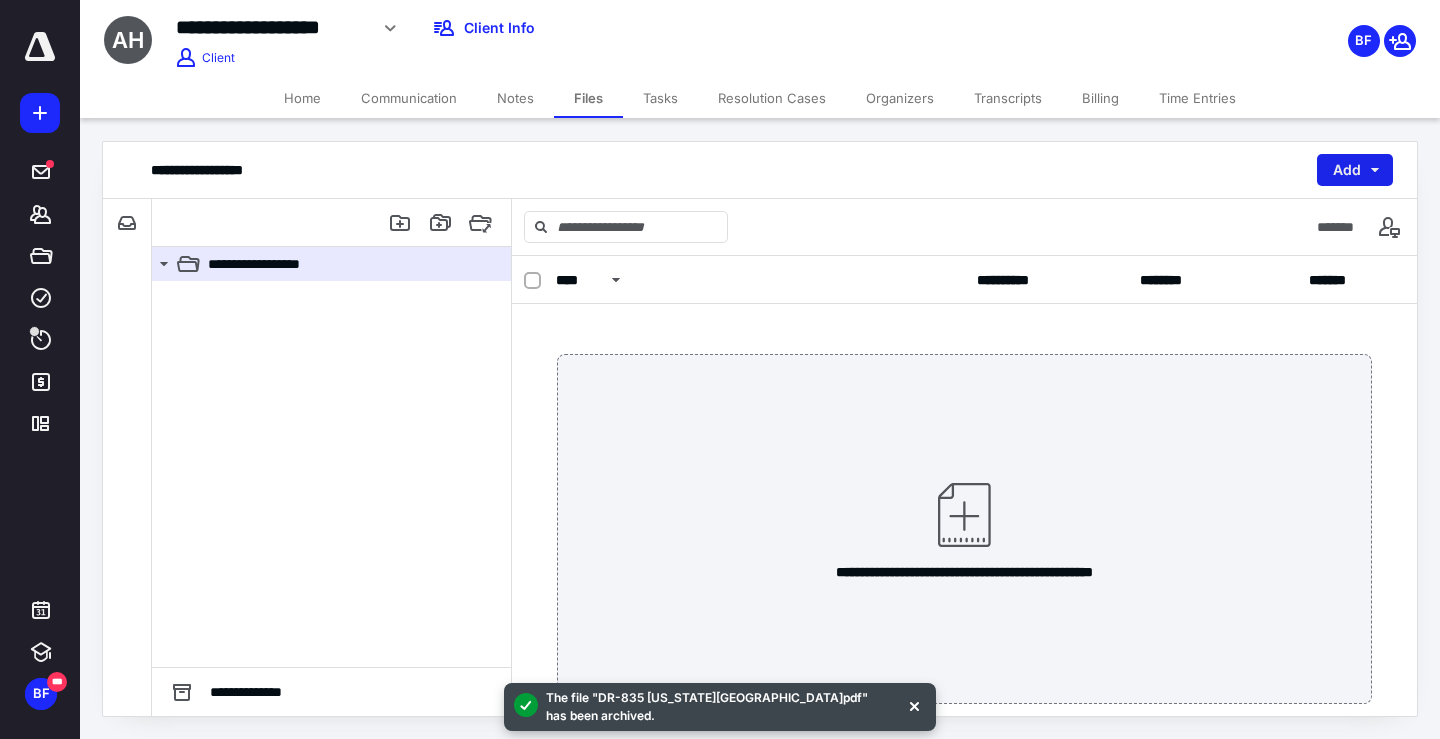 click on "Add" at bounding box center [1355, 170] 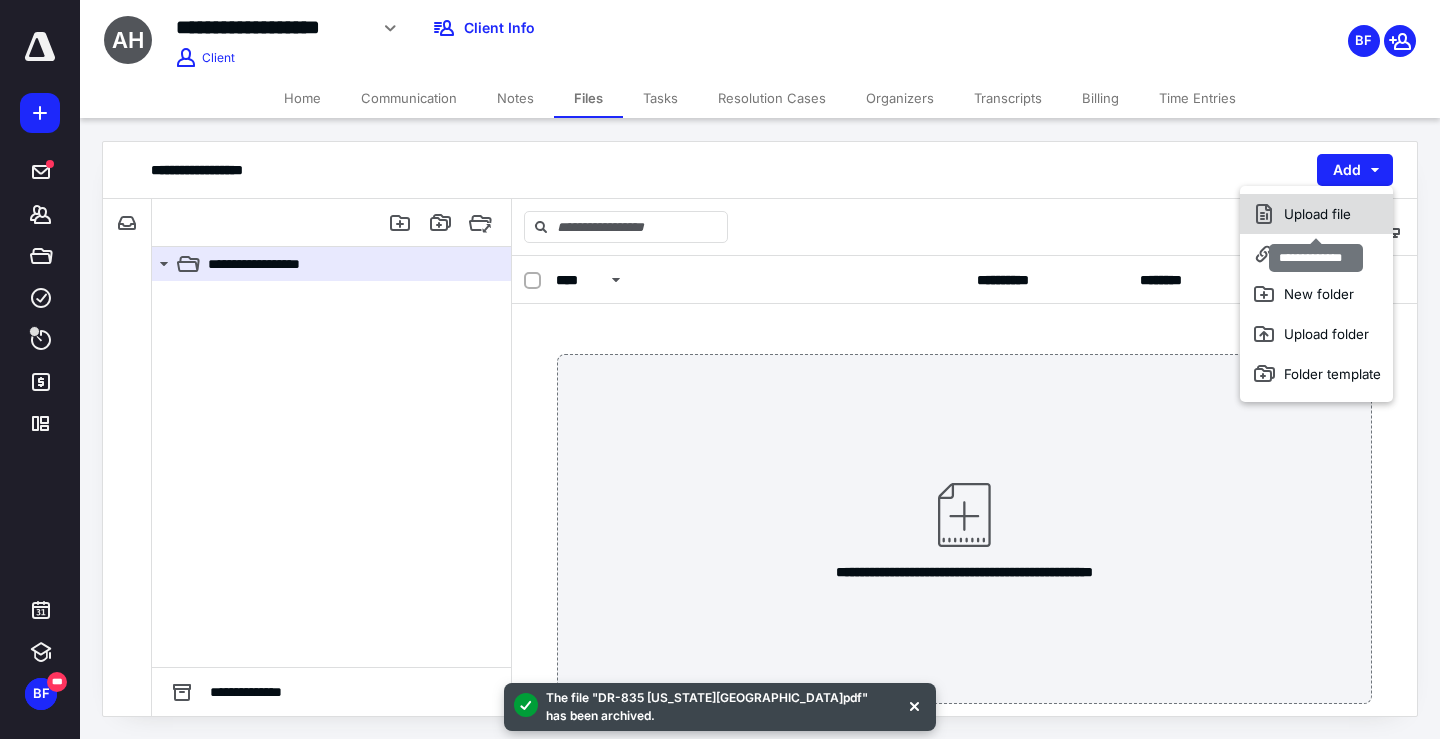 click on "Upload file" at bounding box center (1316, 214) 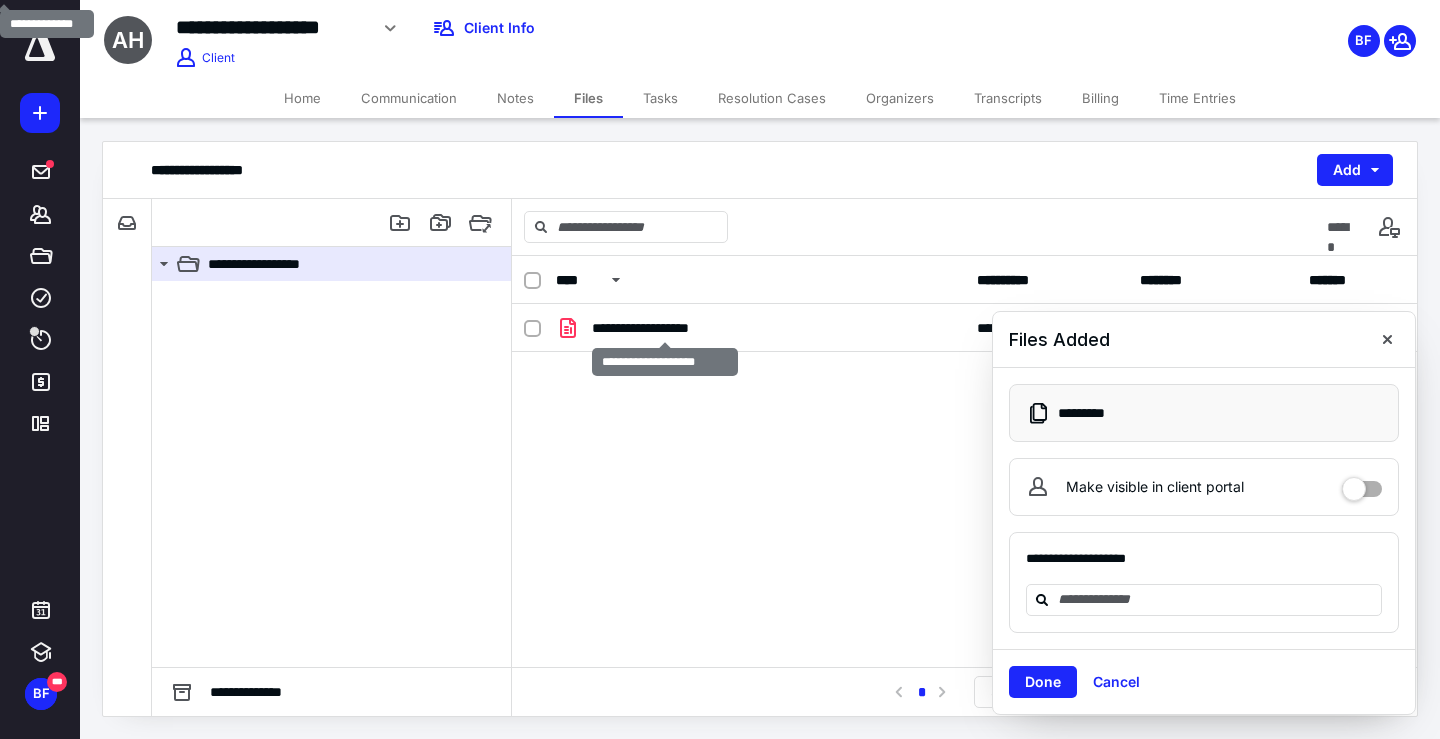 click on "**********" at bounding box center [664, 328] 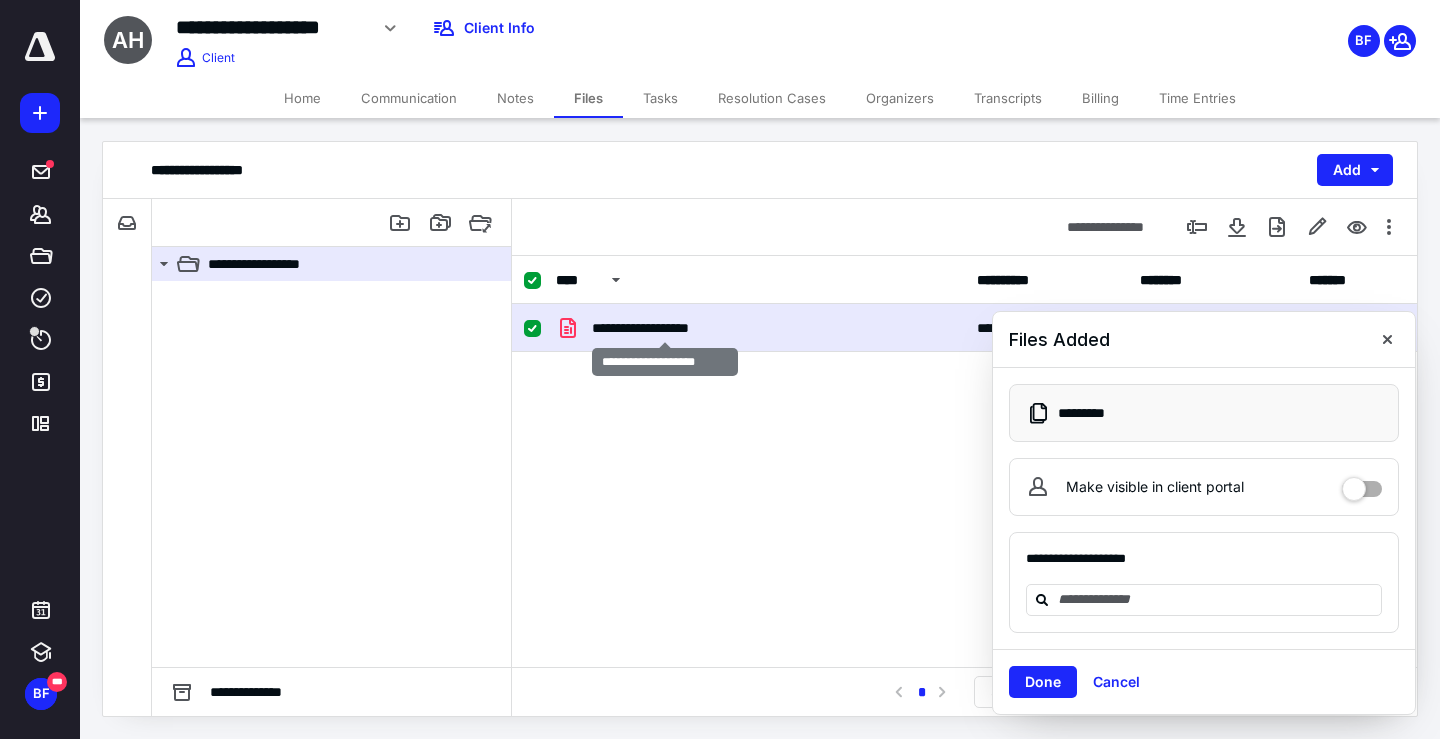 click on "**********" at bounding box center (664, 328) 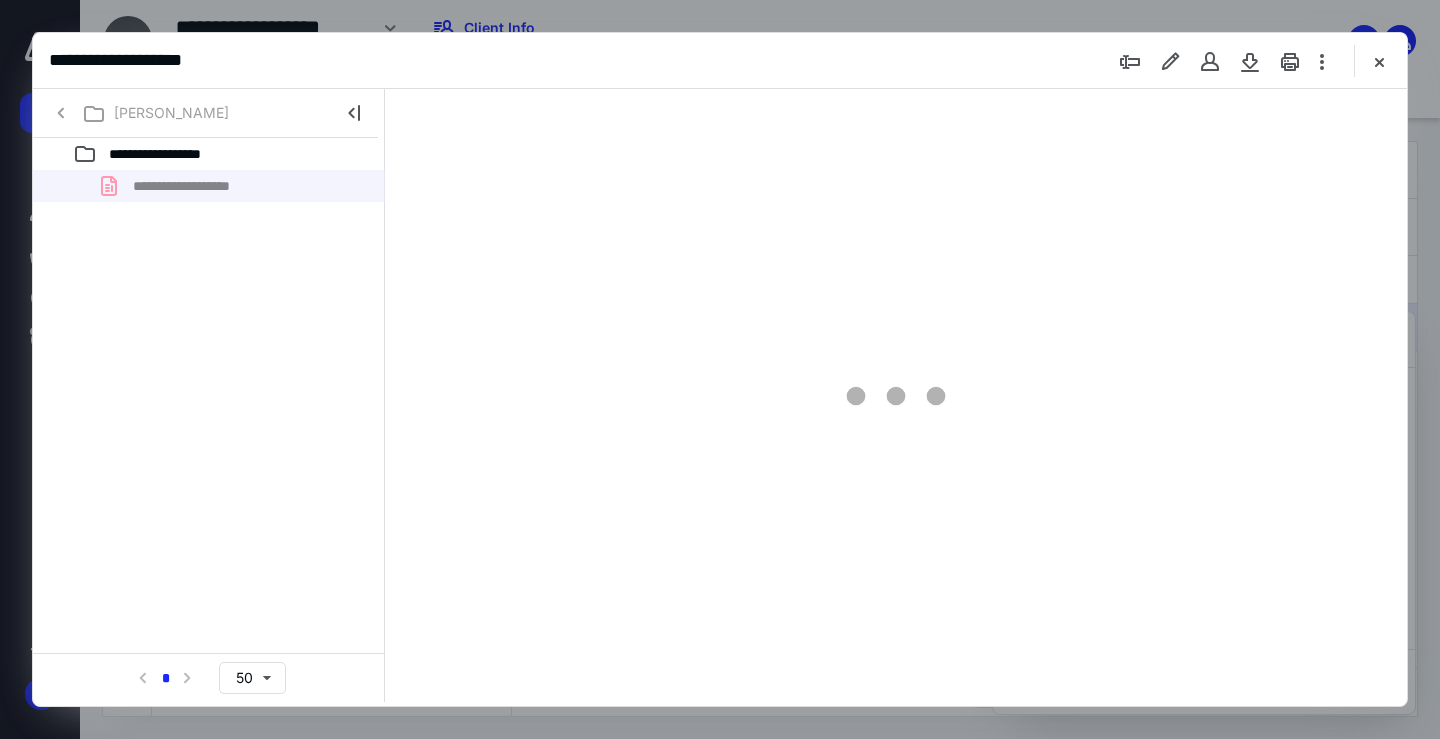 scroll, scrollTop: 0, scrollLeft: 0, axis: both 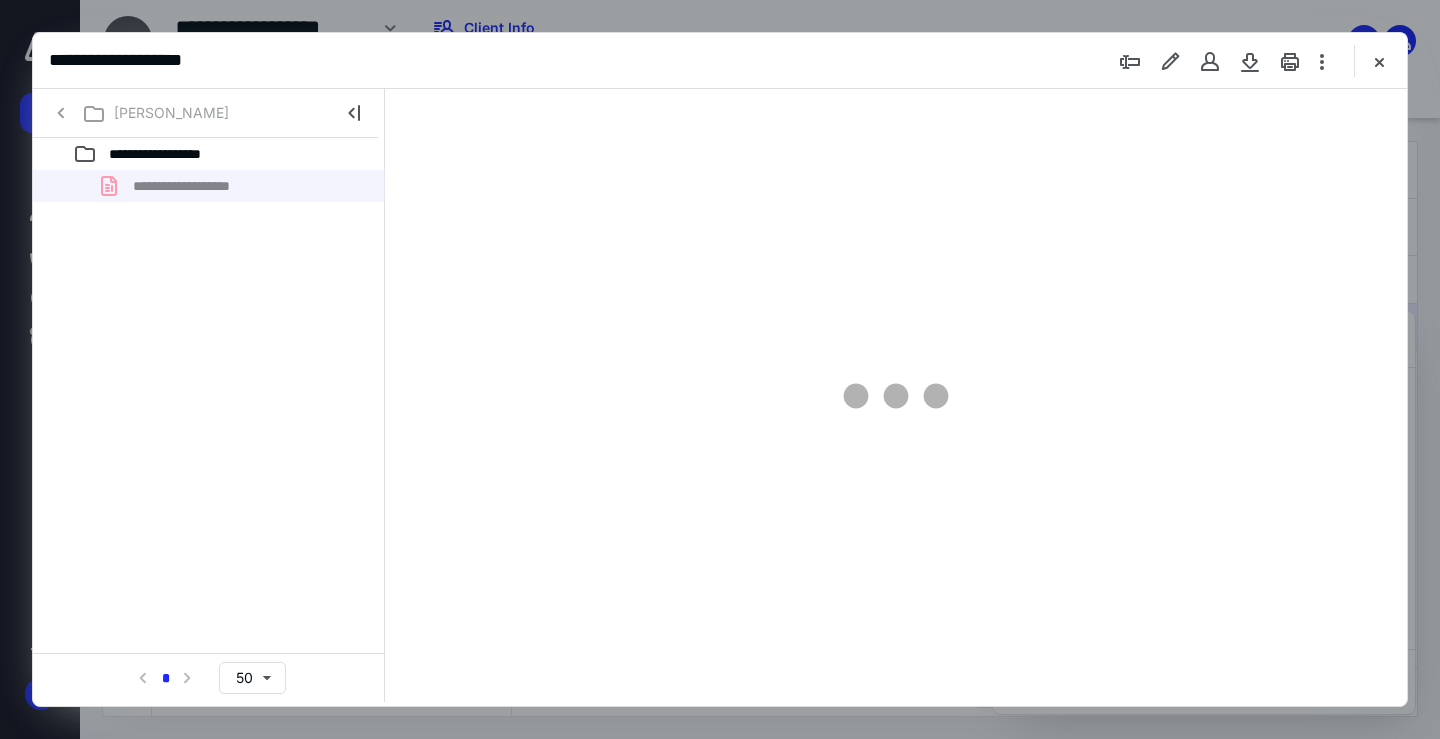 type on "68" 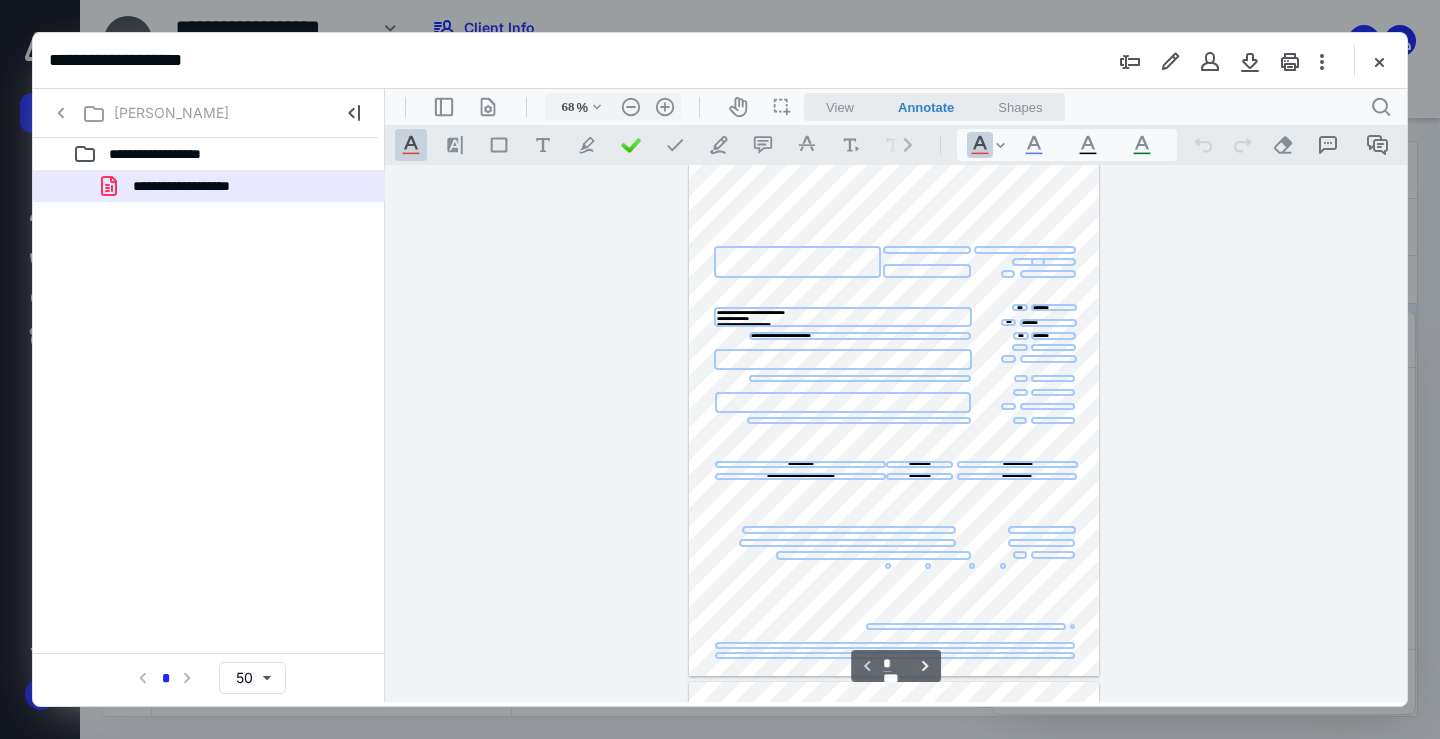 scroll, scrollTop: 0, scrollLeft: 0, axis: both 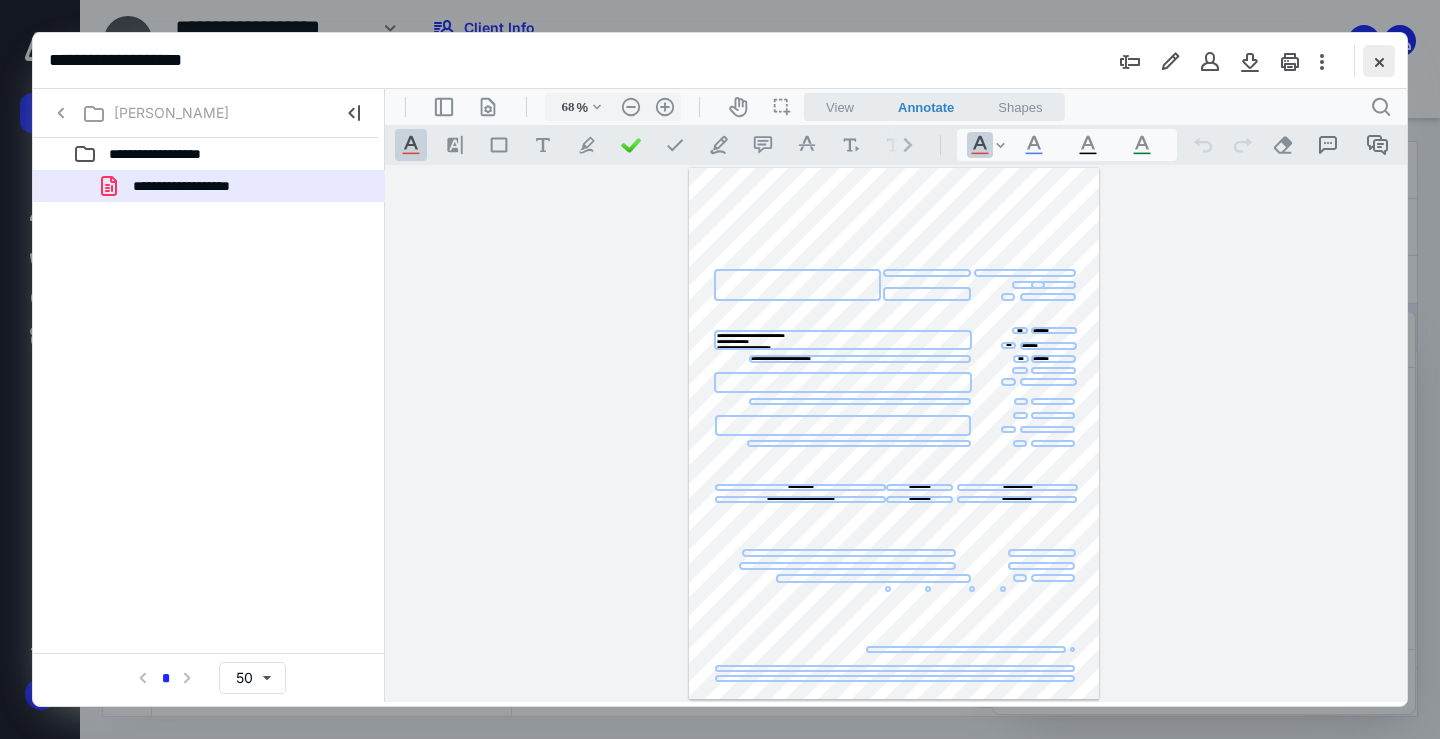 click at bounding box center [1379, 61] 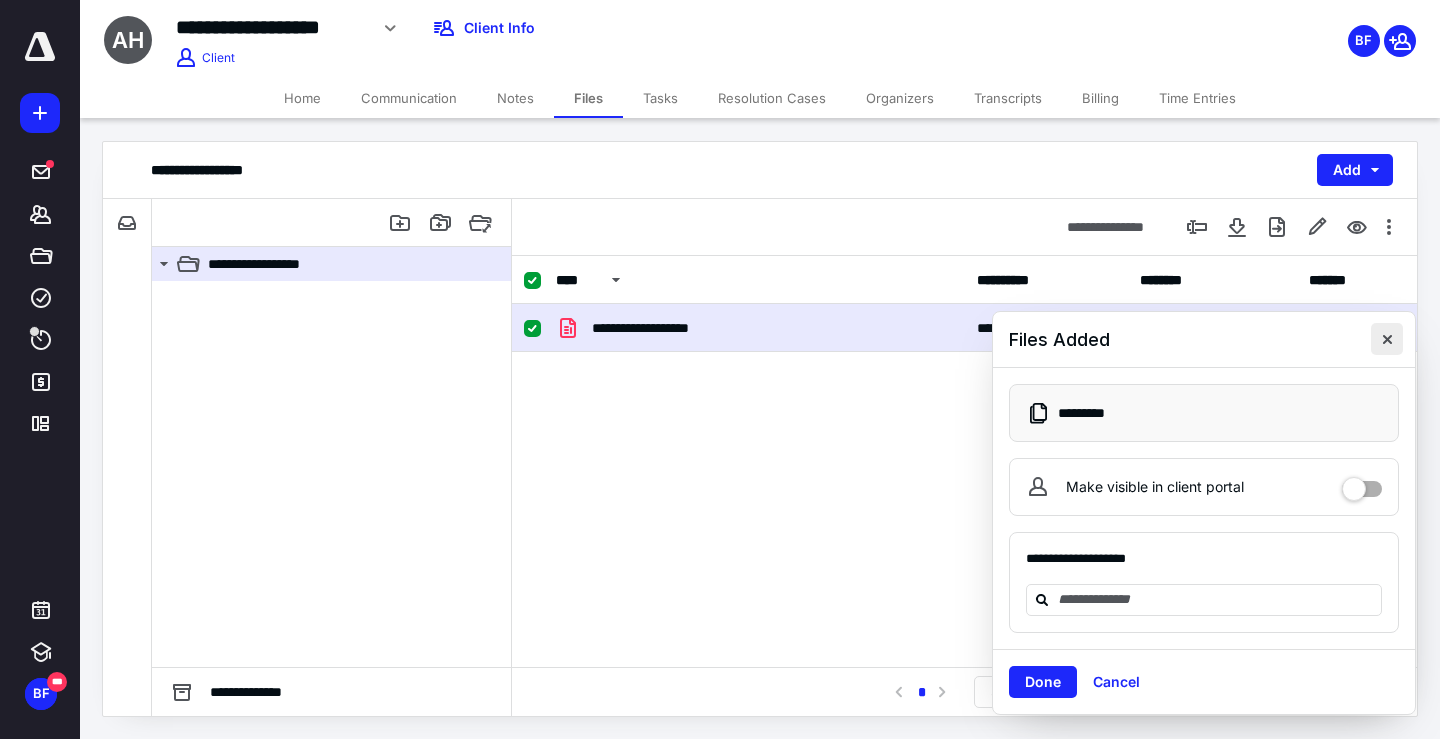 click at bounding box center (1387, 339) 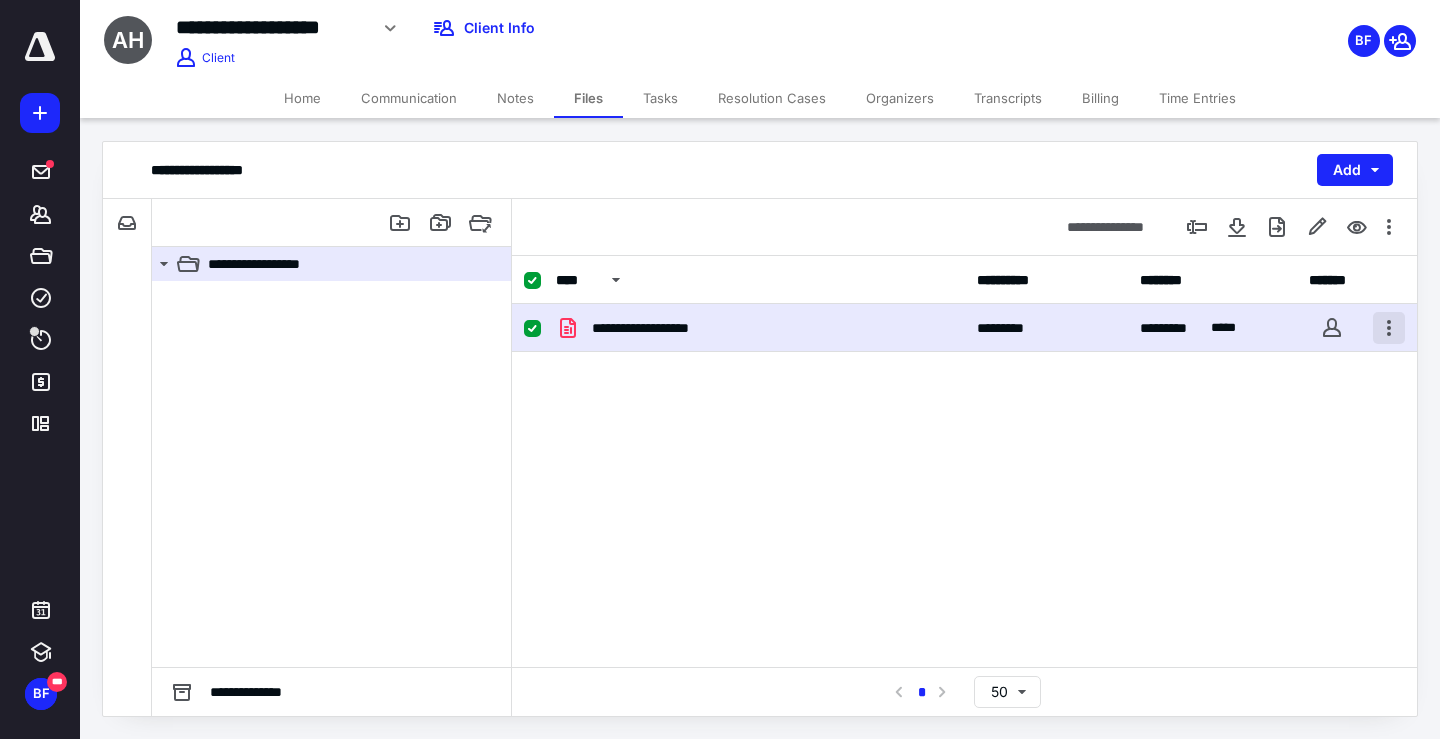 click at bounding box center [1389, 328] 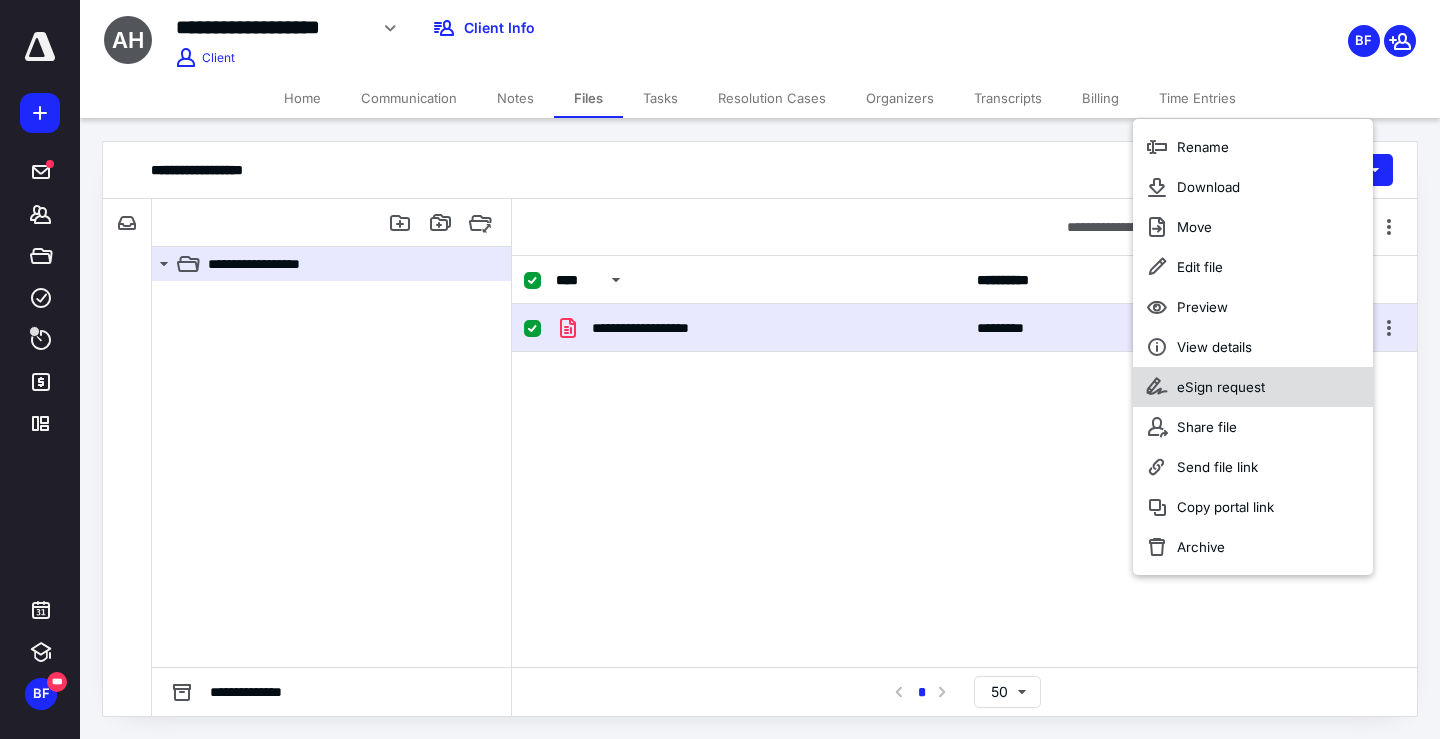 click on "eSign request" at bounding box center (1221, 387) 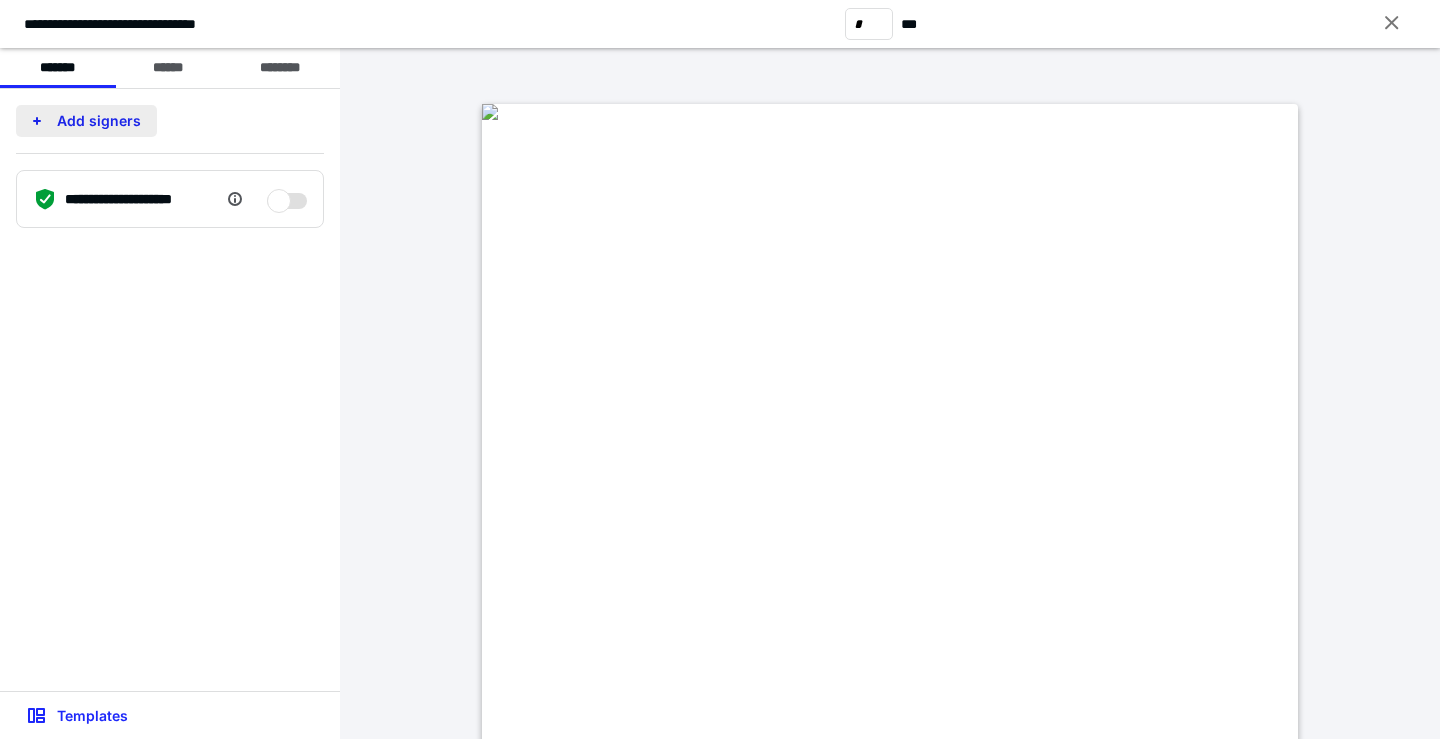 click on "Add signers" at bounding box center (86, 121) 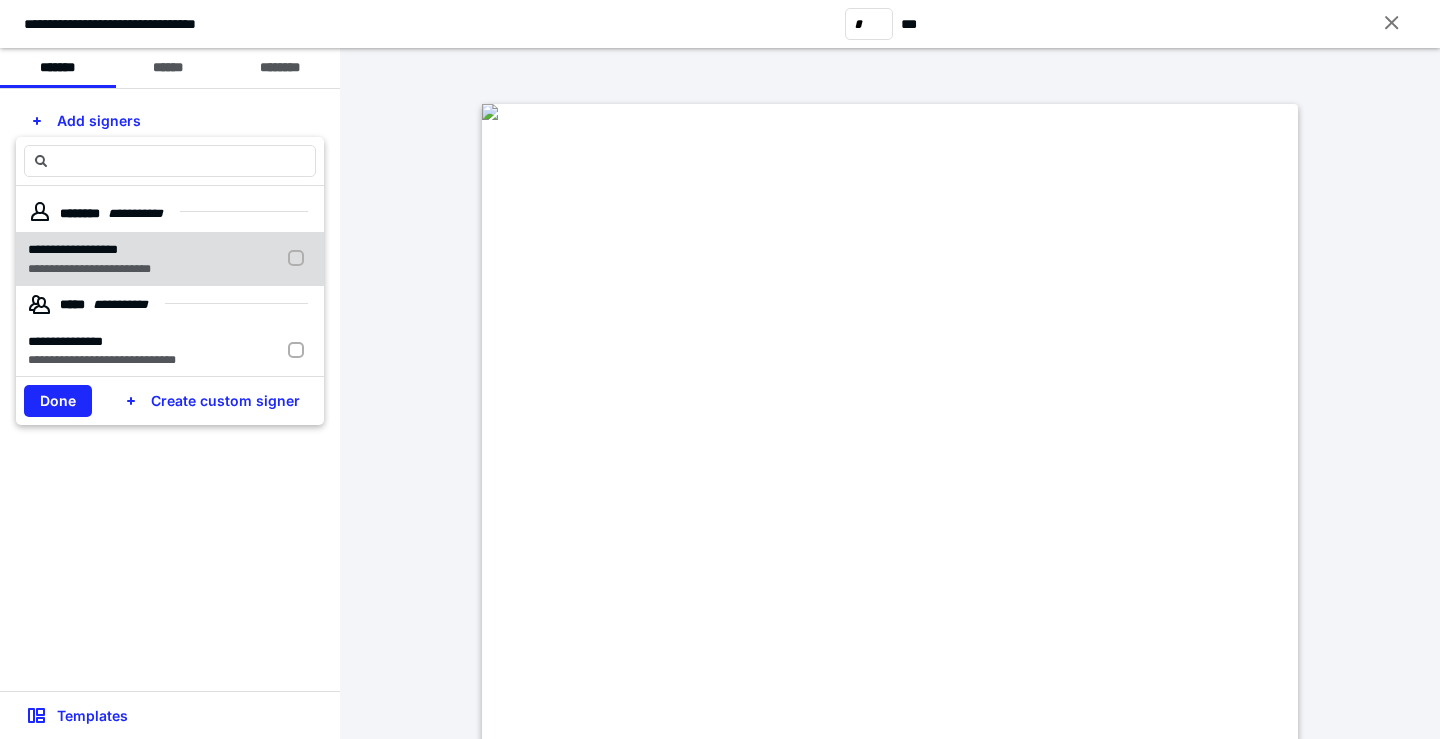 click on "**********" at bounding box center [73, 249] 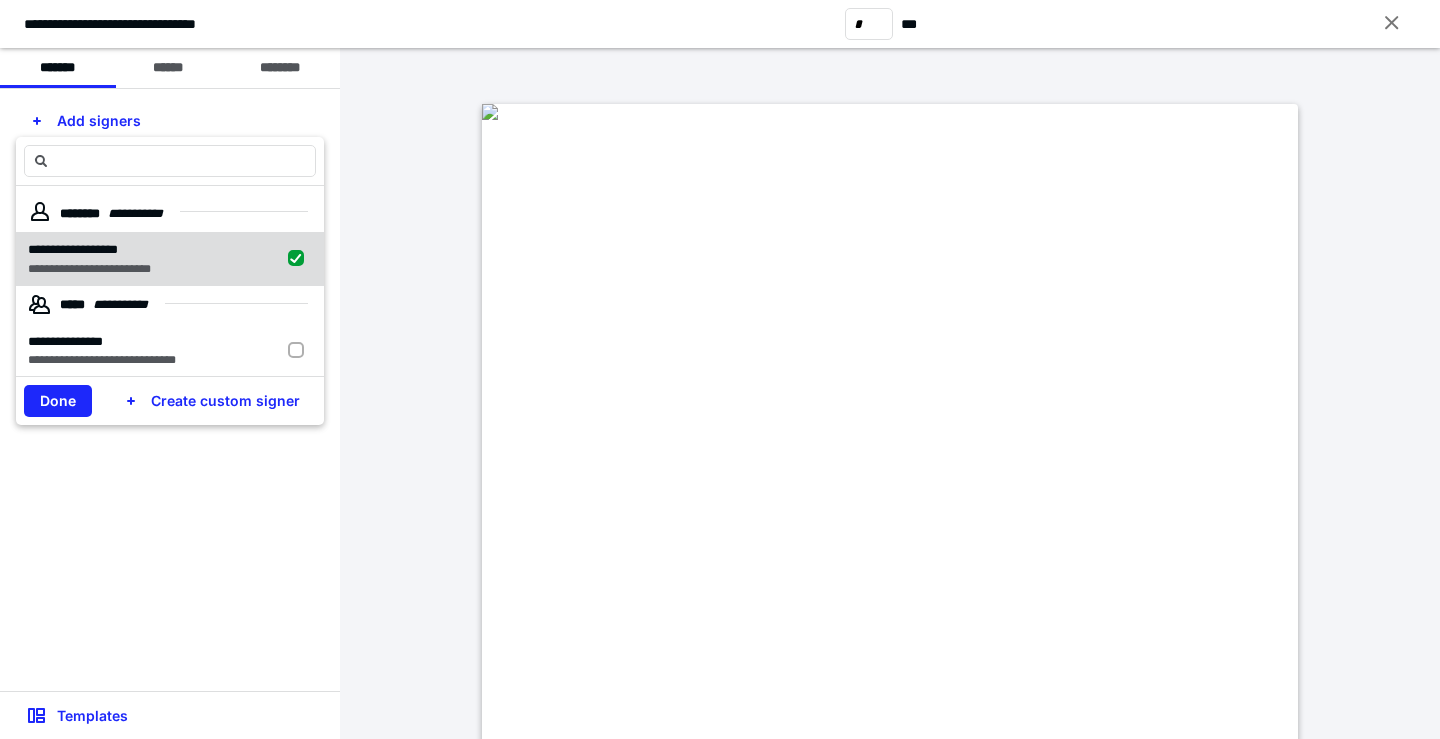 checkbox on "true" 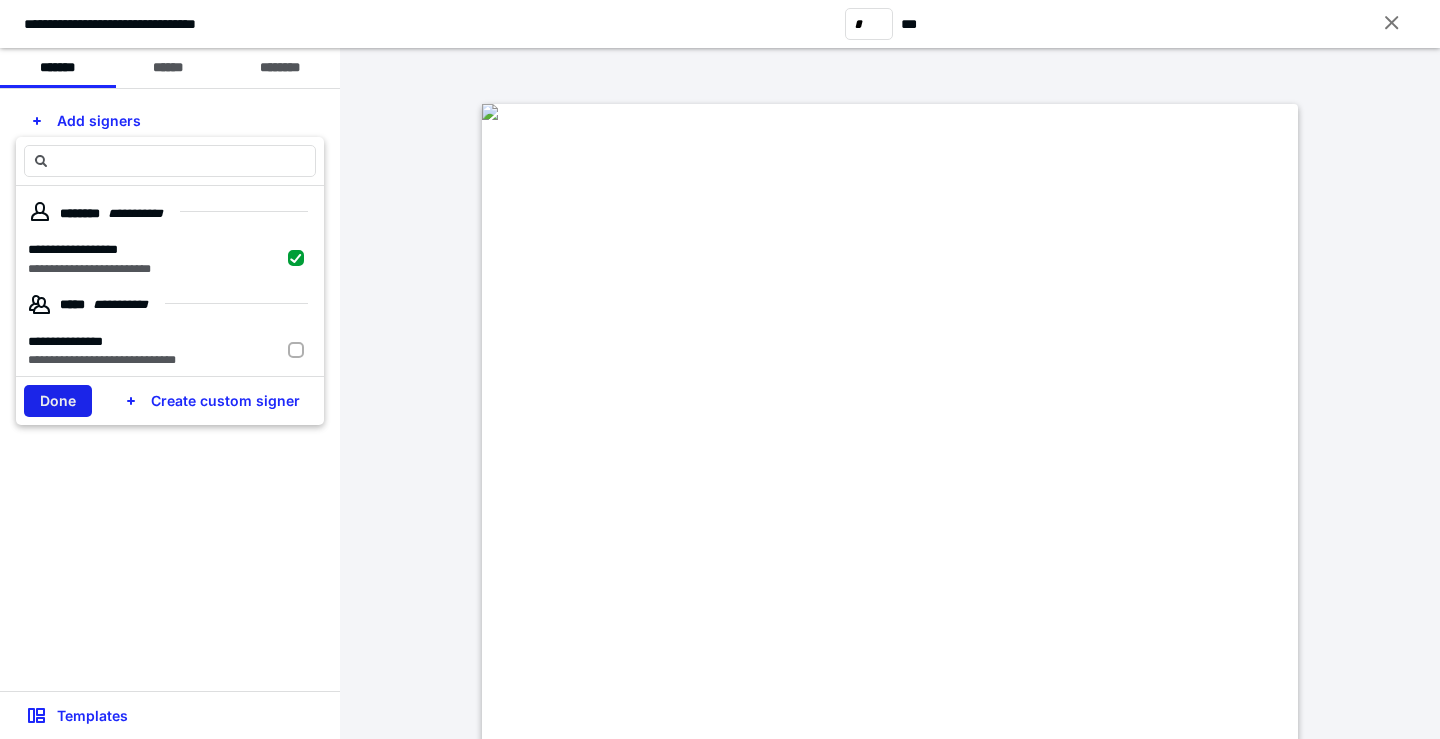 click on "Done" at bounding box center (58, 401) 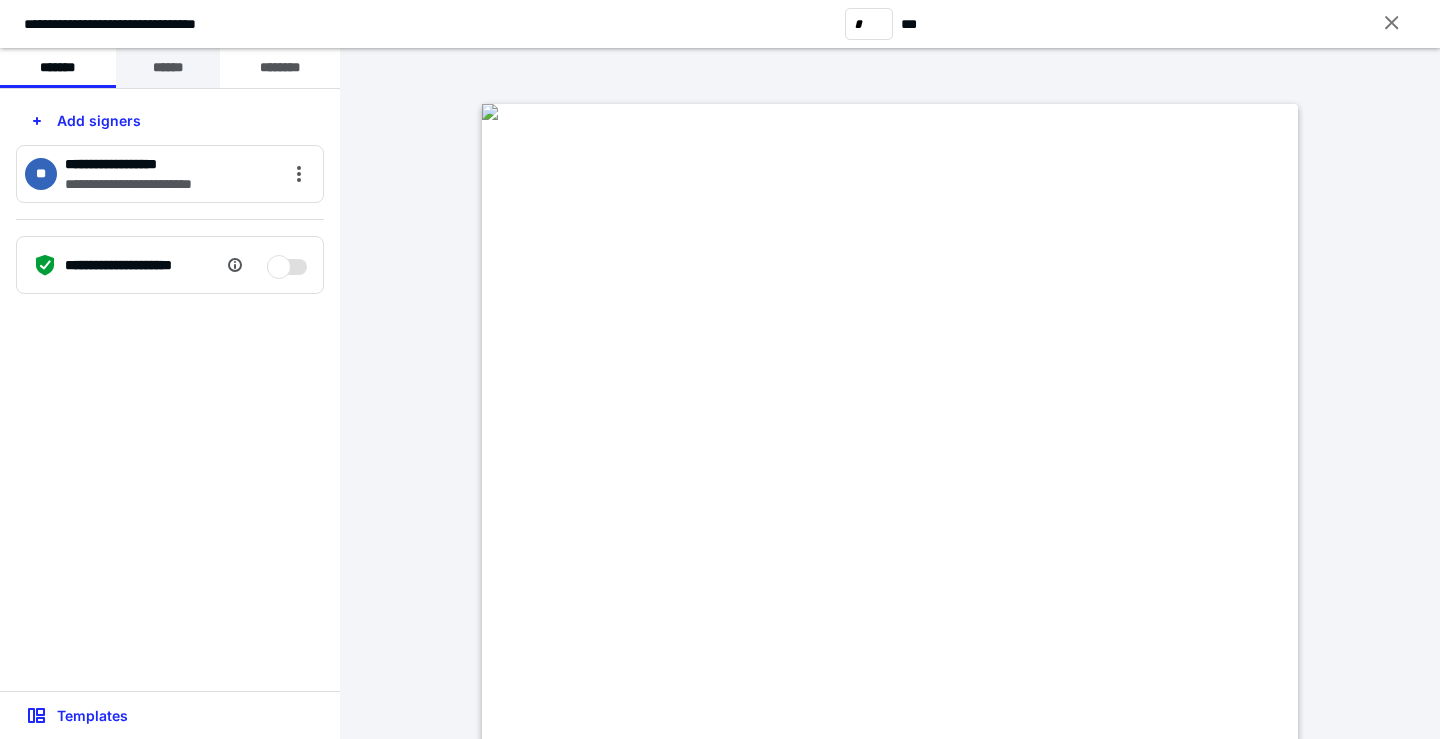 click on "******" at bounding box center (168, 68) 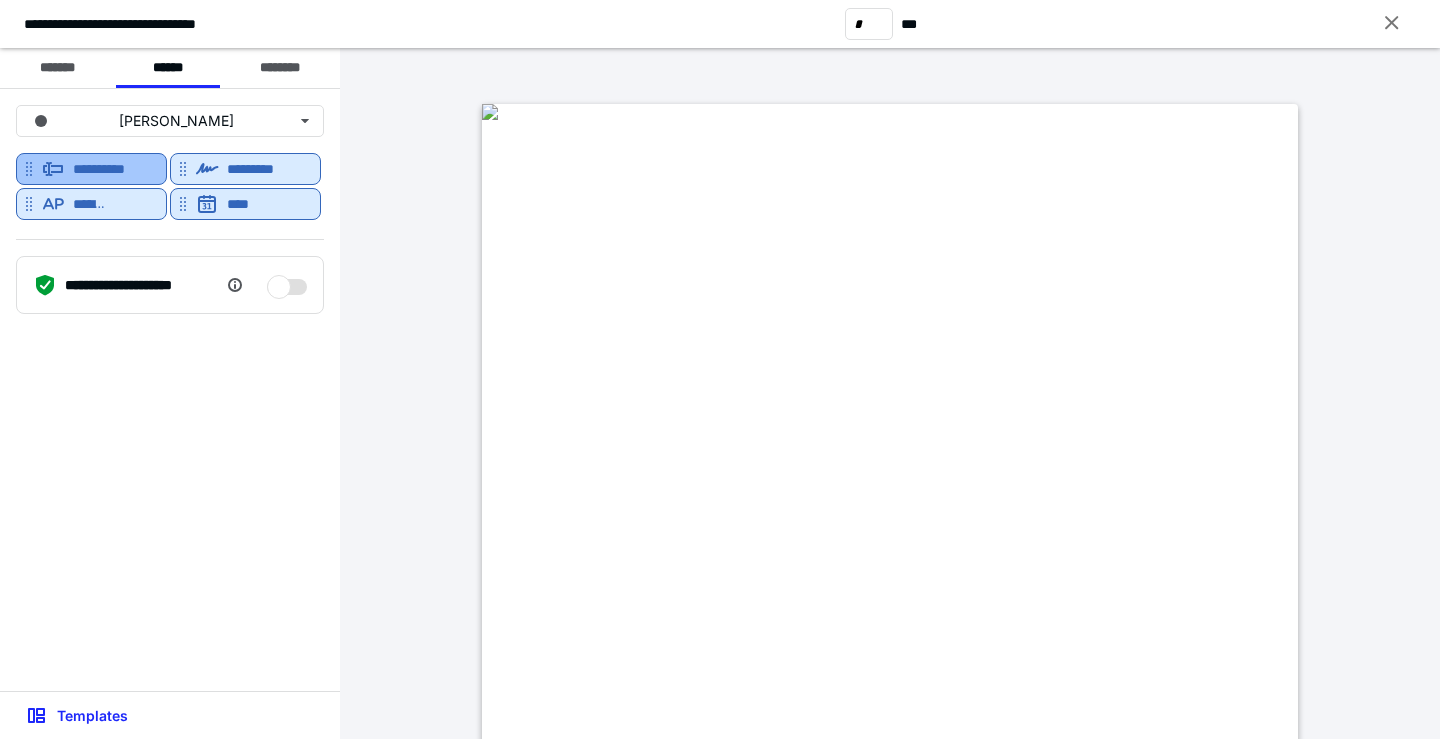 click on "**********" at bounding box center (107, 169) 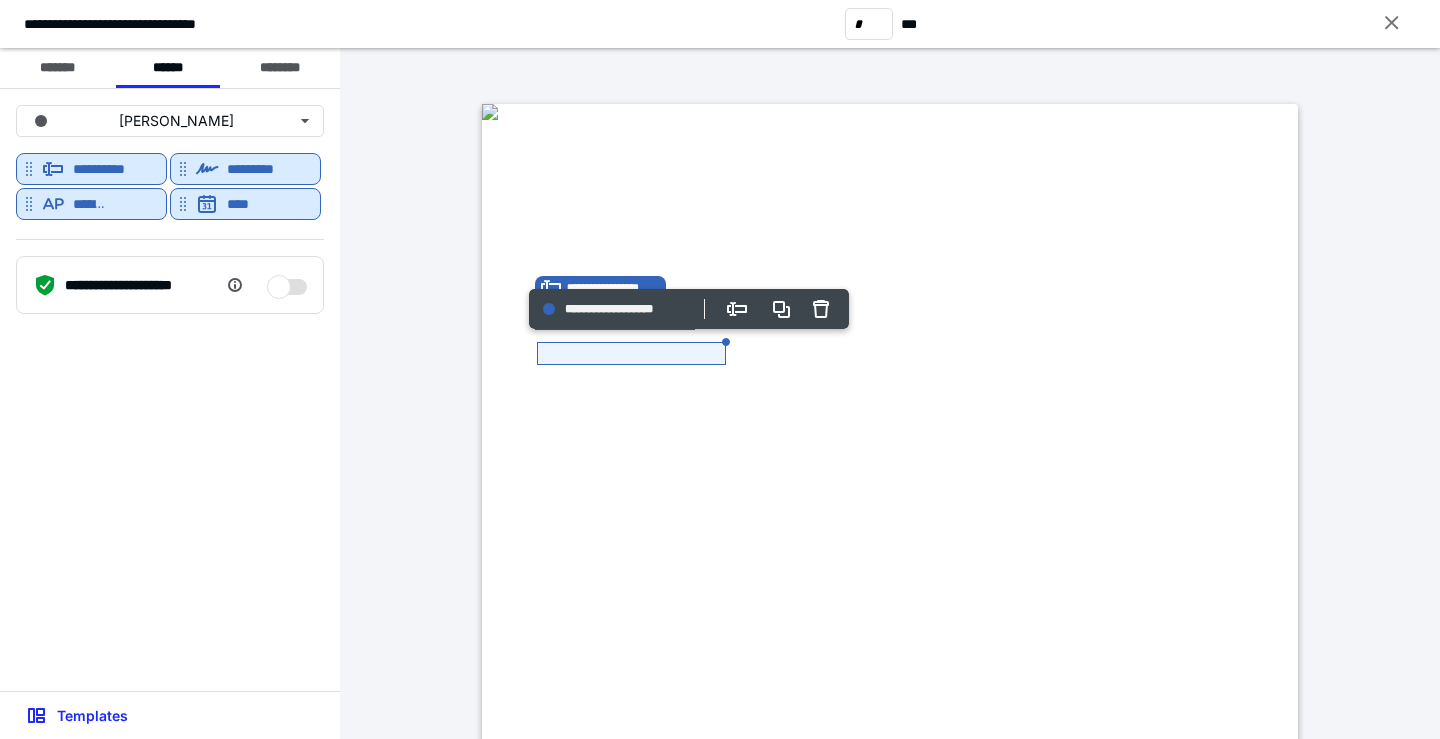 drag, startPoint x: 689, startPoint y: 334, endPoint x: 847, endPoint y: 338, distance: 158.05063 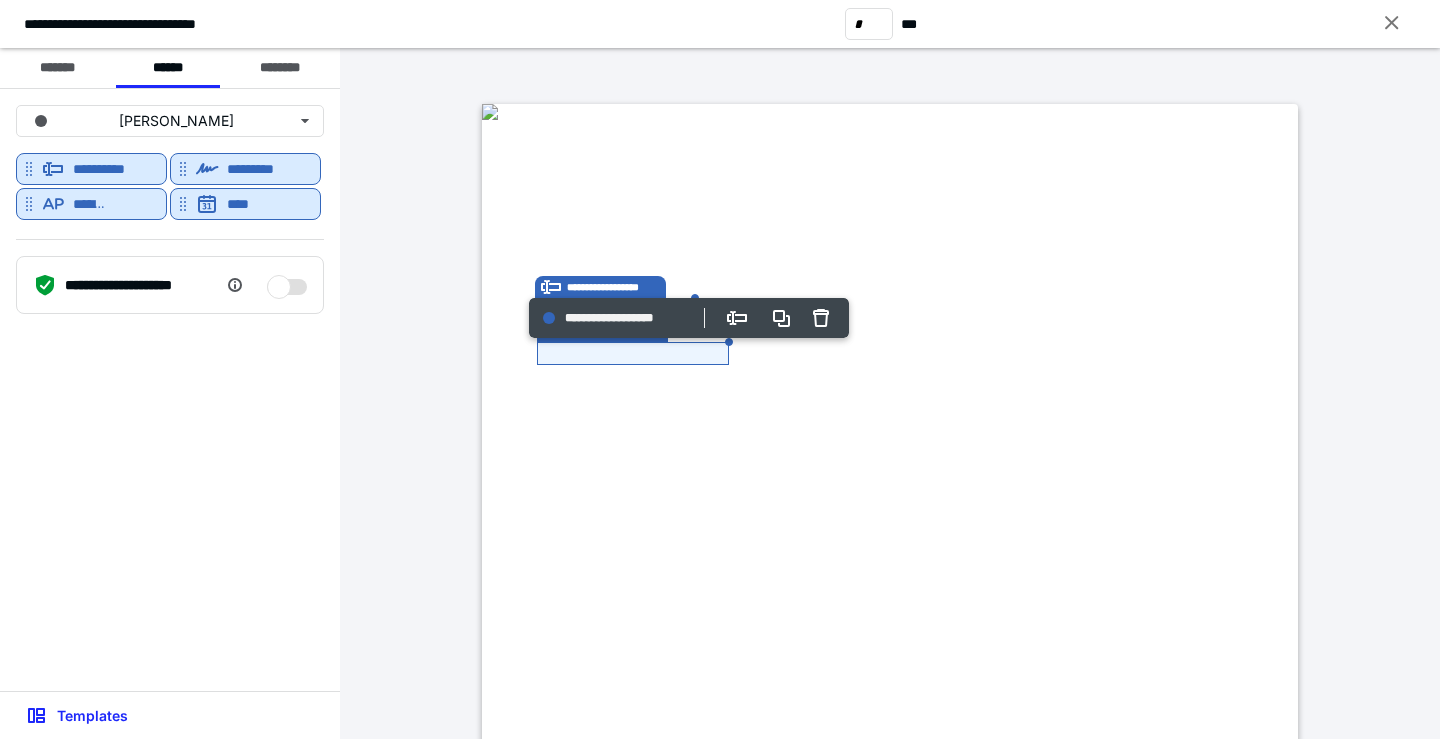 click at bounding box center (490, 112) 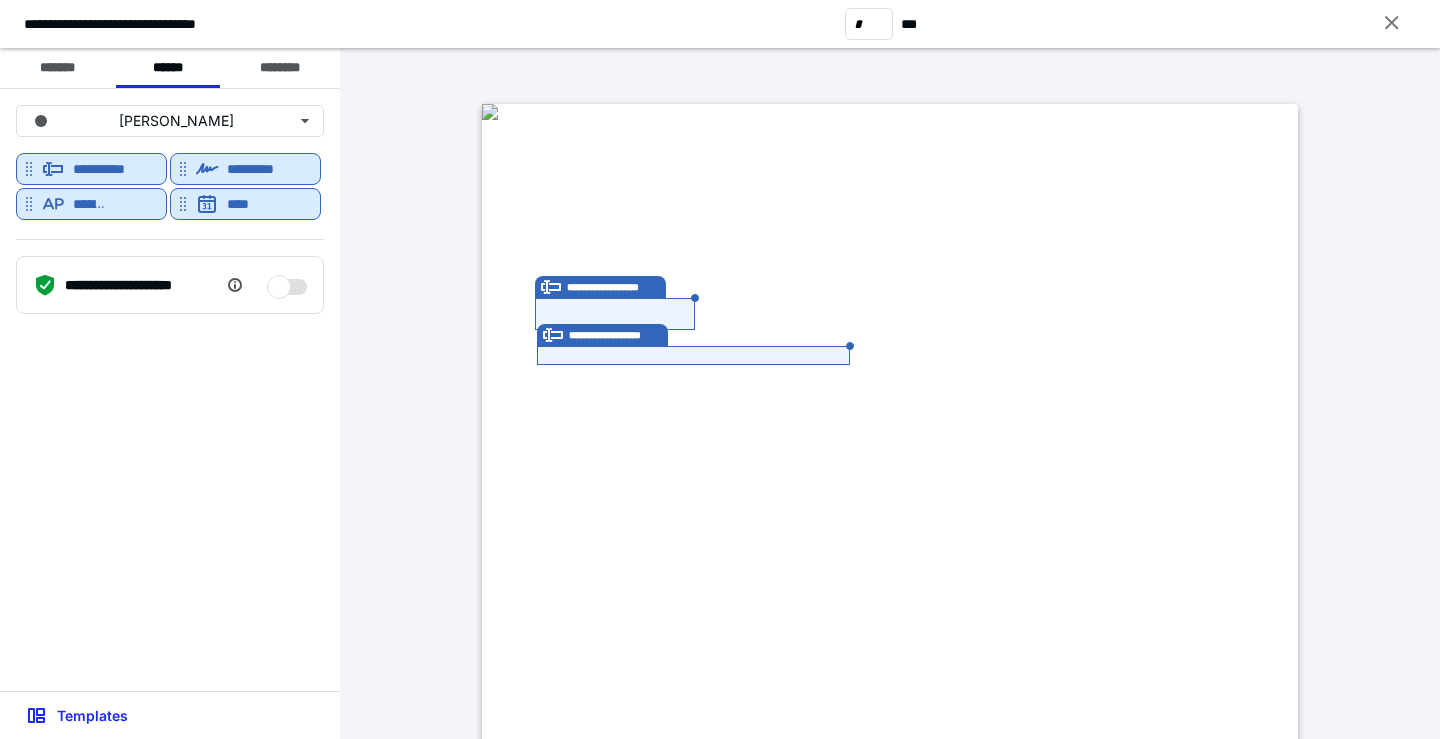 drag, startPoint x: 722, startPoint y: 344, endPoint x: 843, endPoint y: 348, distance: 121.0661 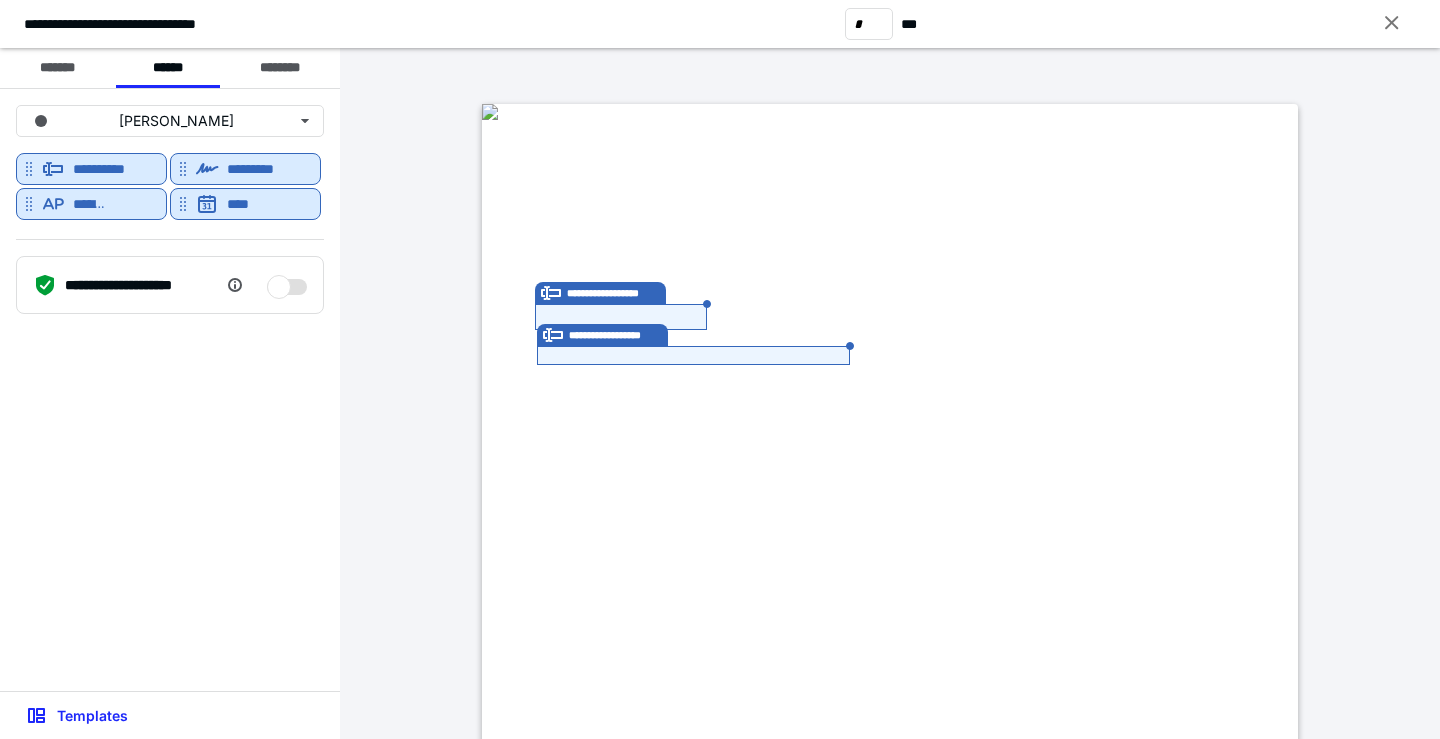 drag, startPoint x: 687, startPoint y: 299, endPoint x: 699, endPoint y: 305, distance: 13.416408 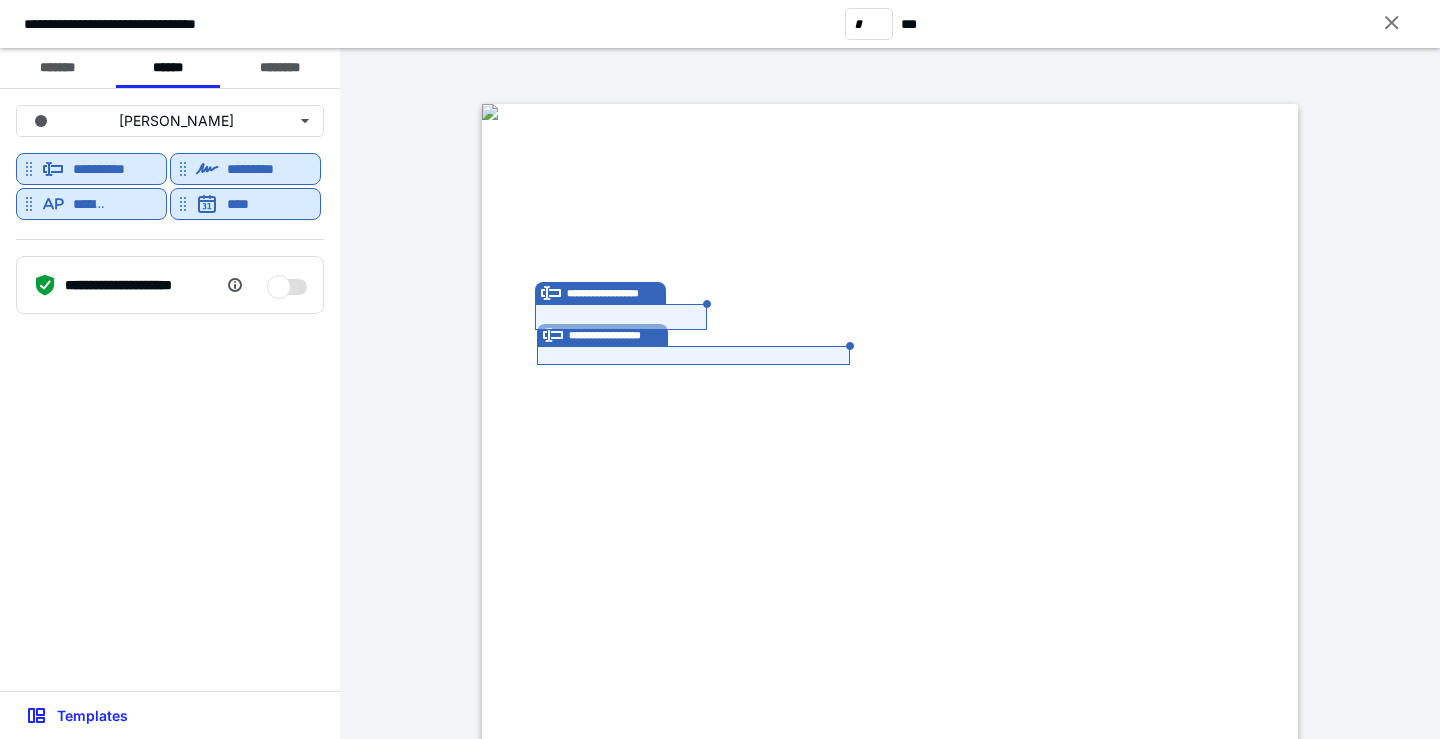 click on "**********" at bounding box center (170, 390) 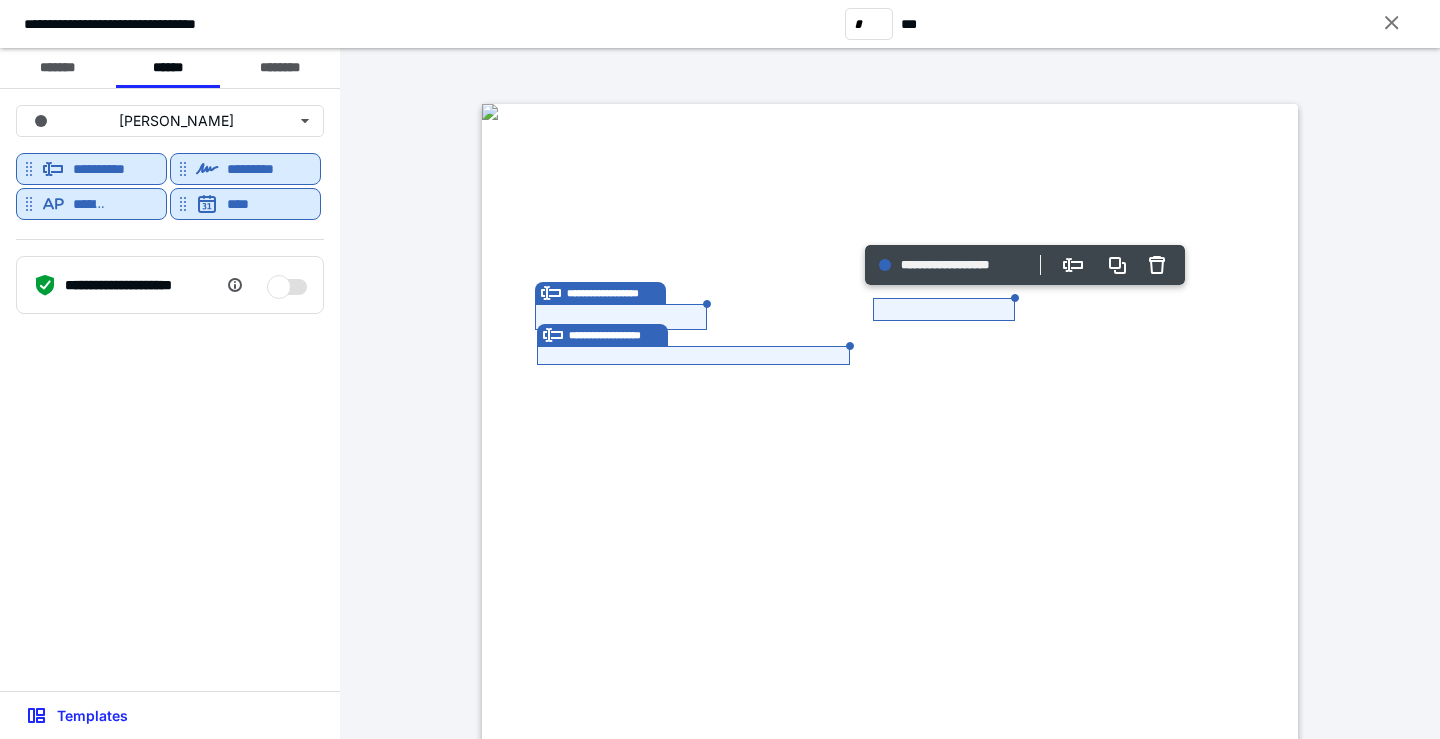 drag, startPoint x: 1025, startPoint y: 290, endPoint x: 1007, endPoint y: 299, distance: 20.12461 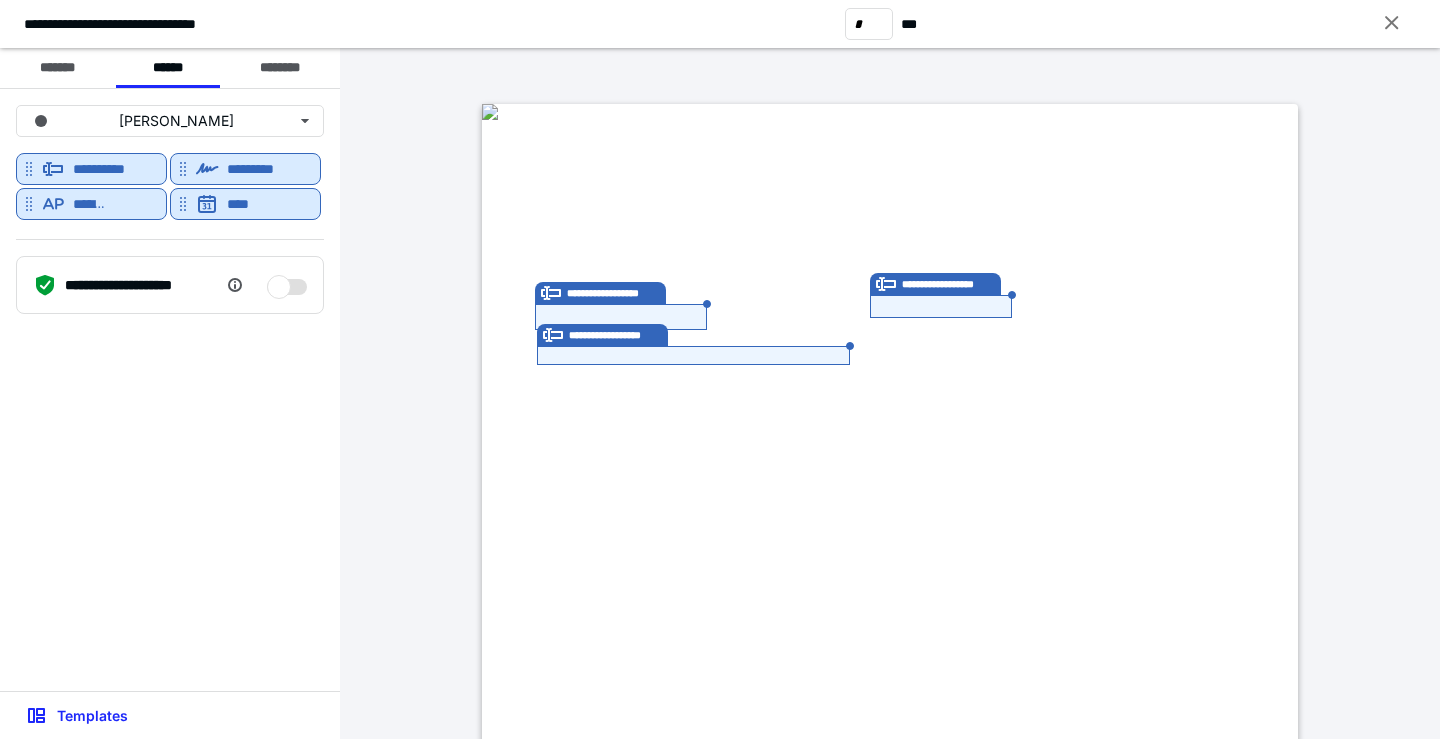 click at bounding box center [490, 112] 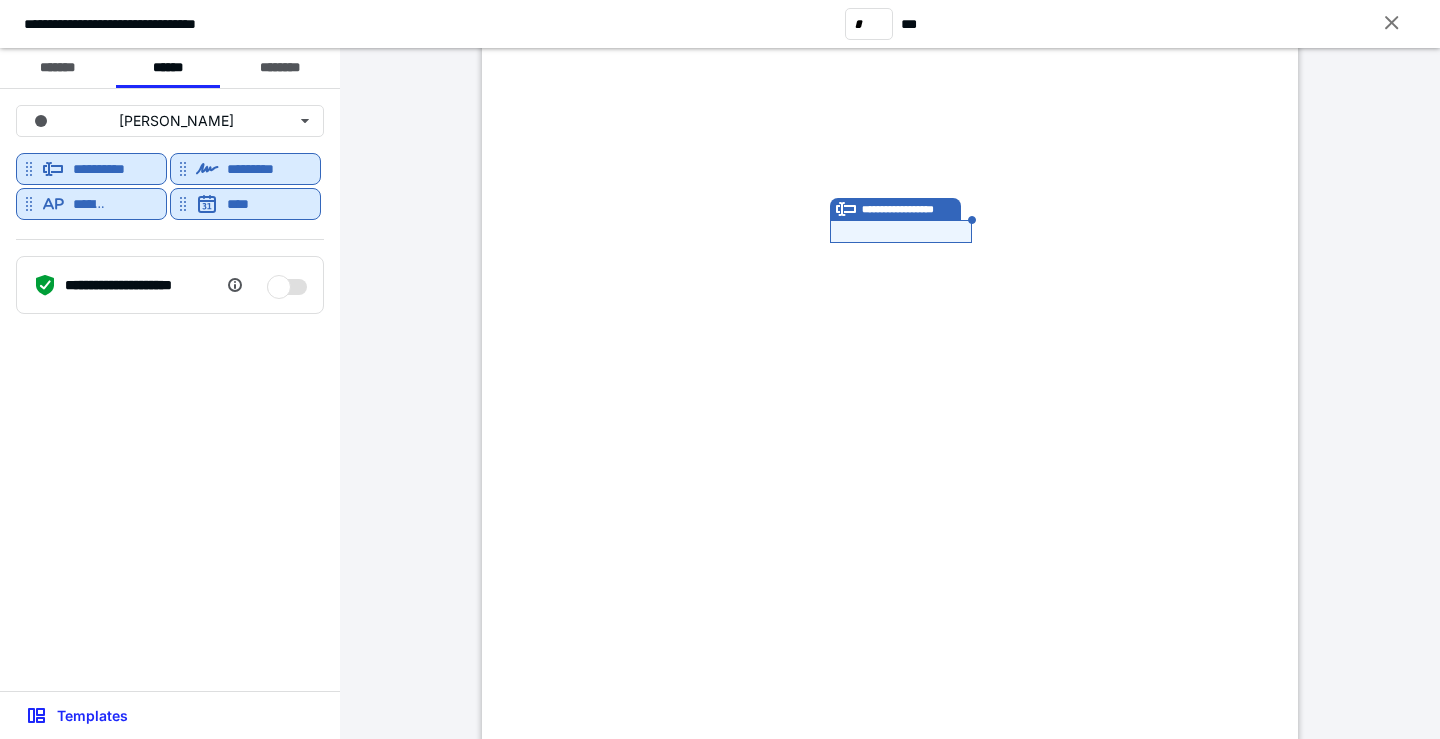 scroll, scrollTop: 400, scrollLeft: 0, axis: vertical 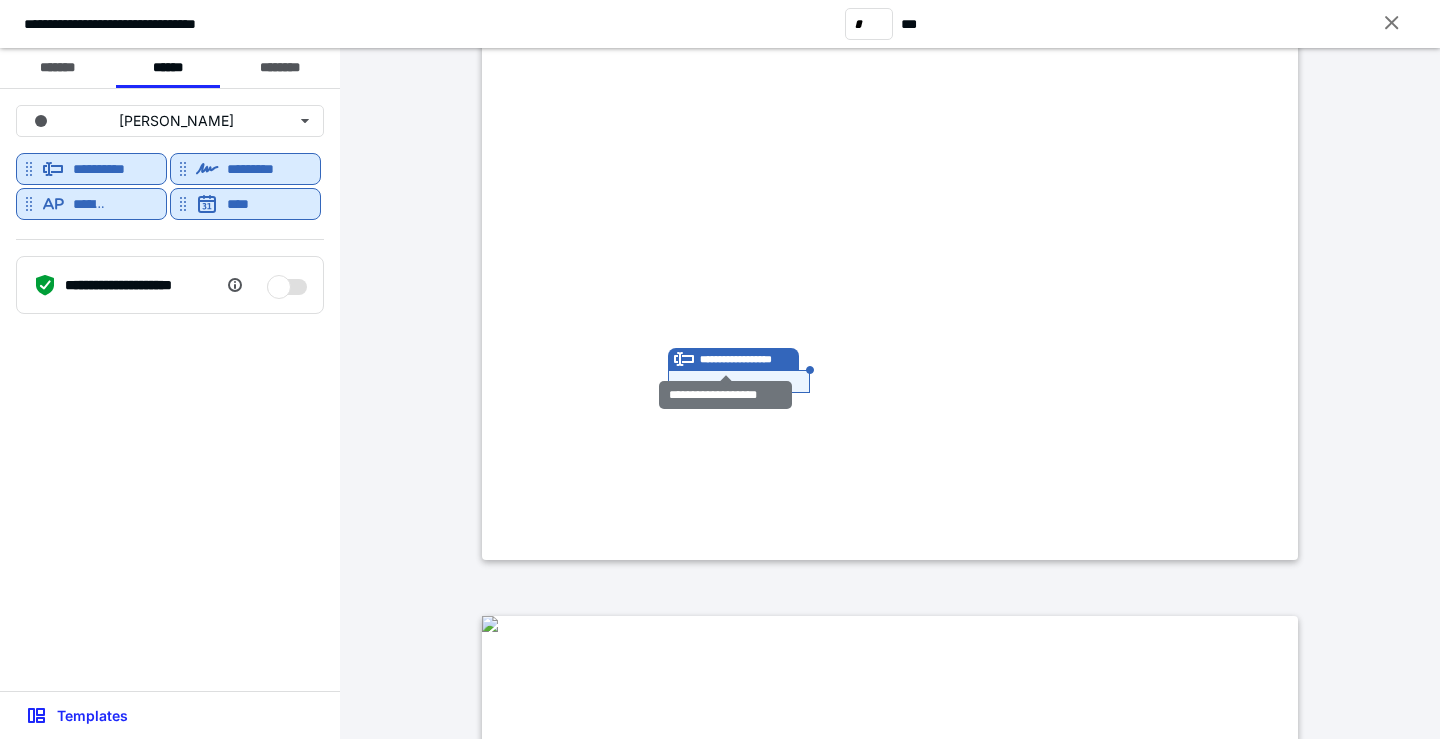 click on "**********" at bounding box center [748, 359] 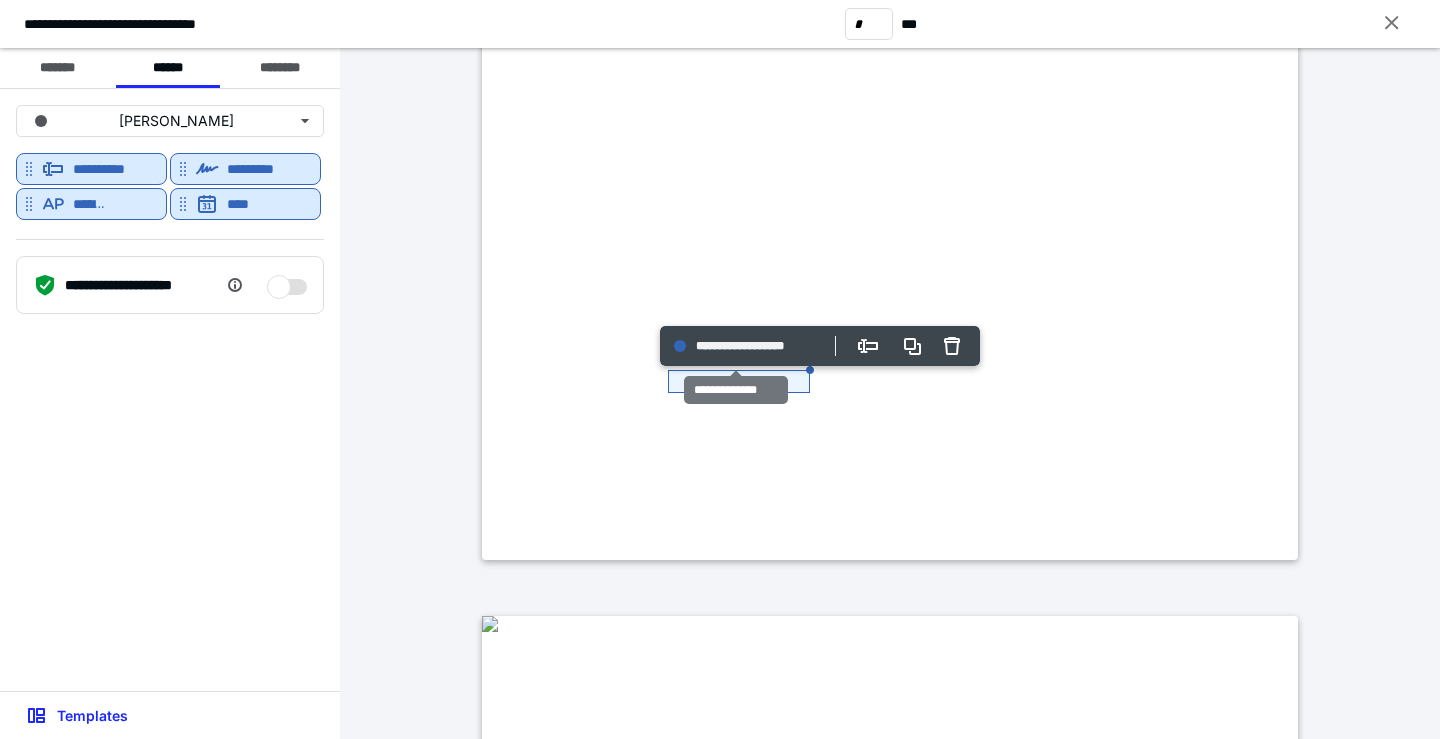 drag, startPoint x: 765, startPoint y: 354, endPoint x: 724, endPoint y: 345, distance: 41.976185 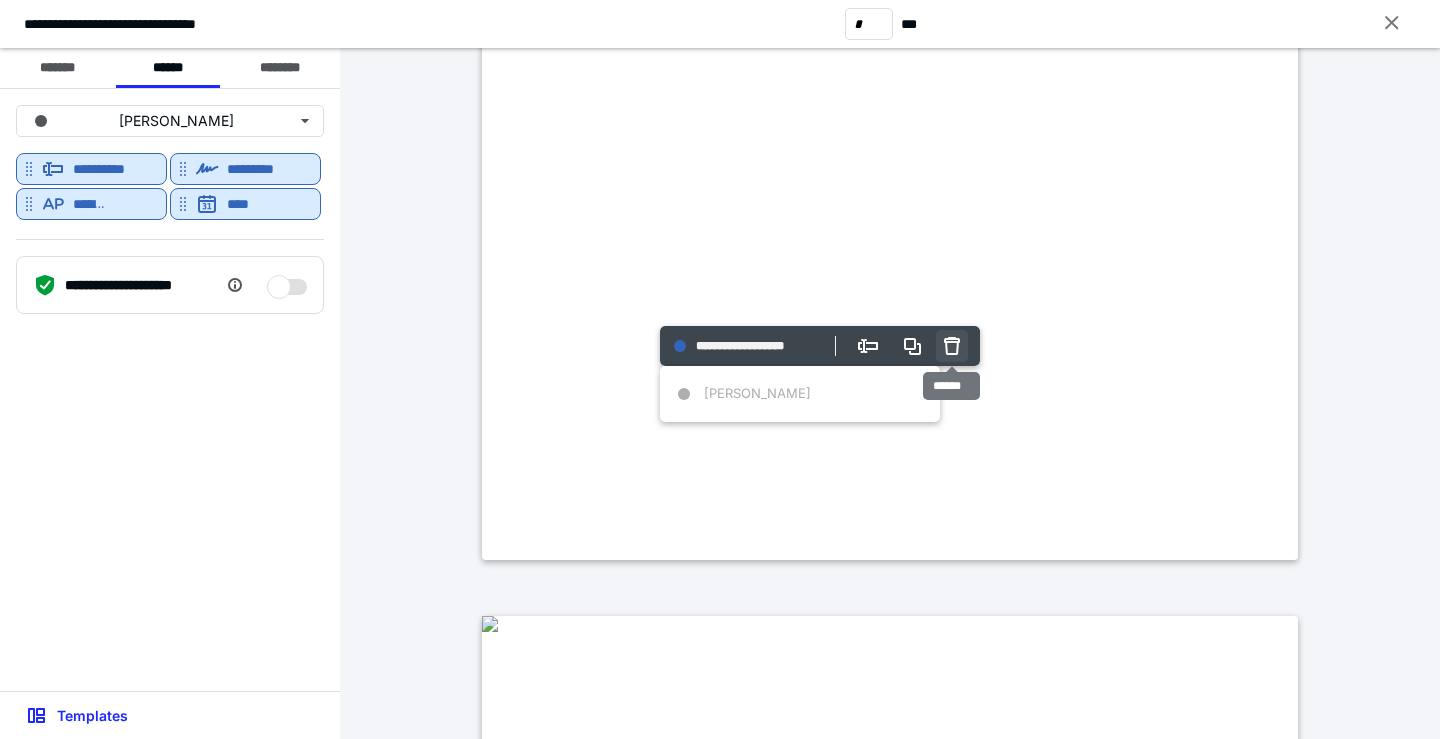 click at bounding box center (952, 346) 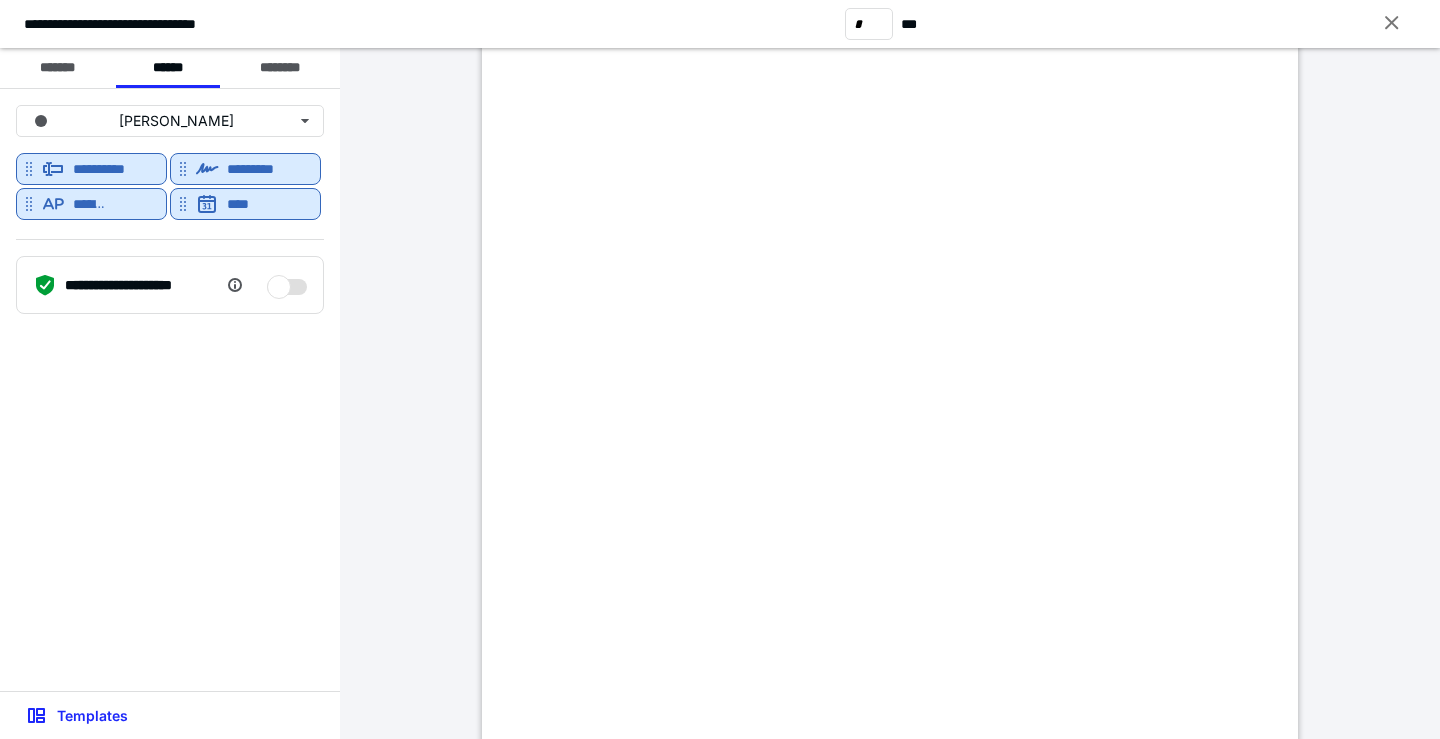 scroll, scrollTop: 1313, scrollLeft: 0, axis: vertical 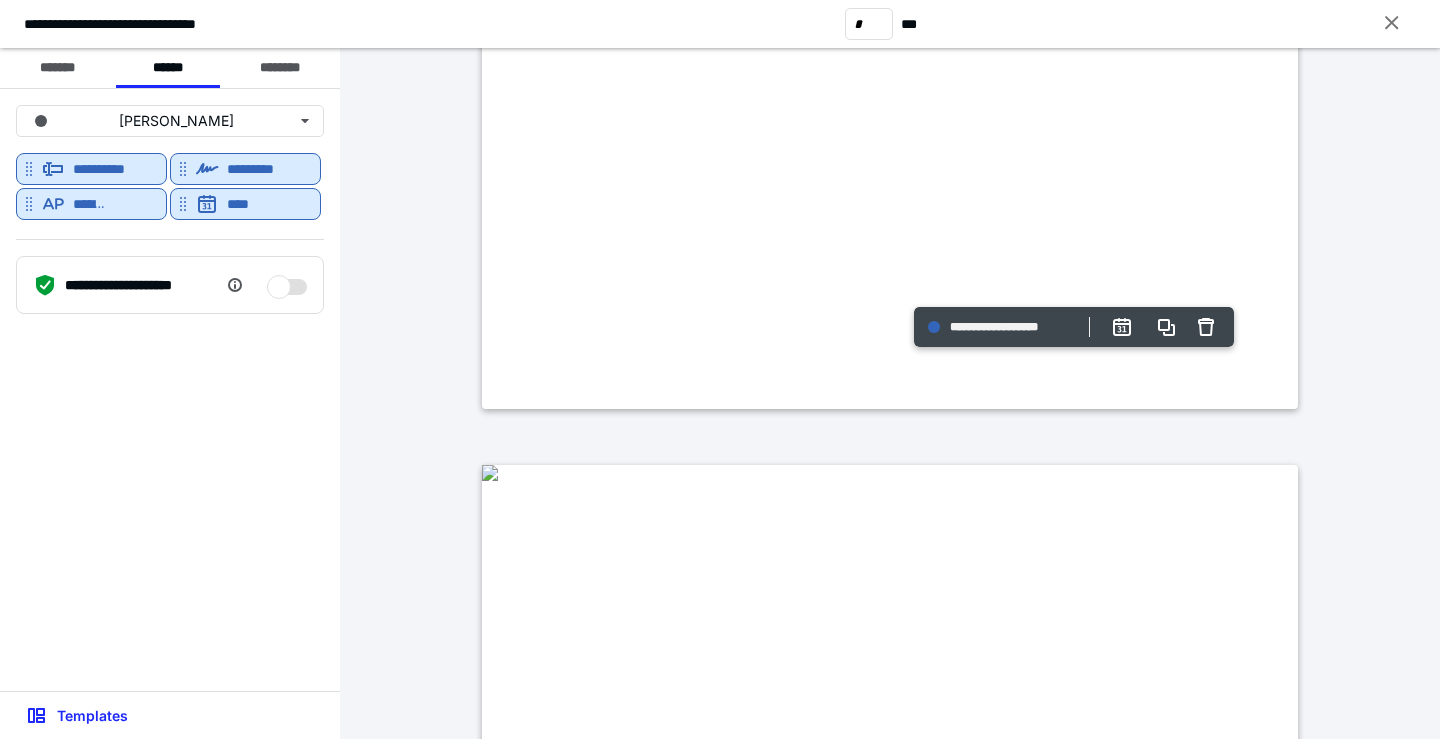 type on "*" 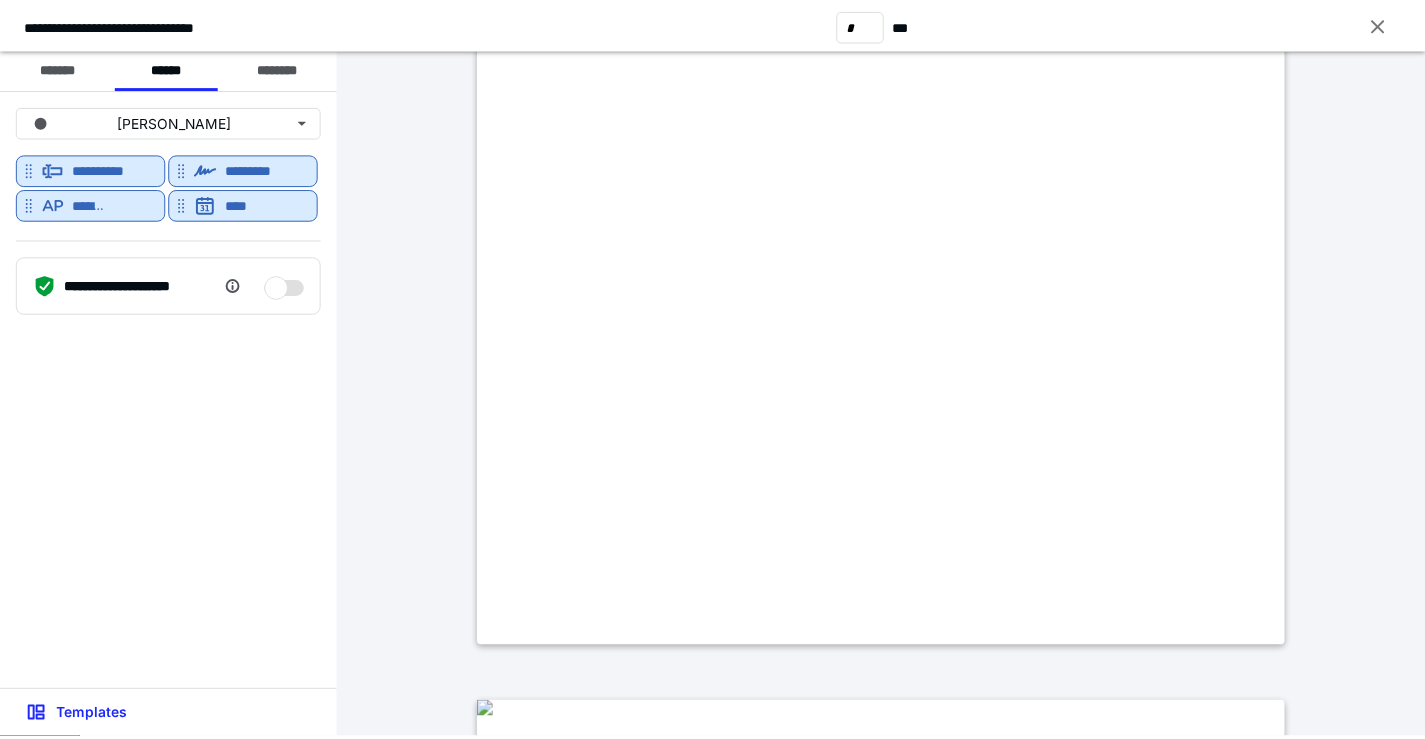 scroll, scrollTop: 0, scrollLeft: 0, axis: both 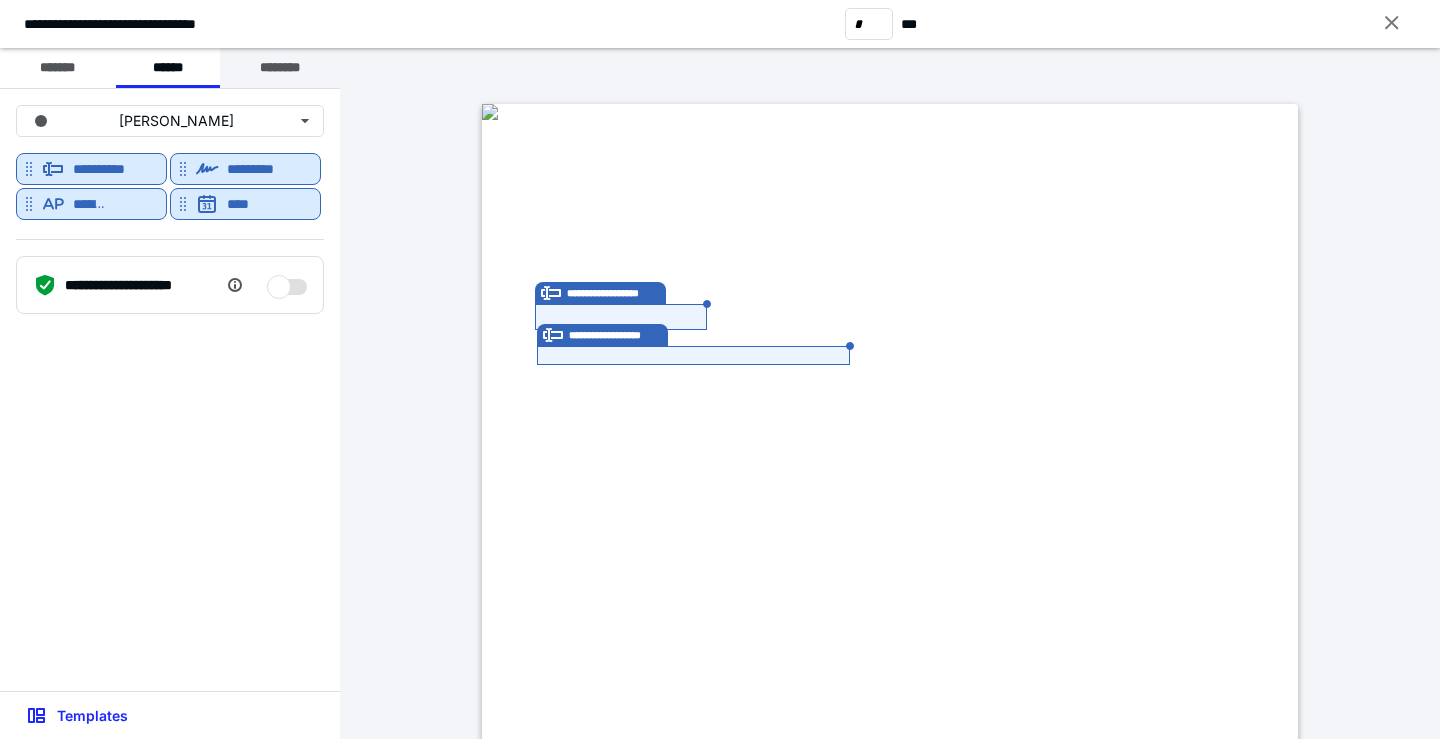 click on "********" at bounding box center (280, 68) 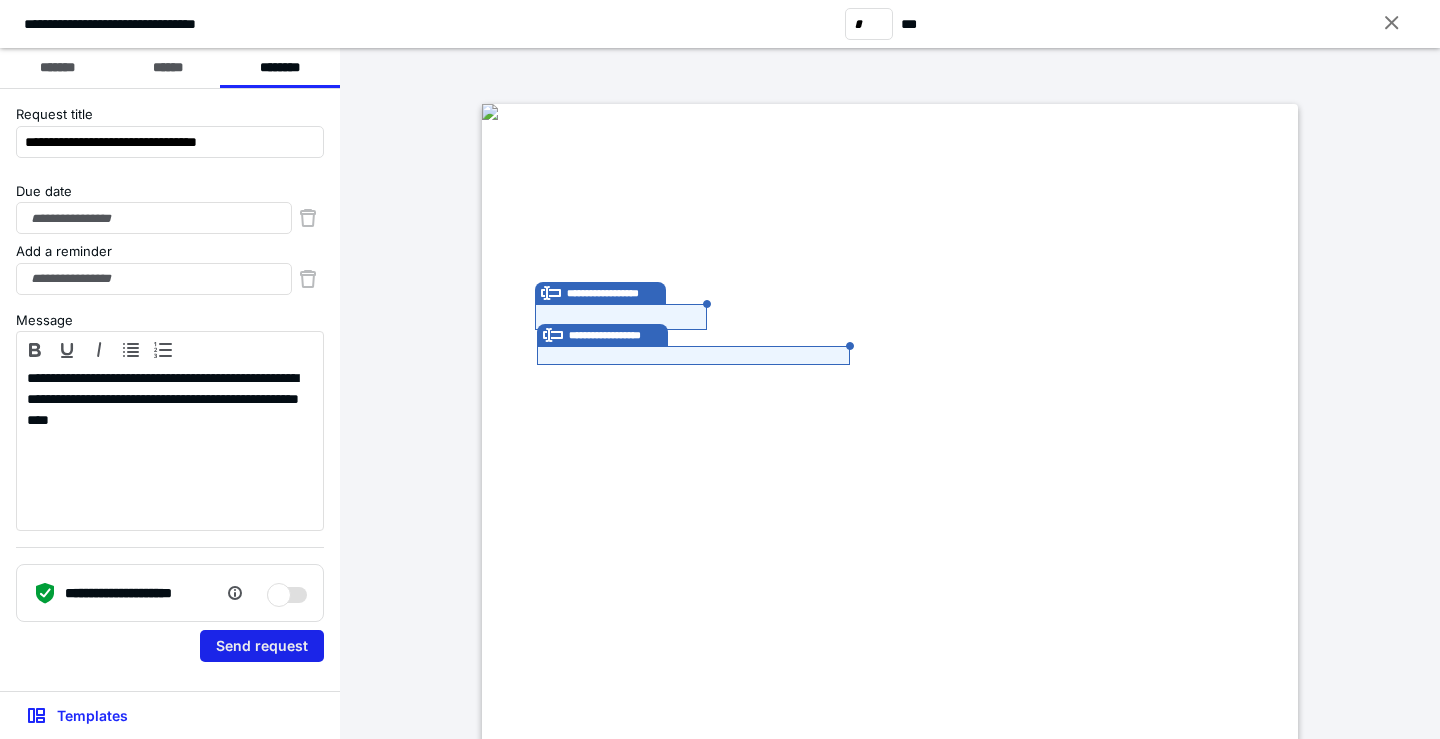 click on "Send request" at bounding box center [262, 646] 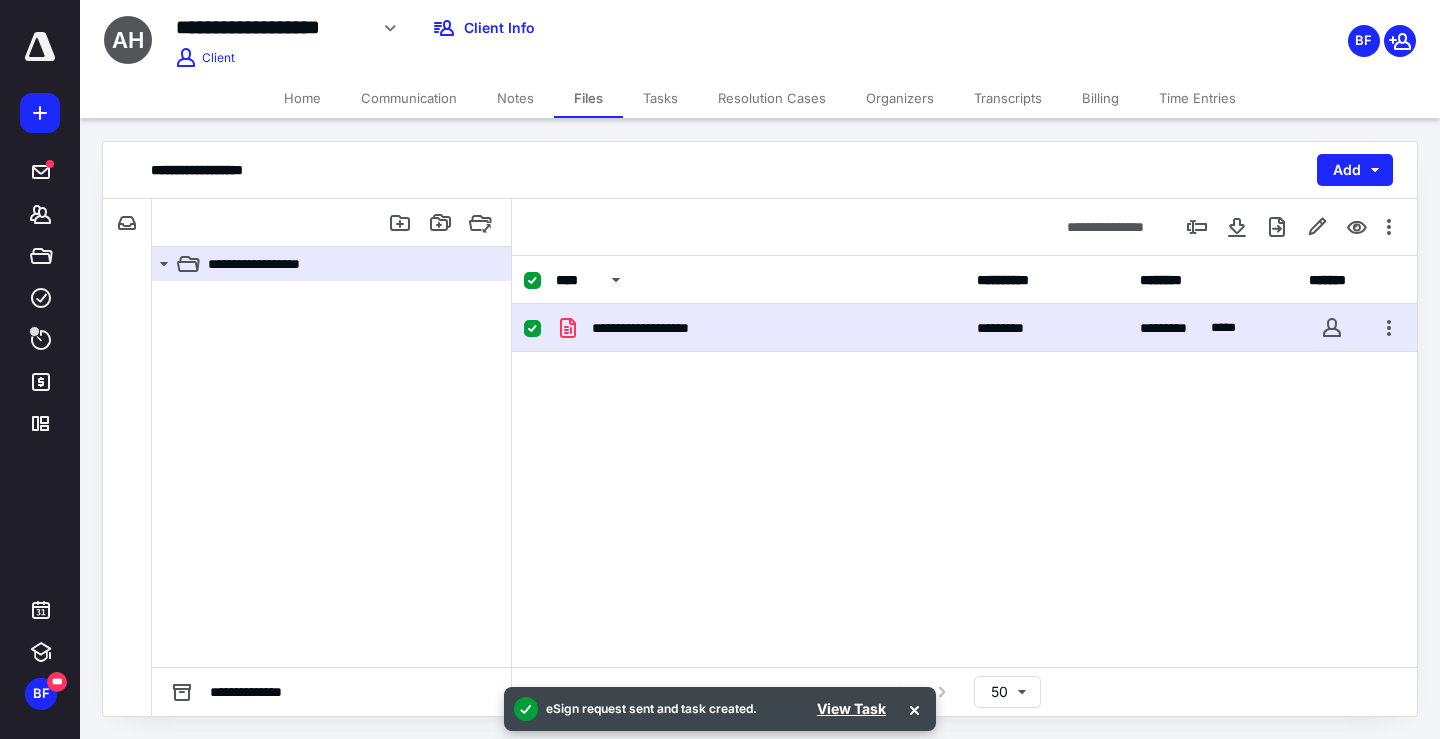 click on "Home" at bounding box center (302, 98) 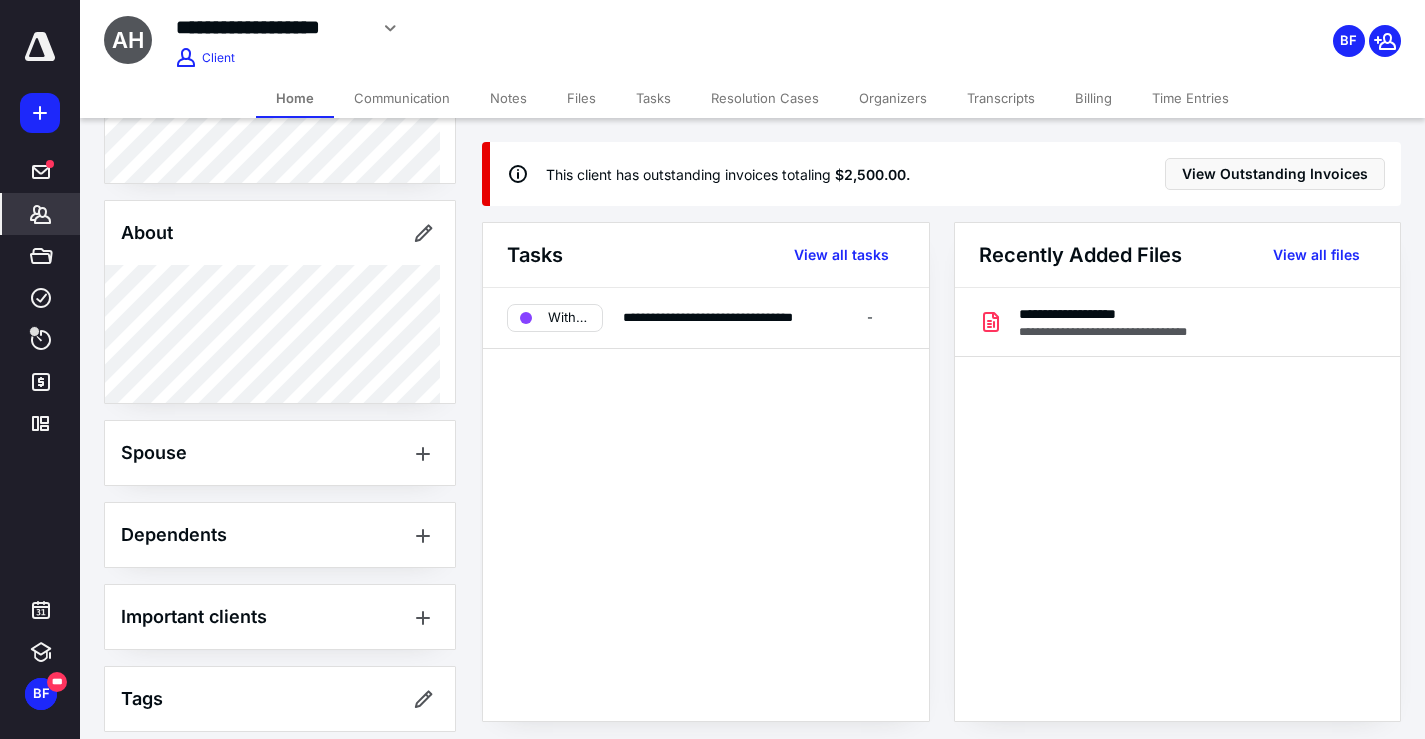 scroll, scrollTop: 395, scrollLeft: 0, axis: vertical 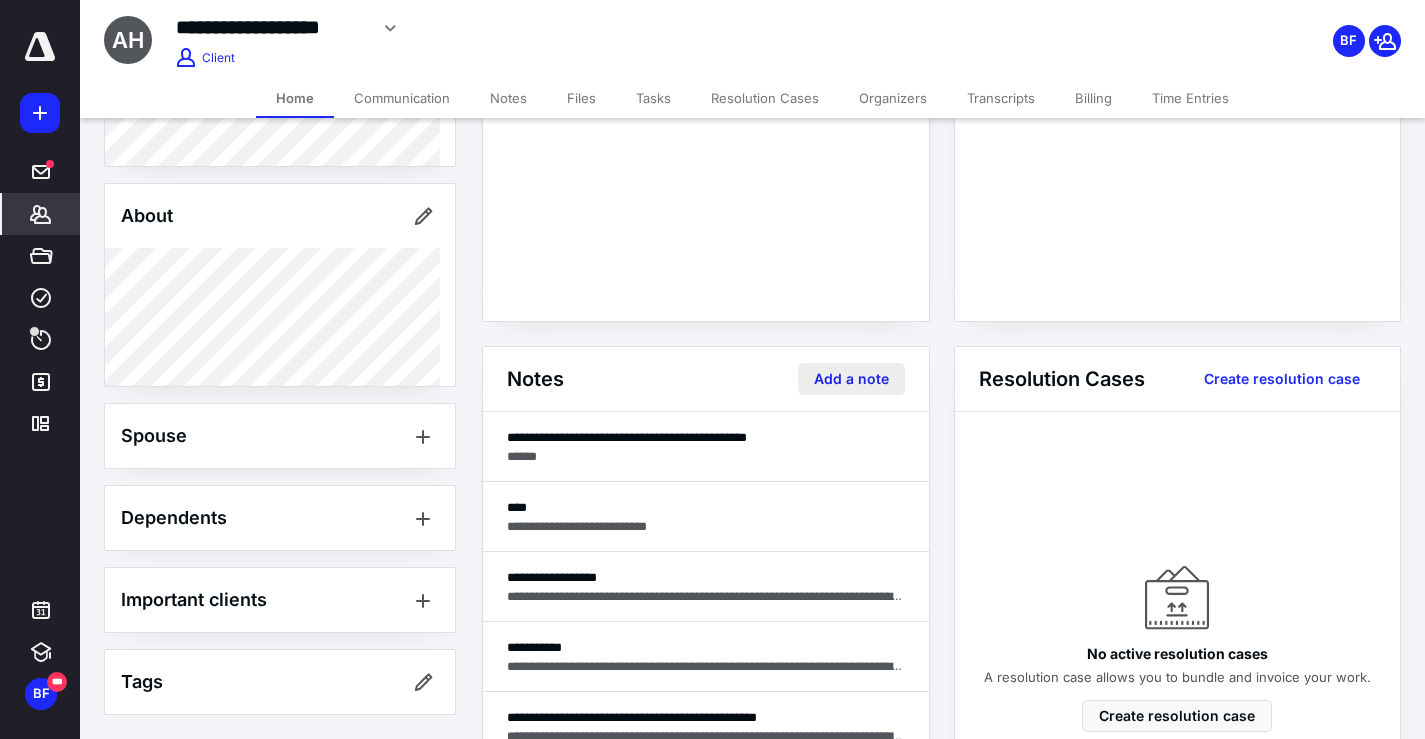 click on "Add a note" at bounding box center (851, 379) 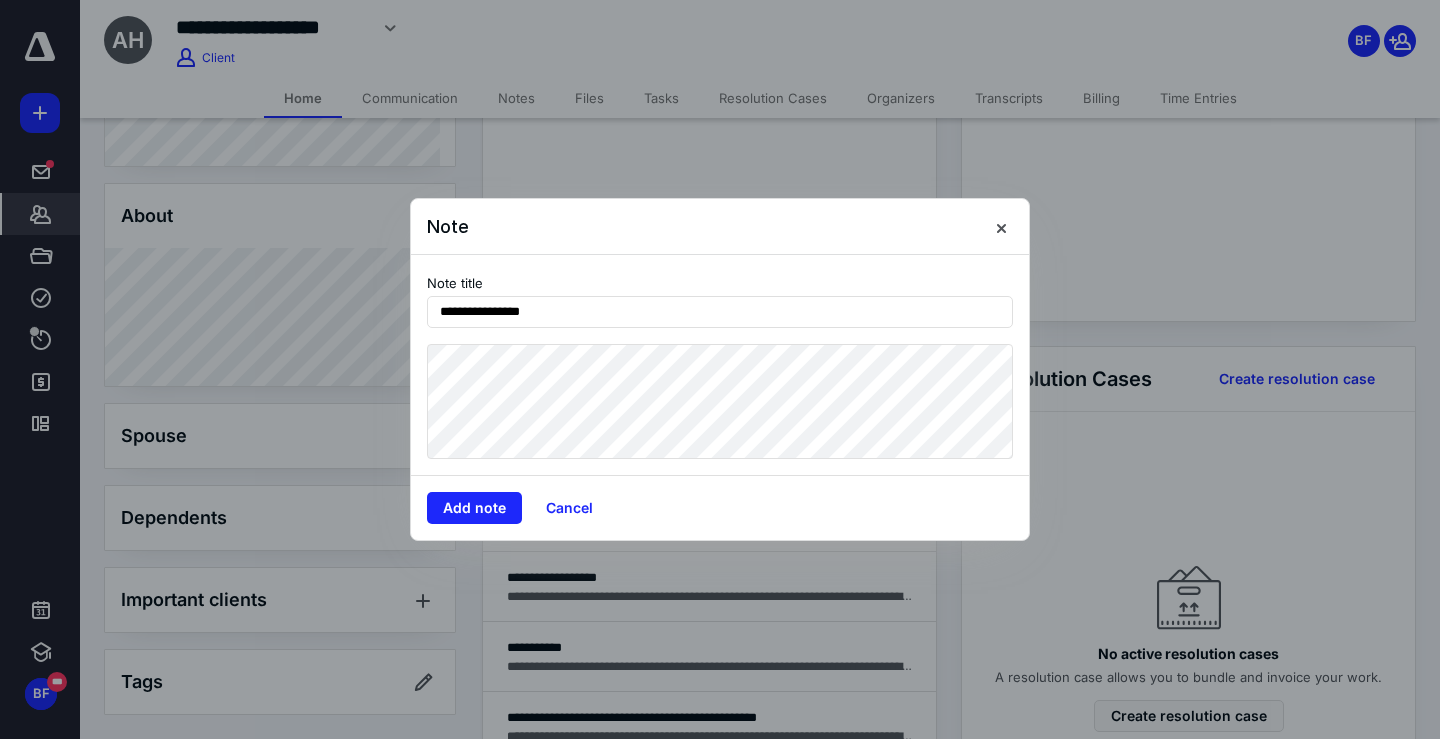 type on "**********" 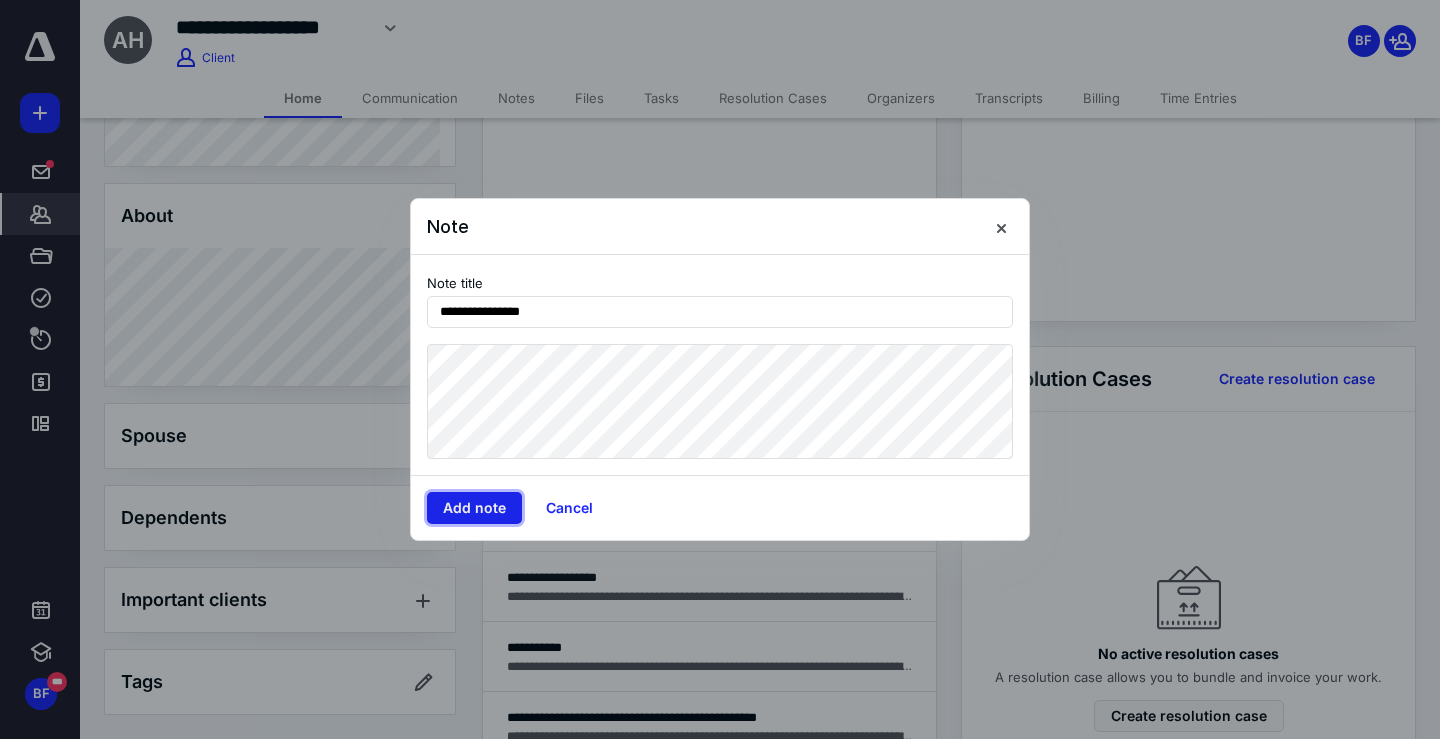 click on "Add note" at bounding box center [474, 508] 